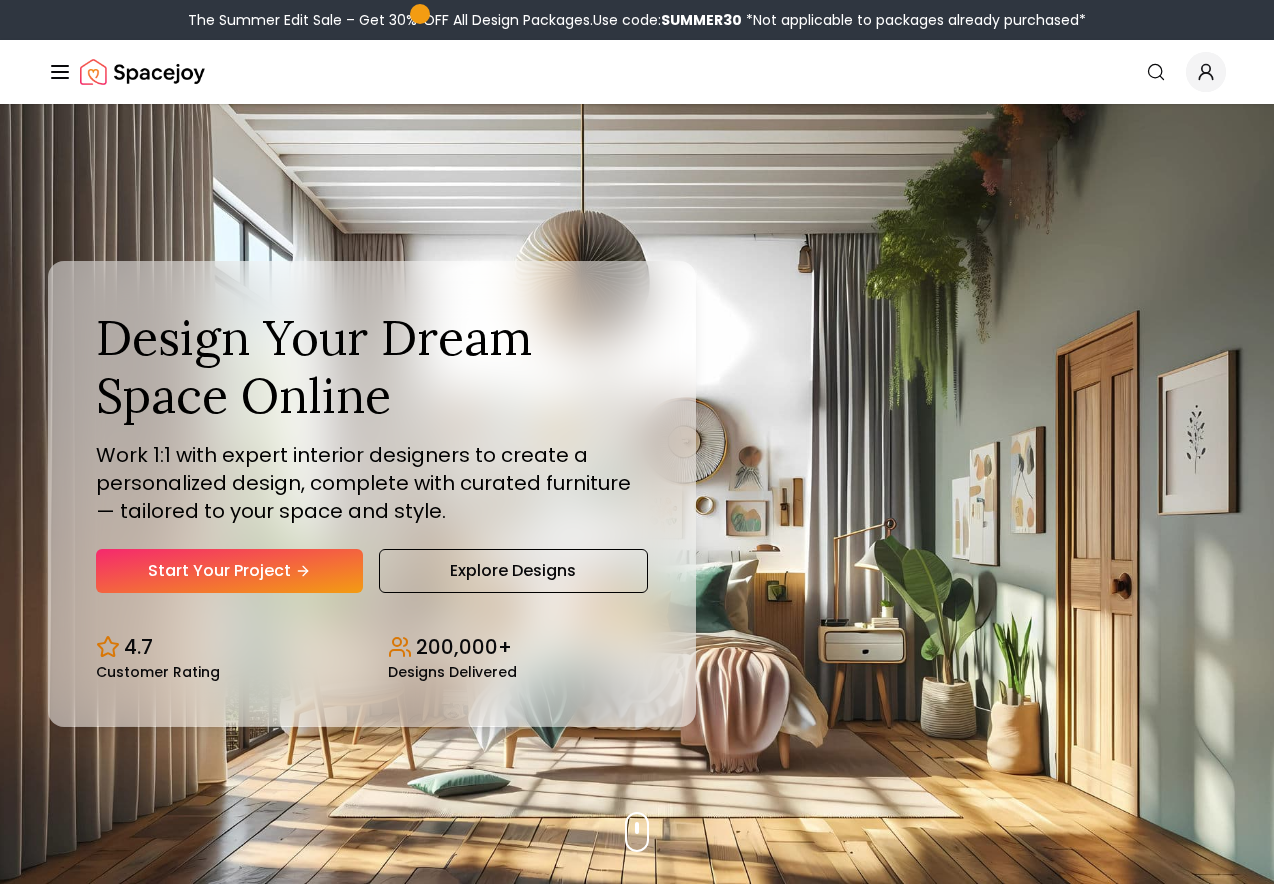 scroll, scrollTop: 0, scrollLeft: 0, axis: both 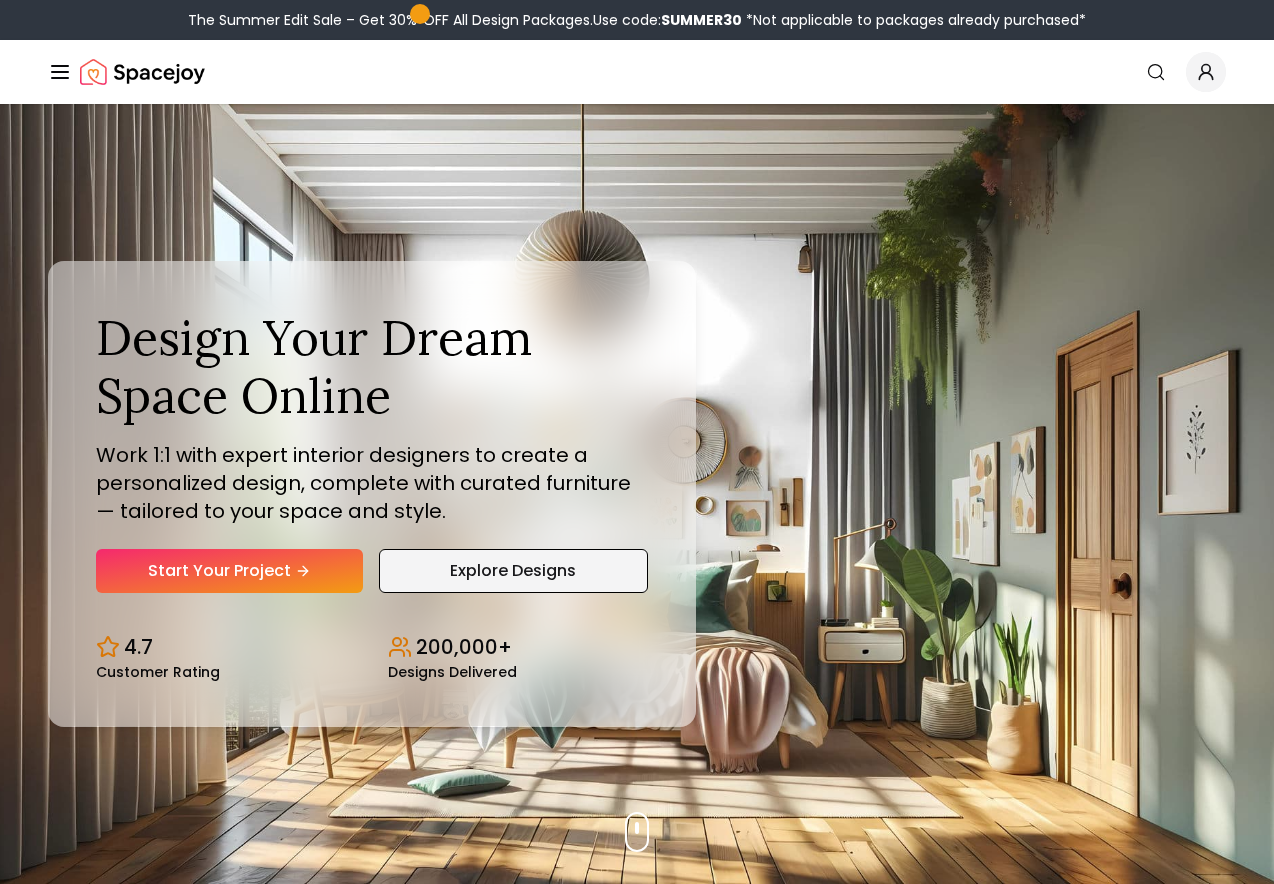 click on "Explore Designs" at bounding box center [513, 571] 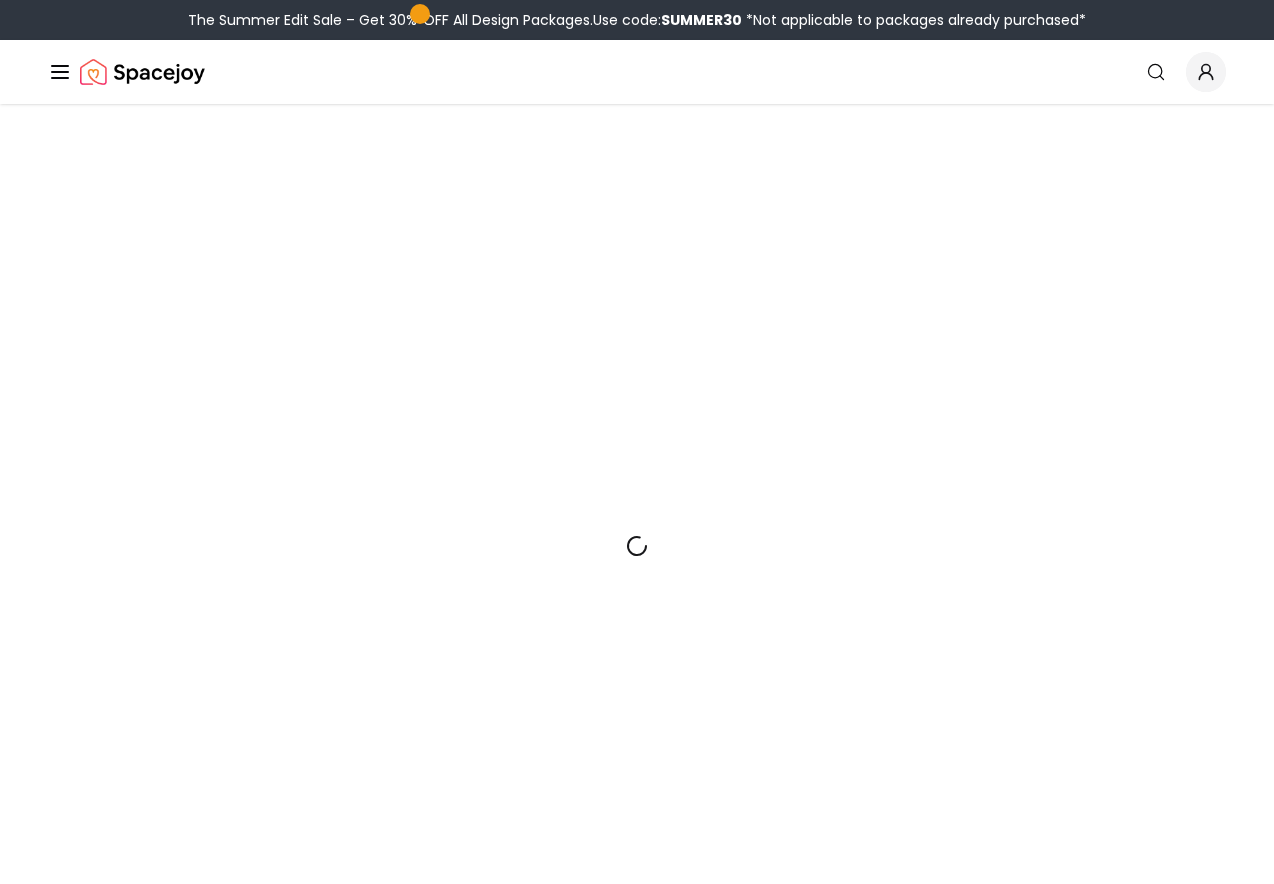 scroll, scrollTop: 0, scrollLeft: 0, axis: both 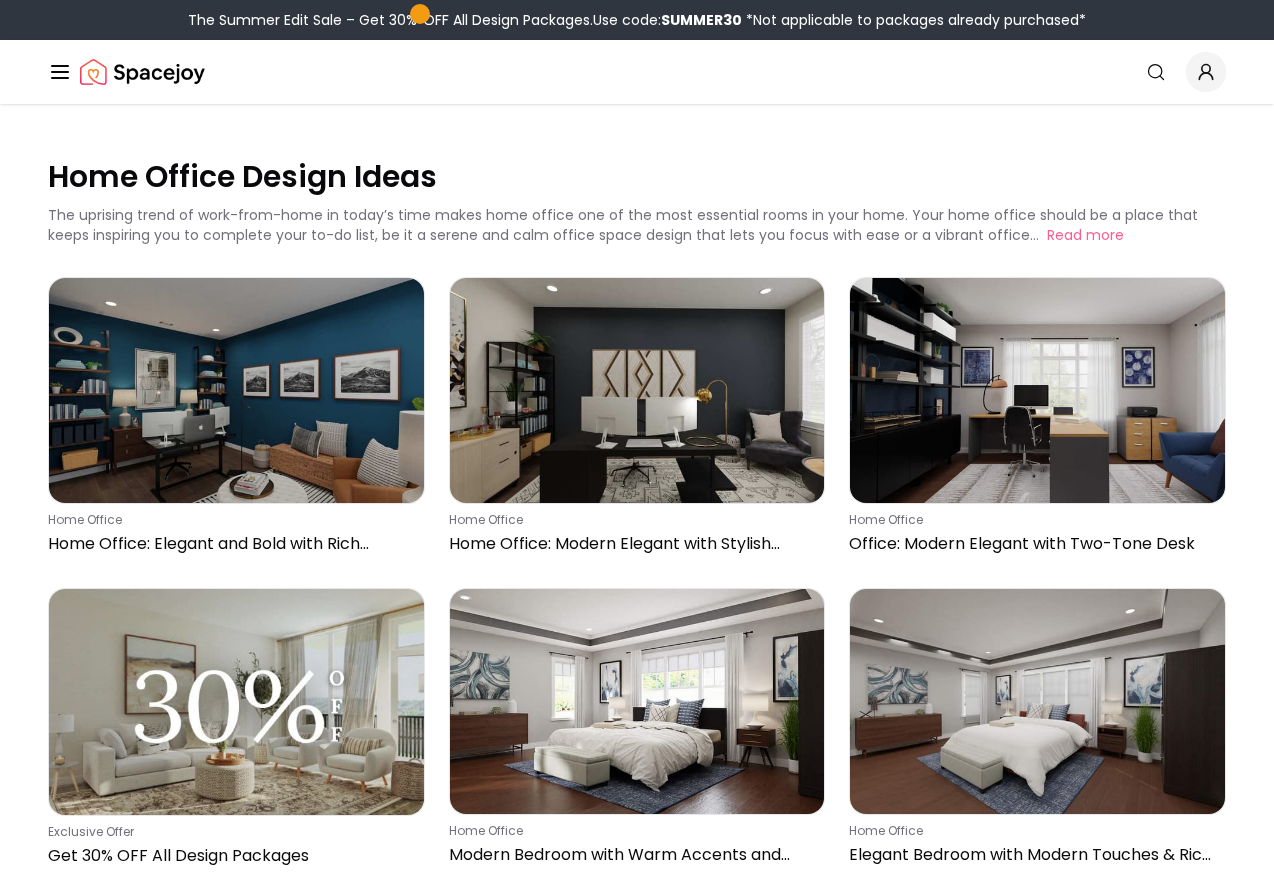 click on "Start Your Project" at bounding box center (0, 0) 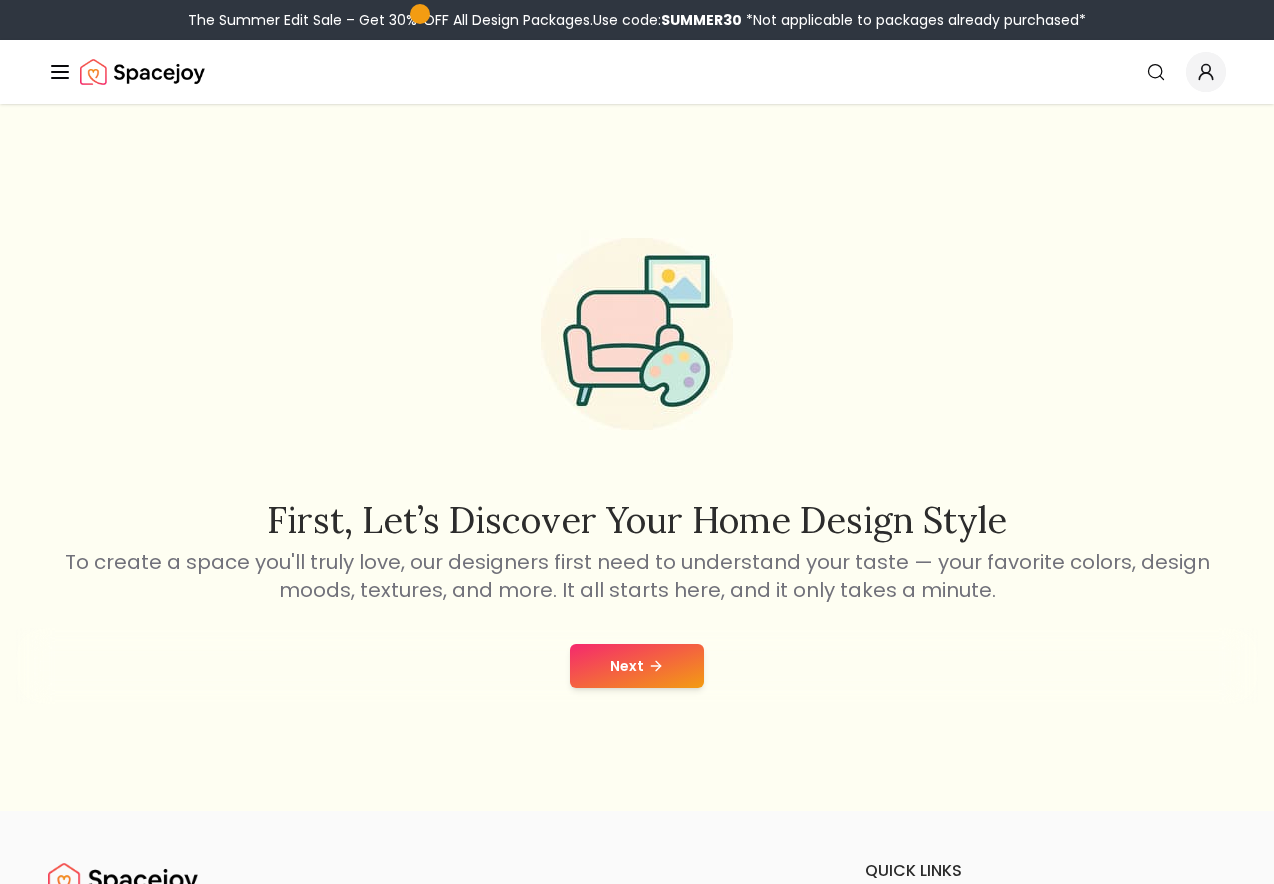 click on "Next" at bounding box center [637, 666] 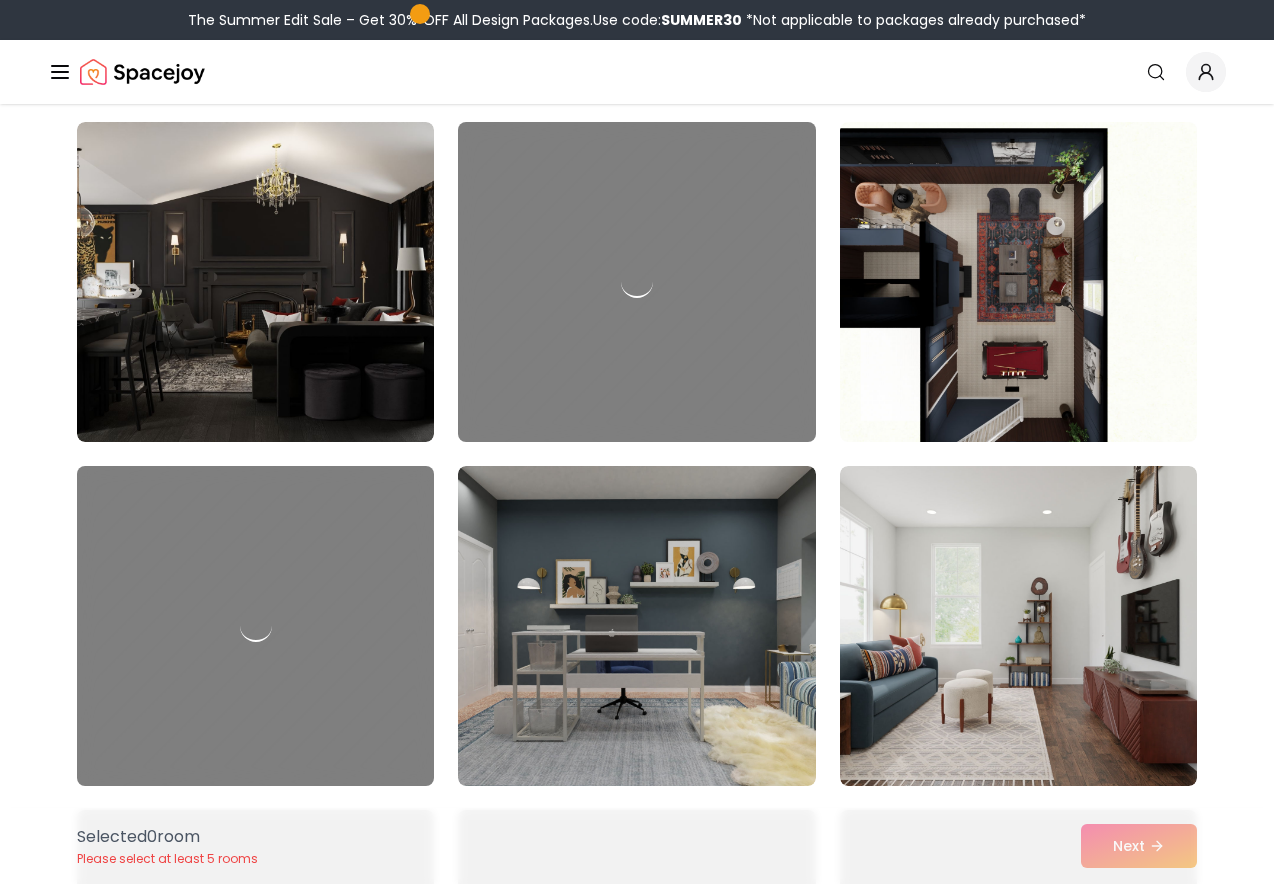 scroll, scrollTop: 1413, scrollLeft: 0, axis: vertical 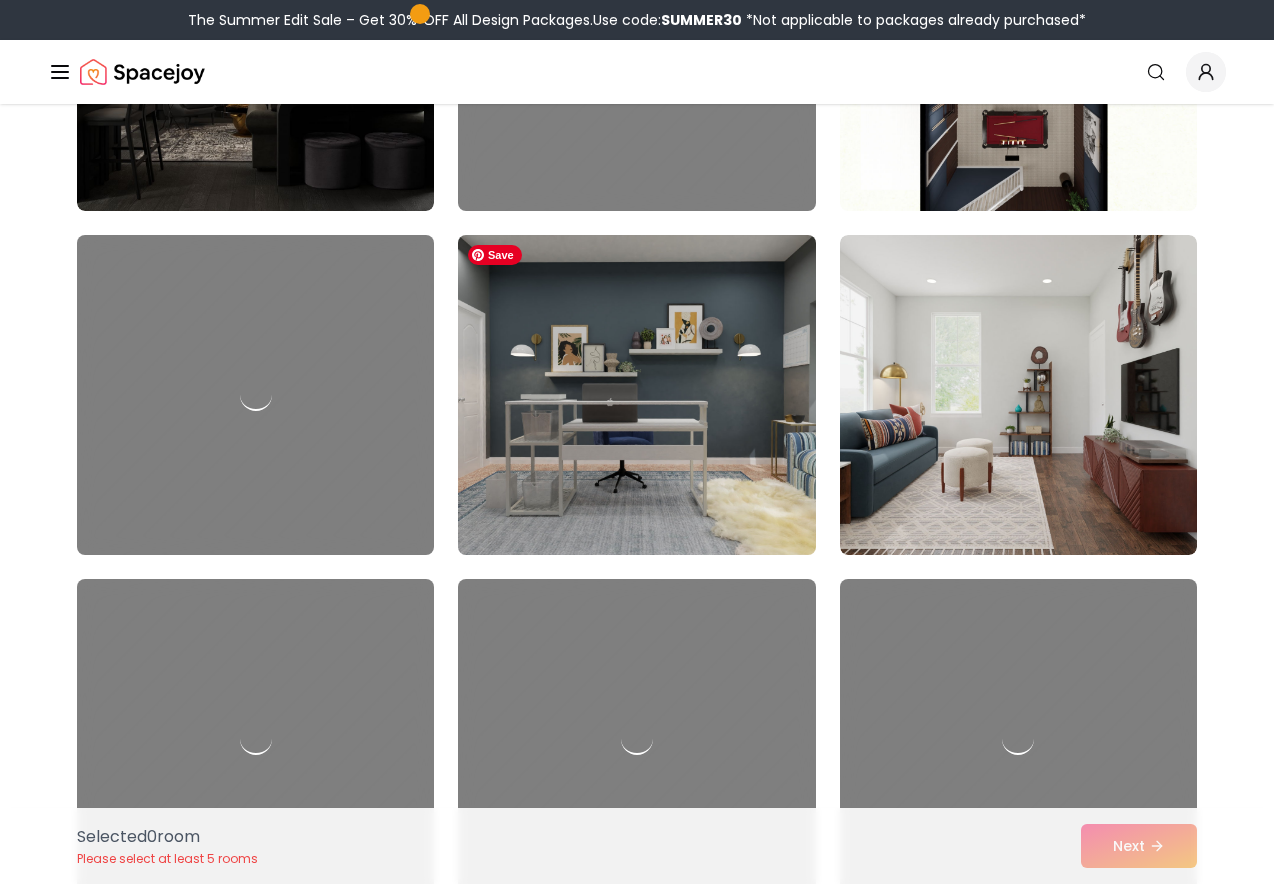 click at bounding box center [636, 395] 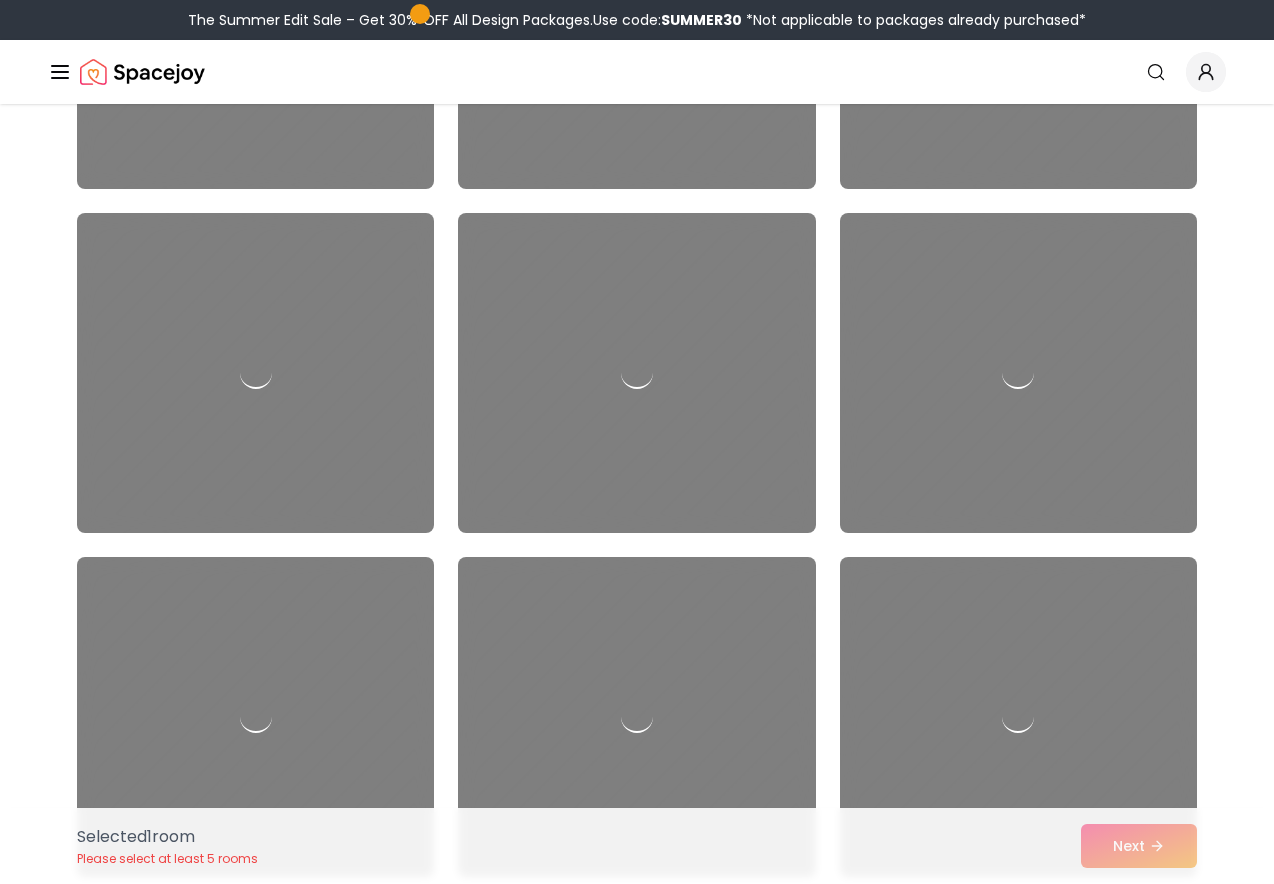 scroll, scrollTop: 4025, scrollLeft: 0, axis: vertical 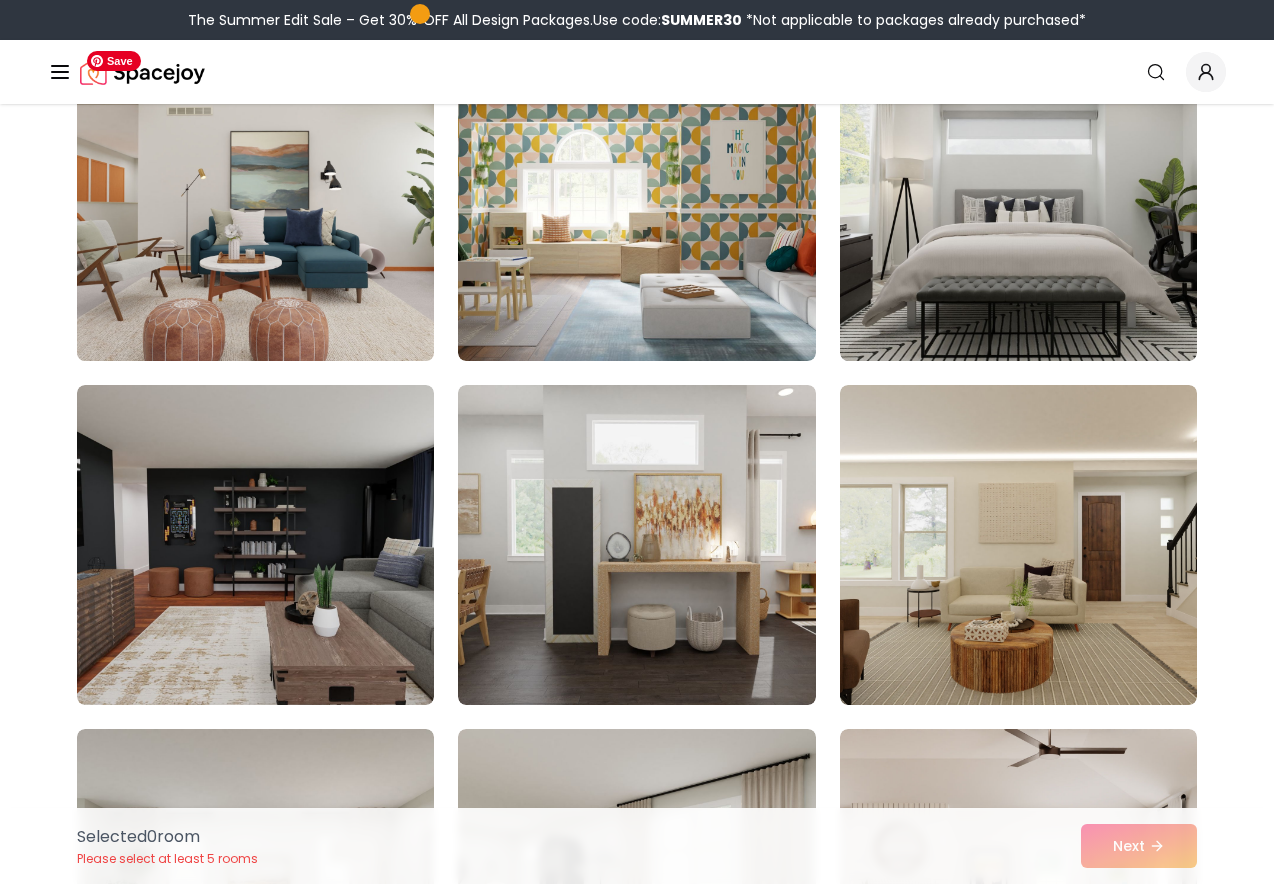 click at bounding box center (255, 201) 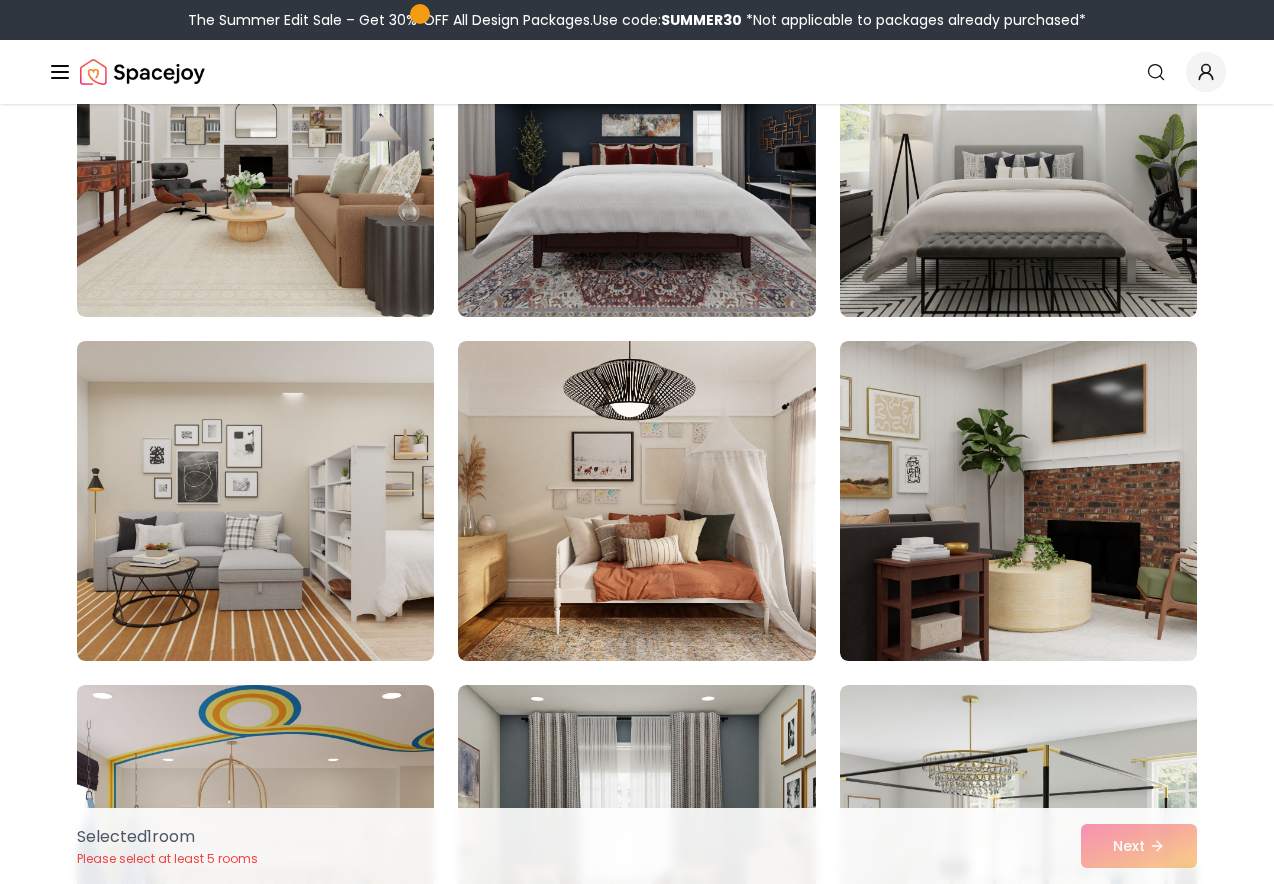 scroll, scrollTop: 2696, scrollLeft: 0, axis: vertical 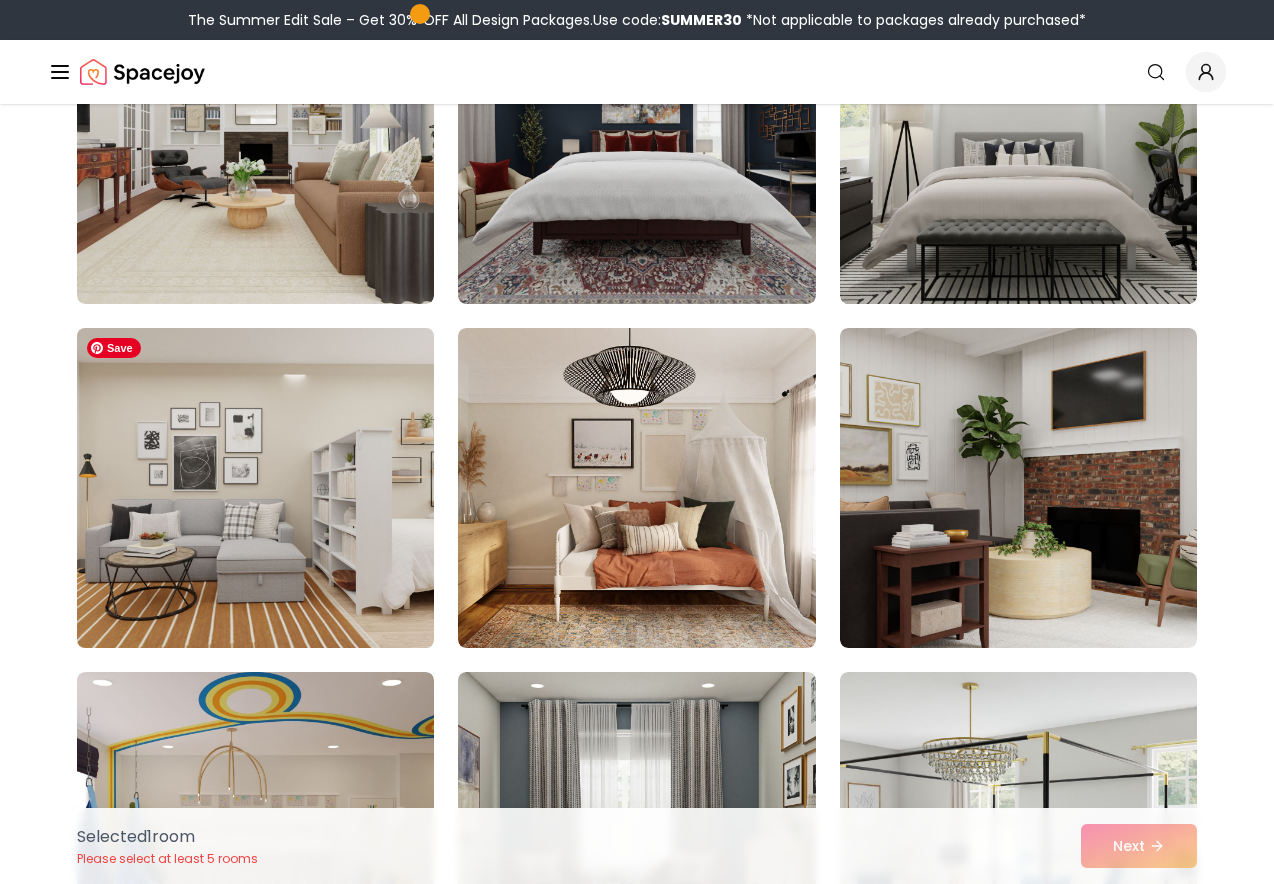 click at bounding box center [255, 488] 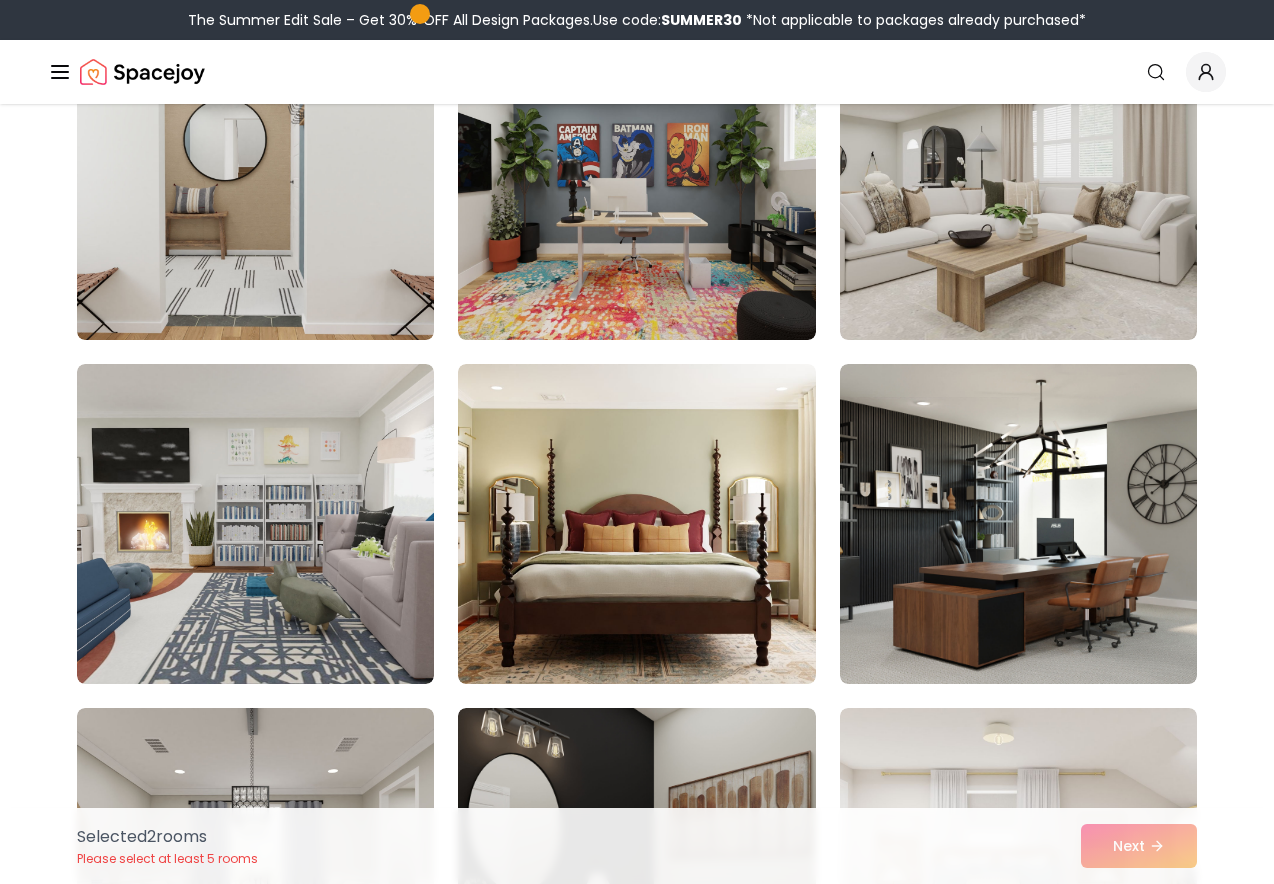 scroll, scrollTop: 7923, scrollLeft: 0, axis: vertical 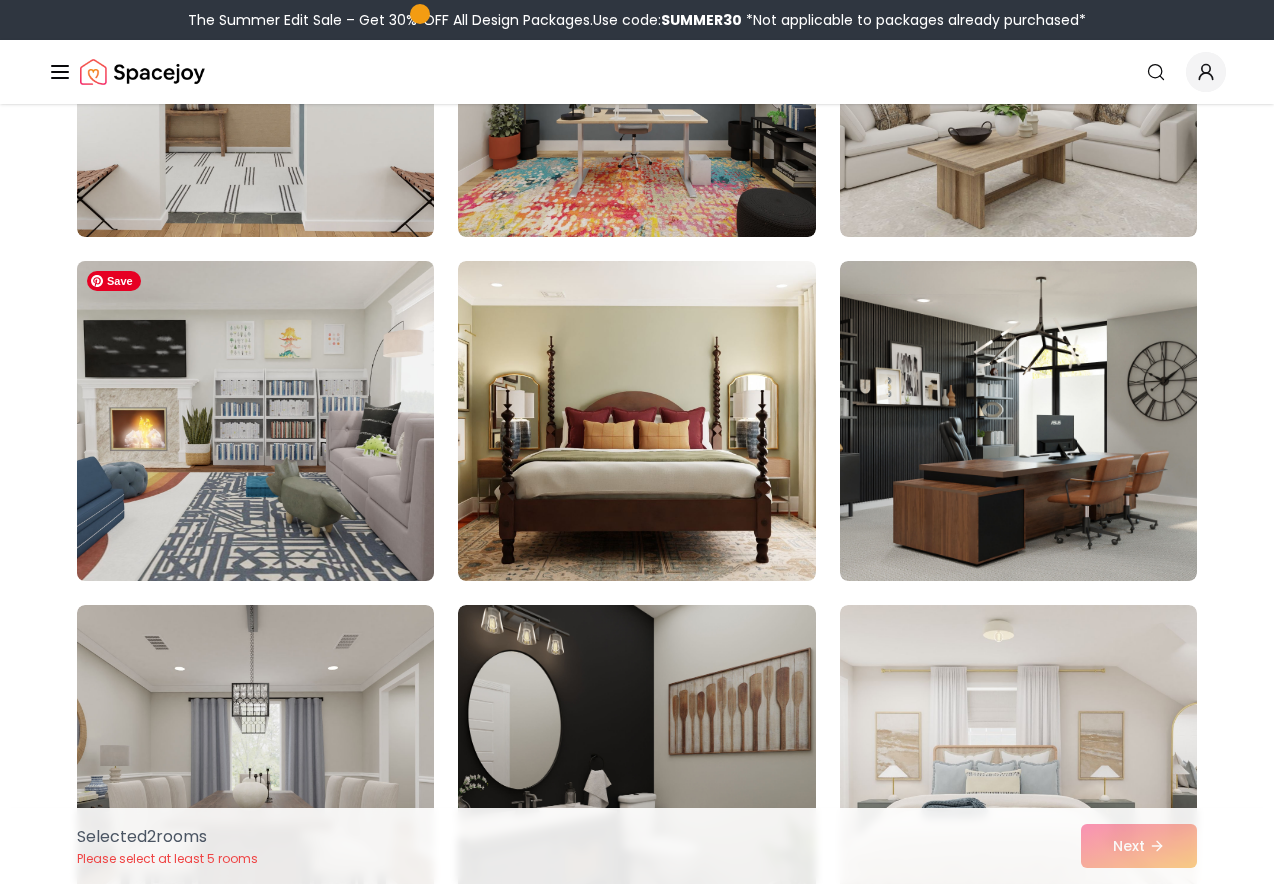 click at bounding box center (255, 421) 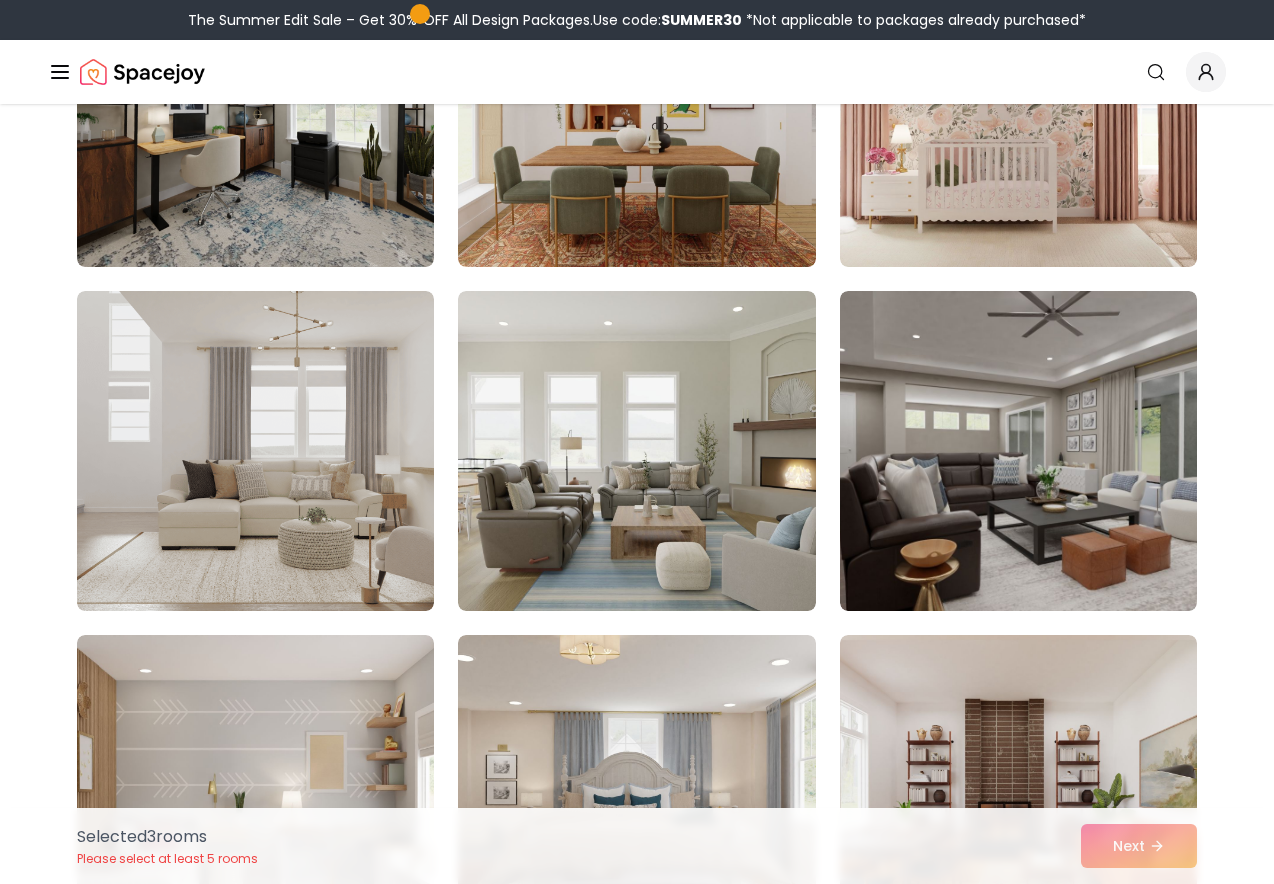 scroll, scrollTop: 9570, scrollLeft: 0, axis: vertical 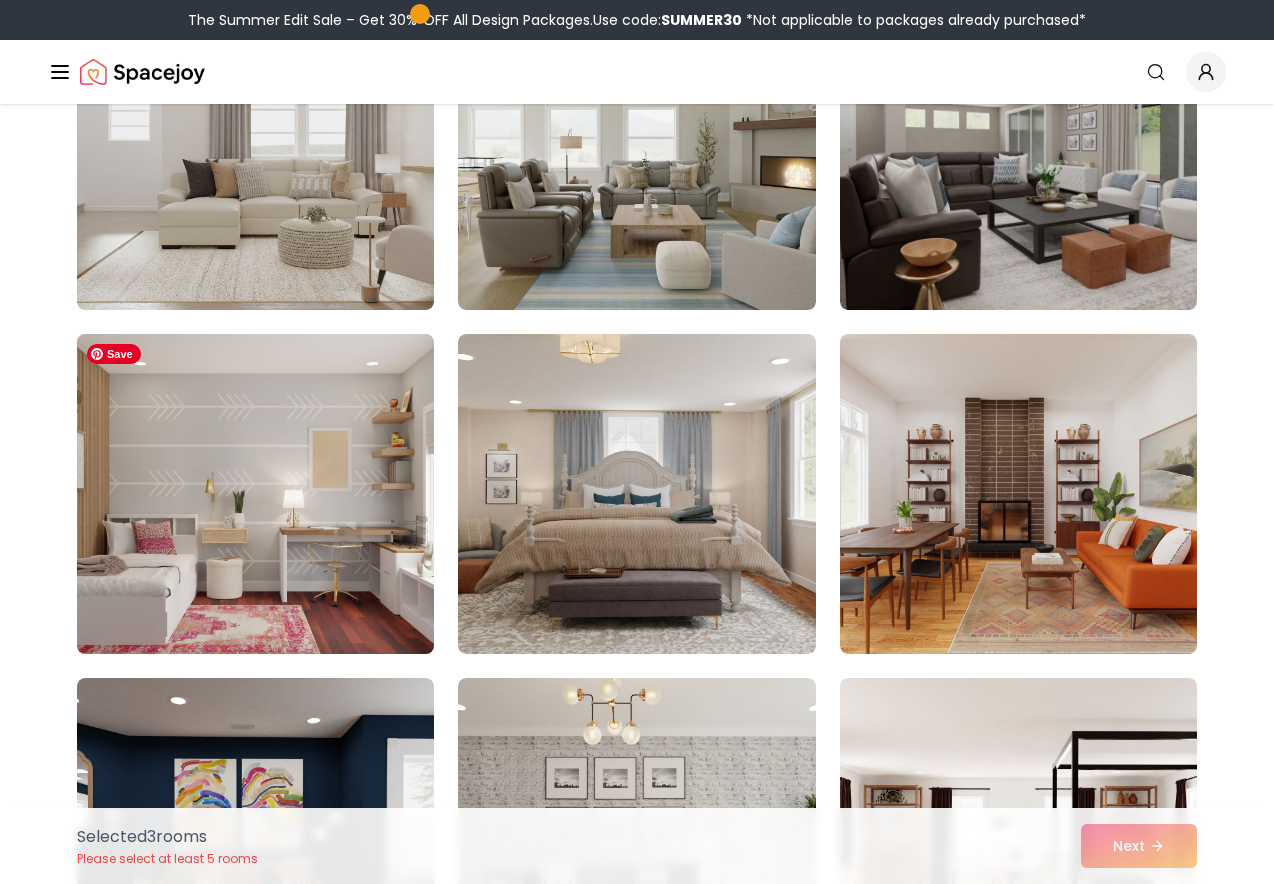 click at bounding box center [255, 494] 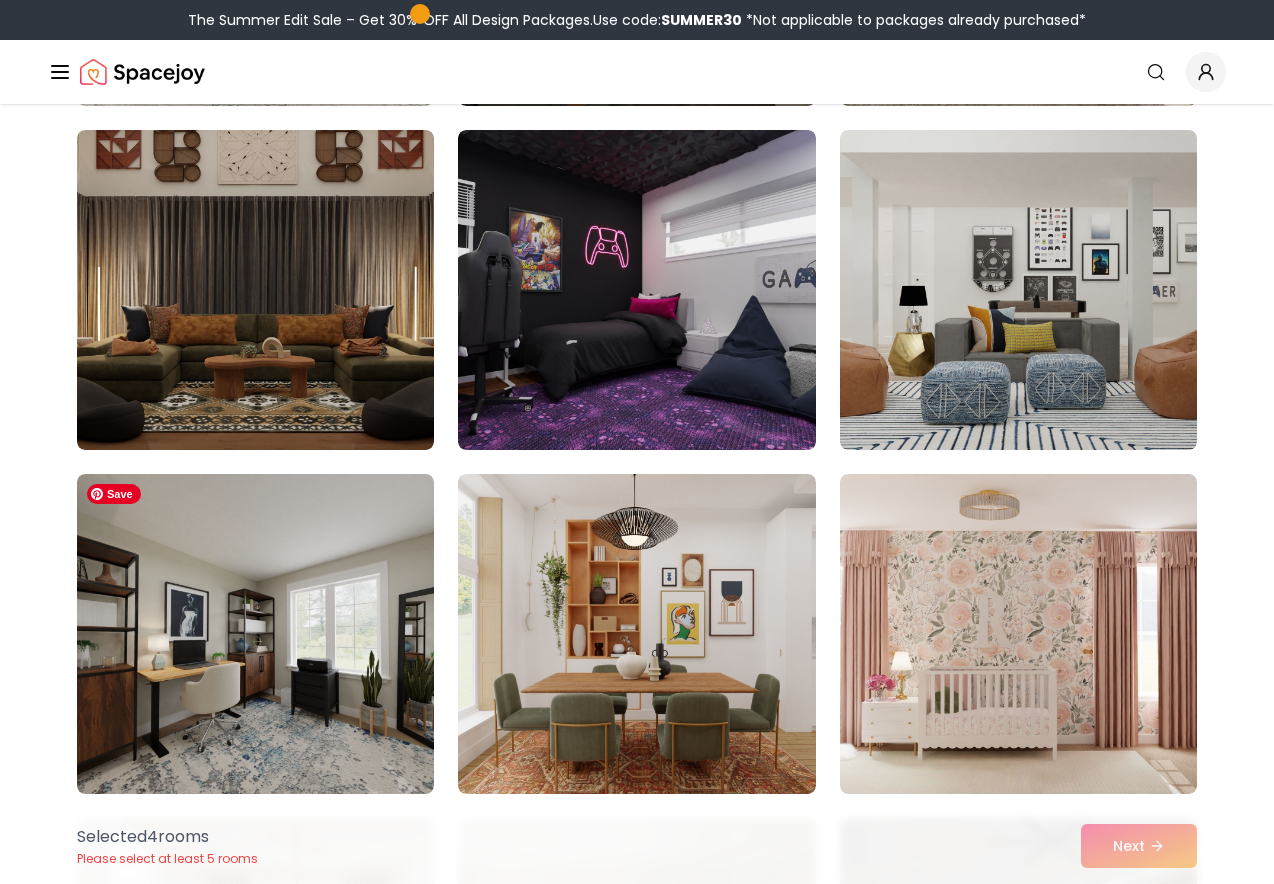 scroll, scrollTop: 8608, scrollLeft: 0, axis: vertical 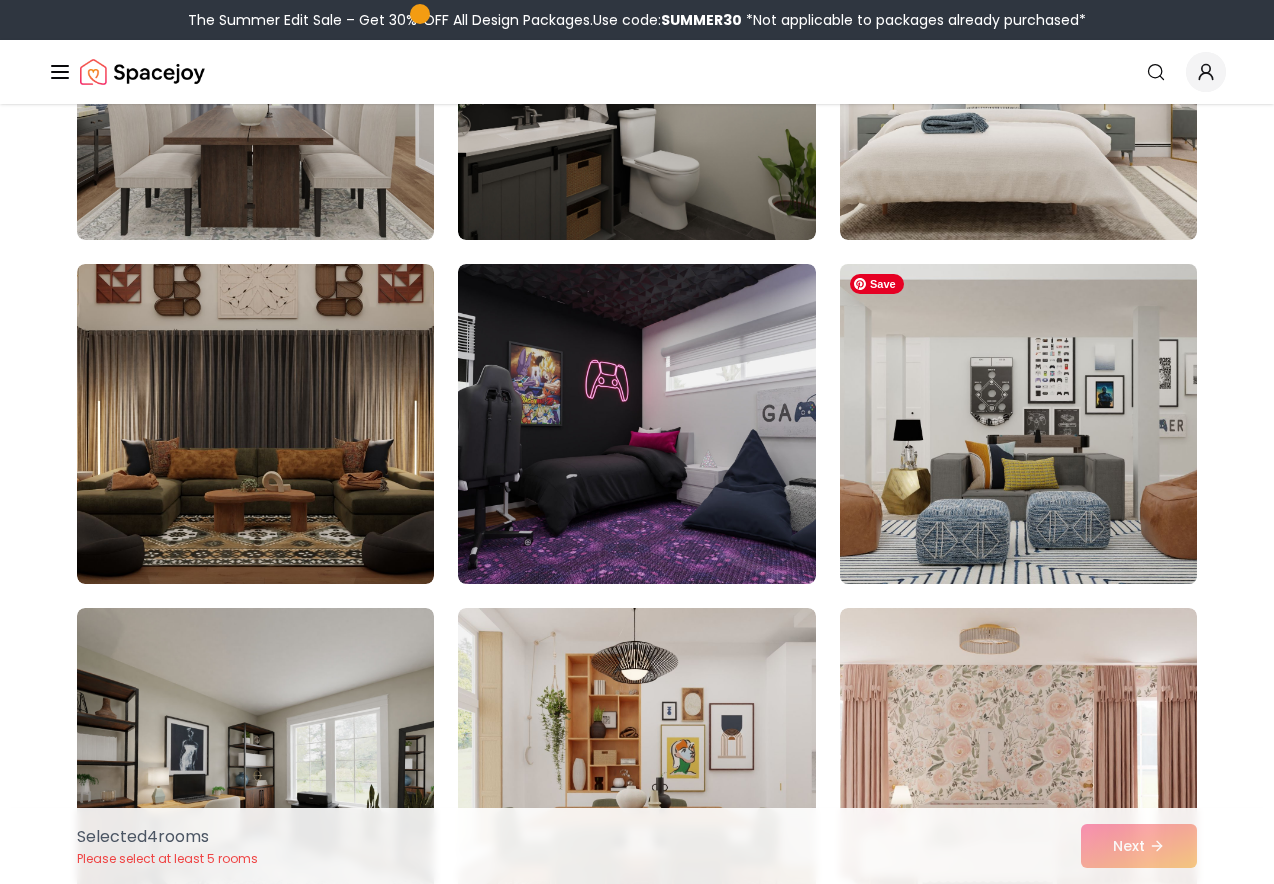 click at bounding box center [1018, 424] 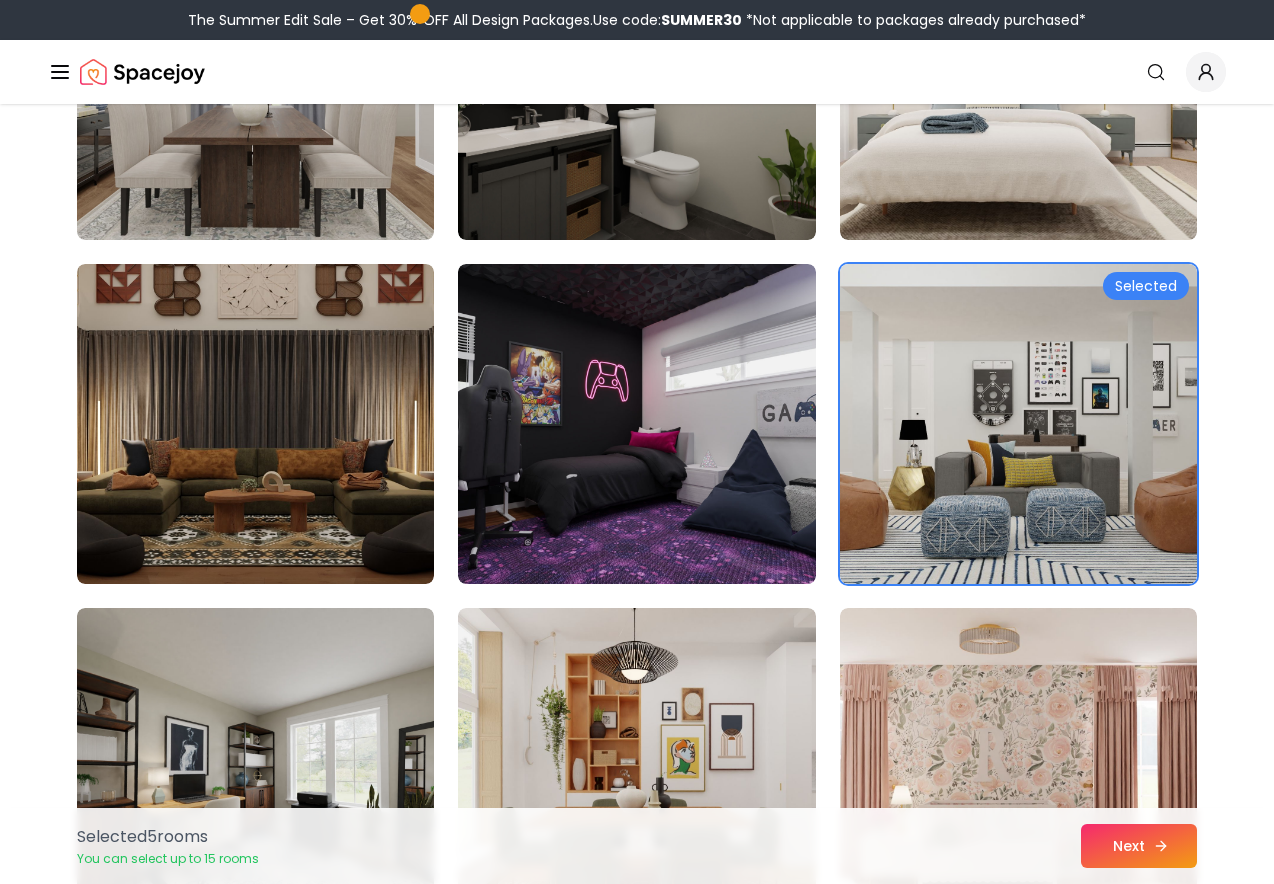 click on "Next" at bounding box center (1139, 846) 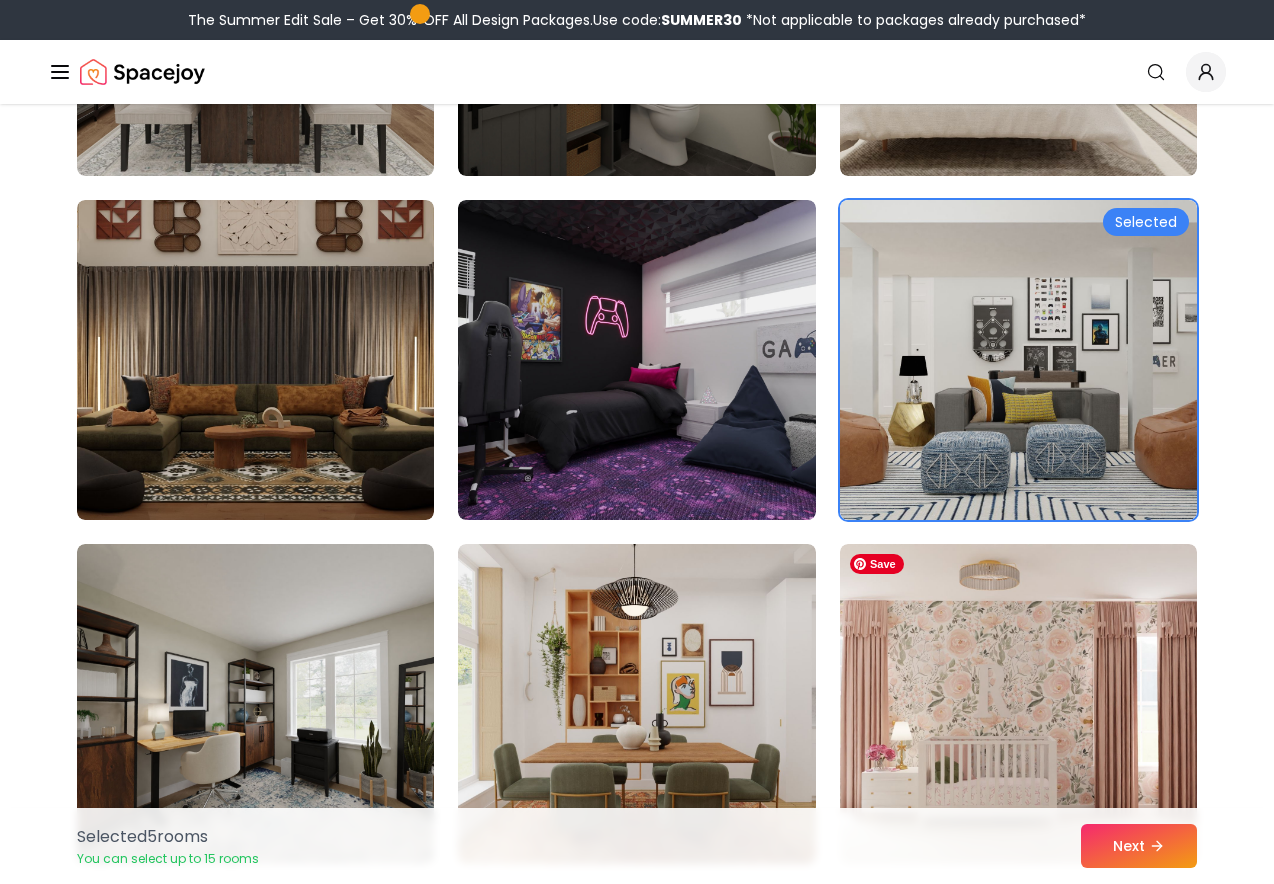 scroll, scrollTop: 8608, scrollLeft: 0, axis: vertical 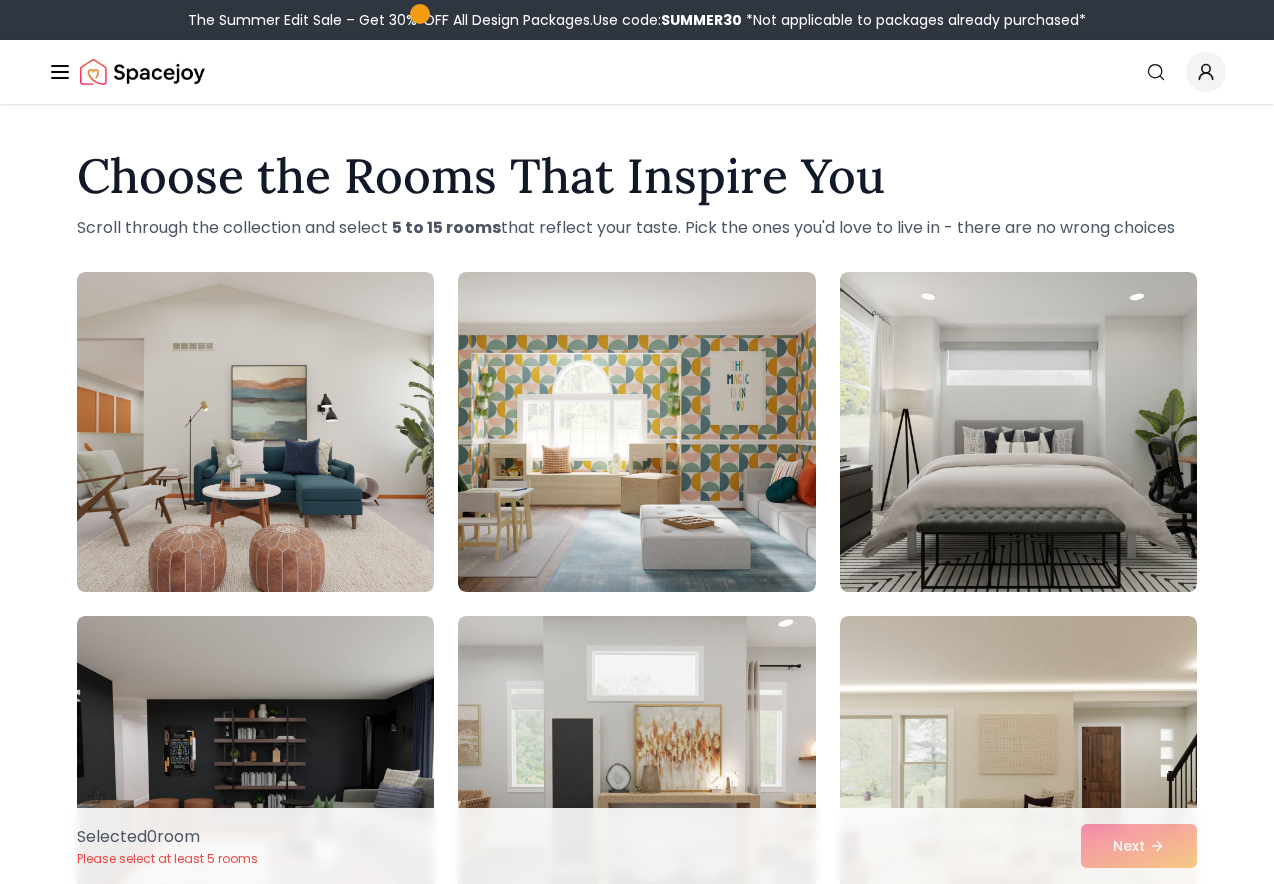 click on "Start Your Project" at bounding box center [0, 0] 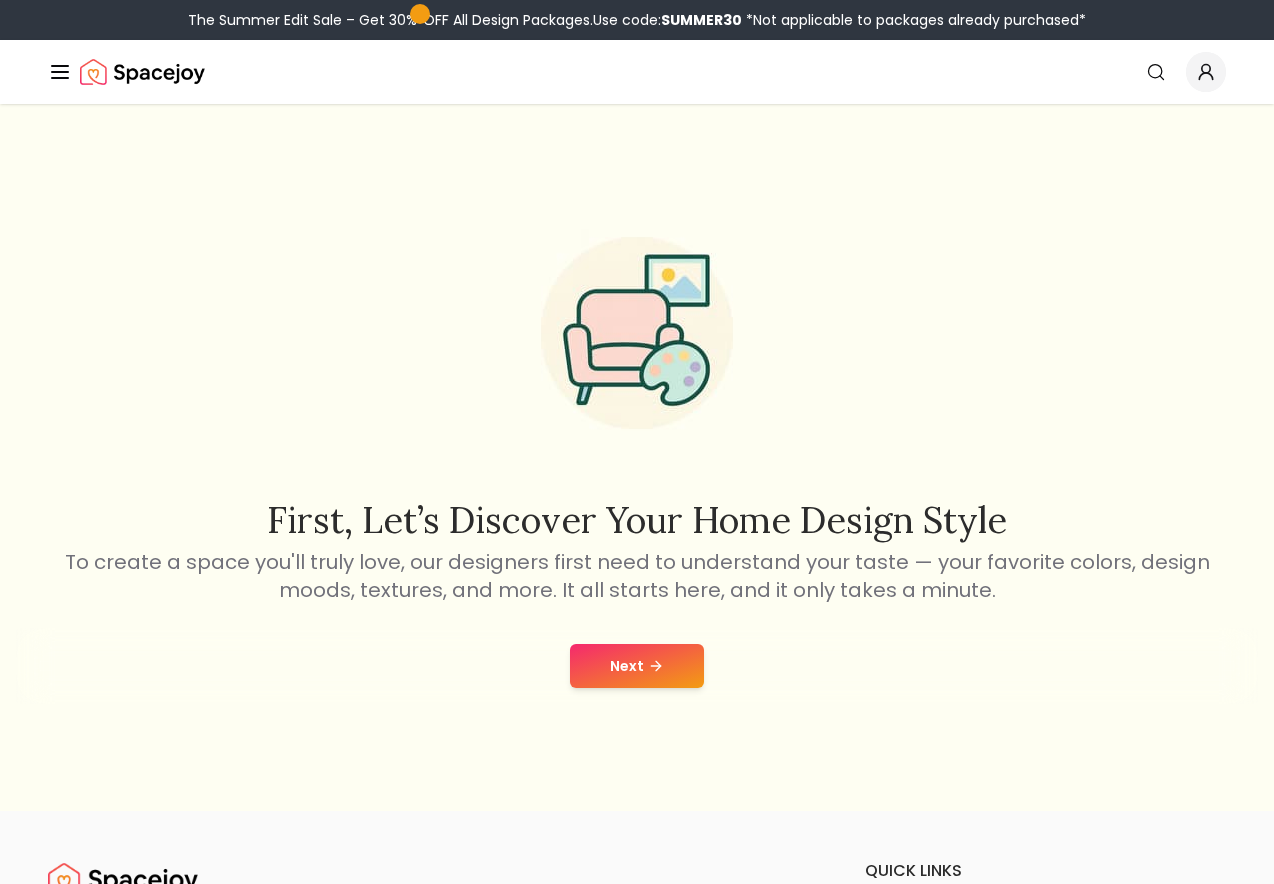 click 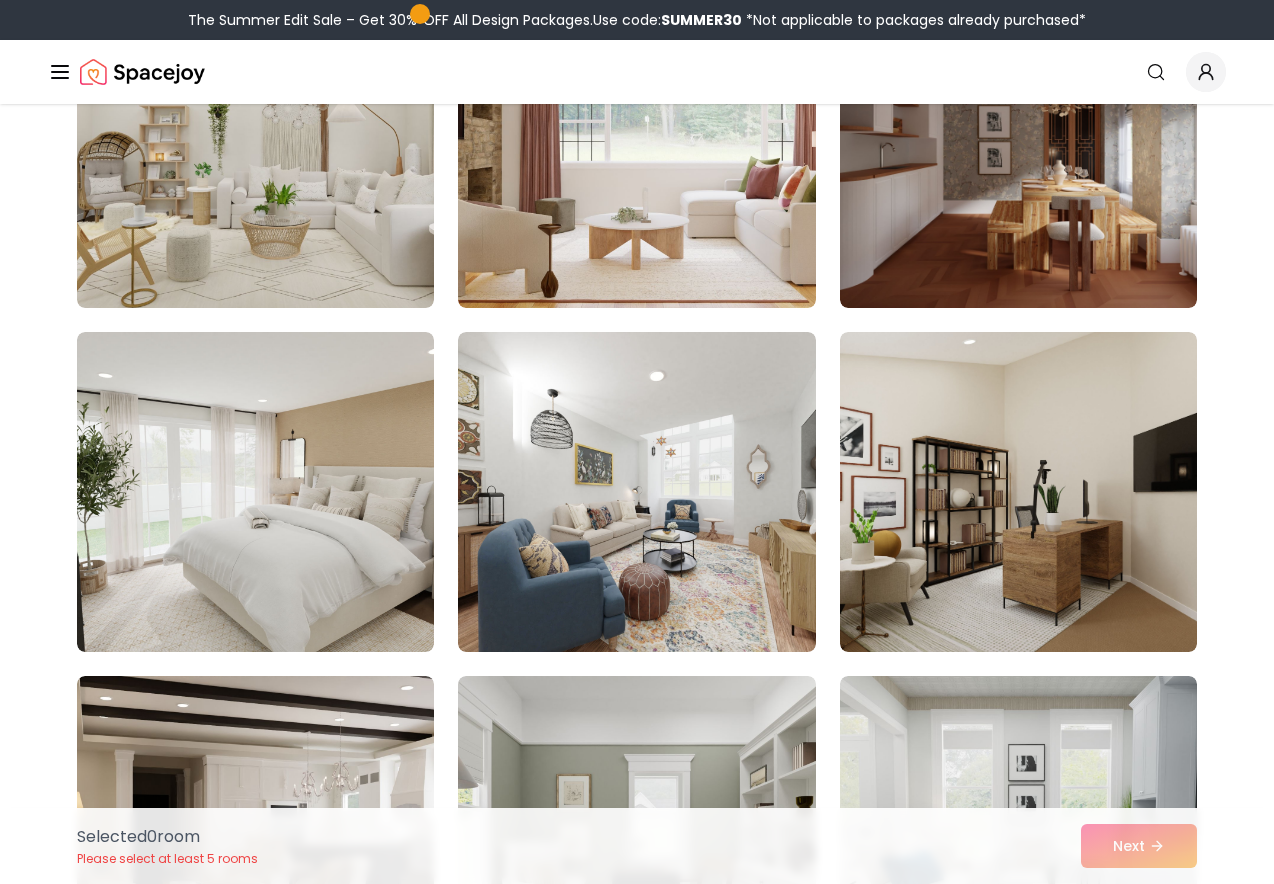 scroll, scrollTop: 387, scrollLeft: 0, axis: vertical 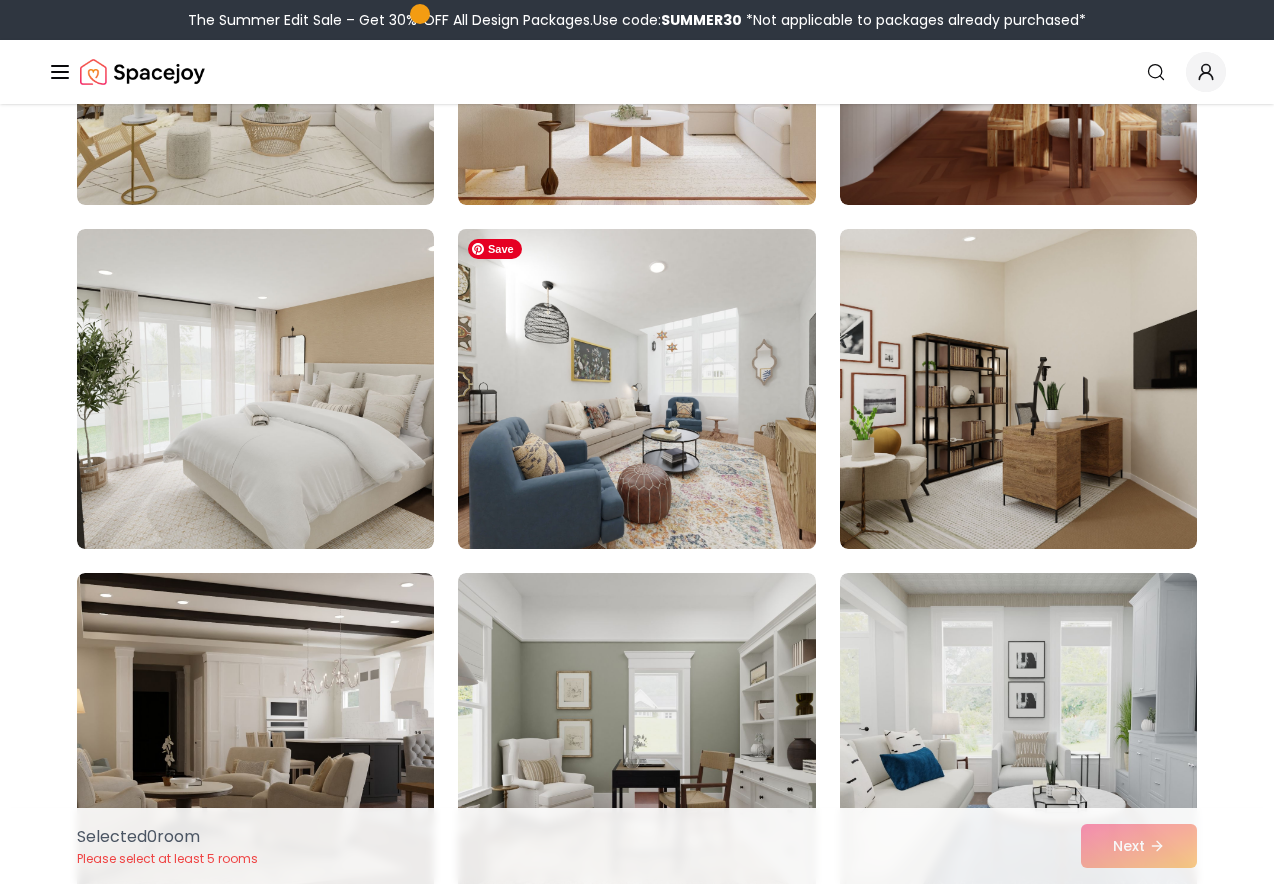 click at bounding box center (636, 389) 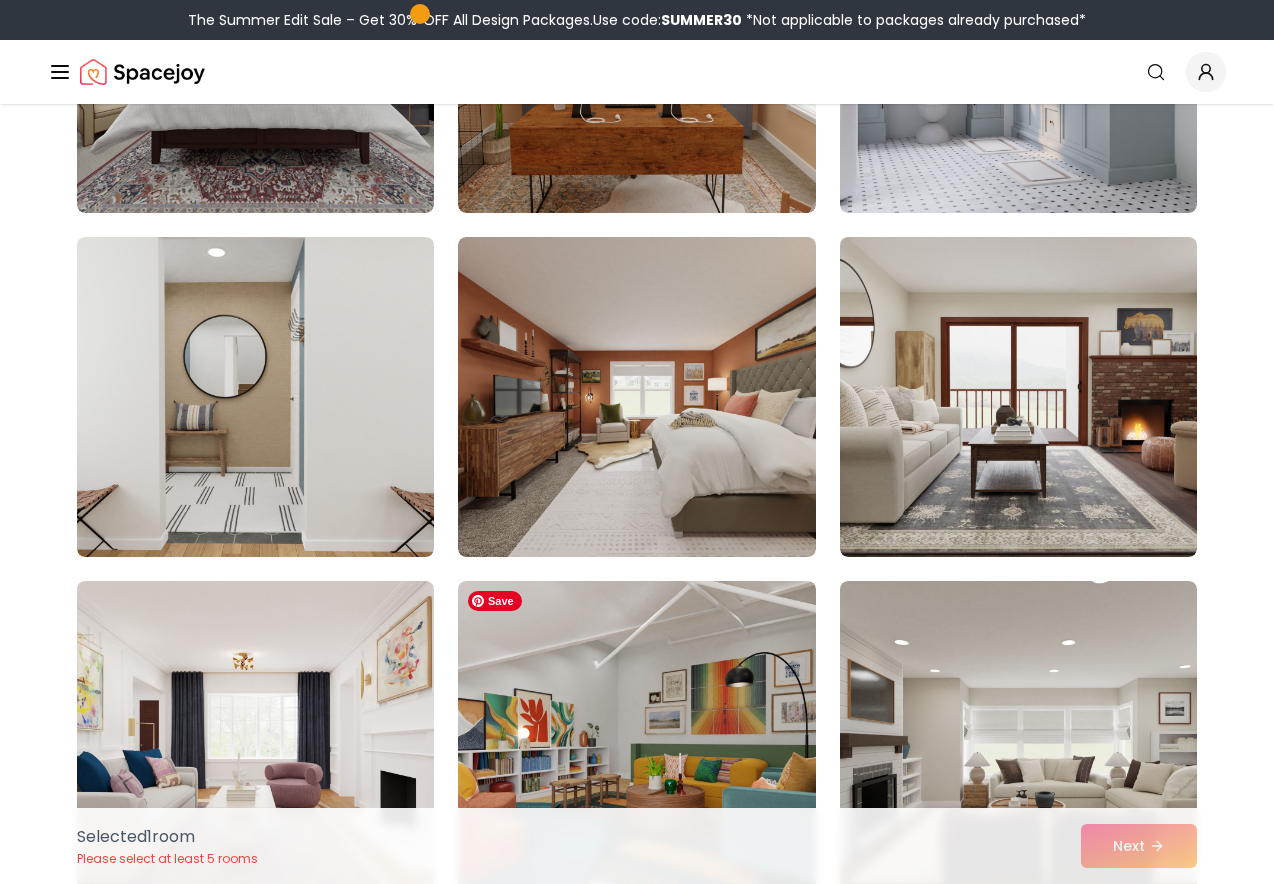 scroll, scrollTop: 2125, scrollLeft: 0, axis: vertical 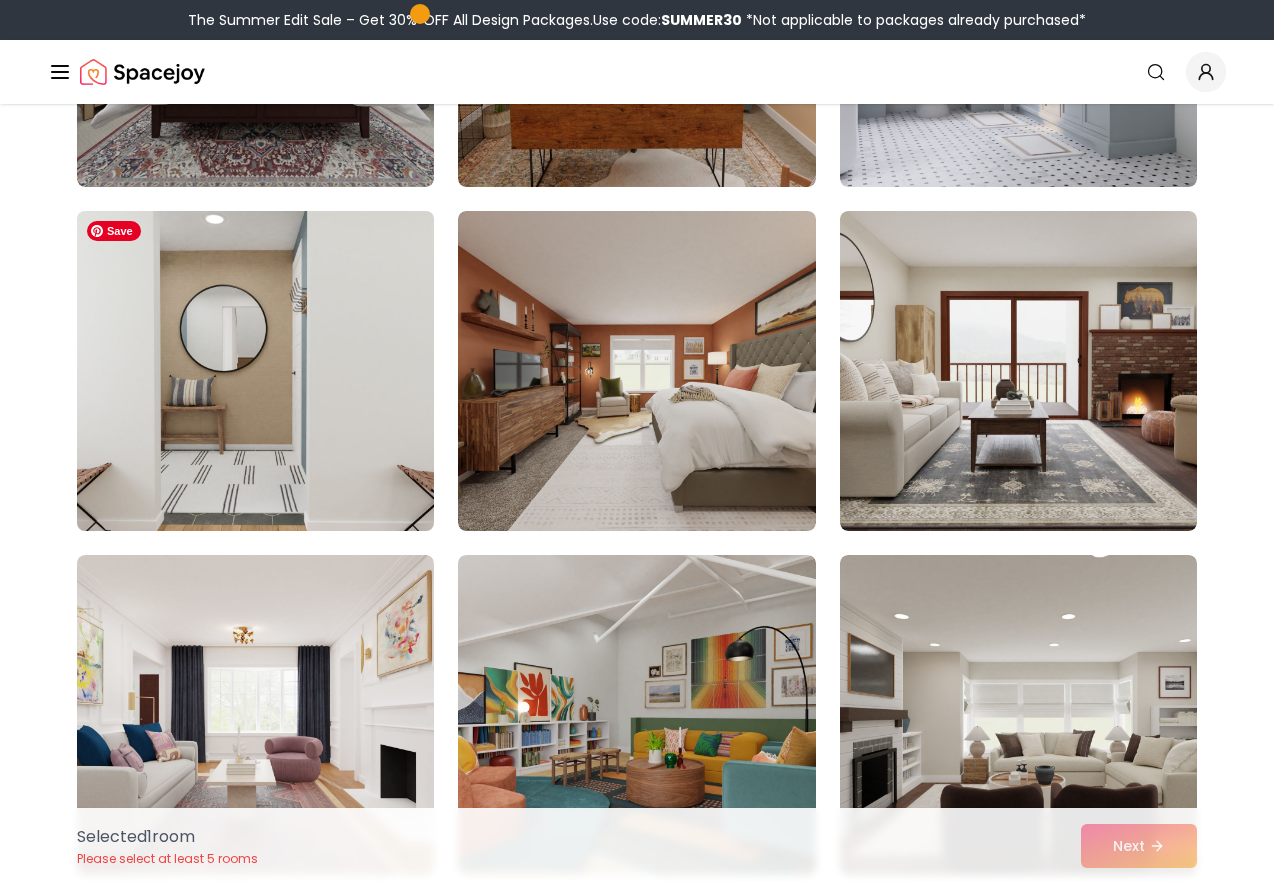 click at bounding box center [255, 371] 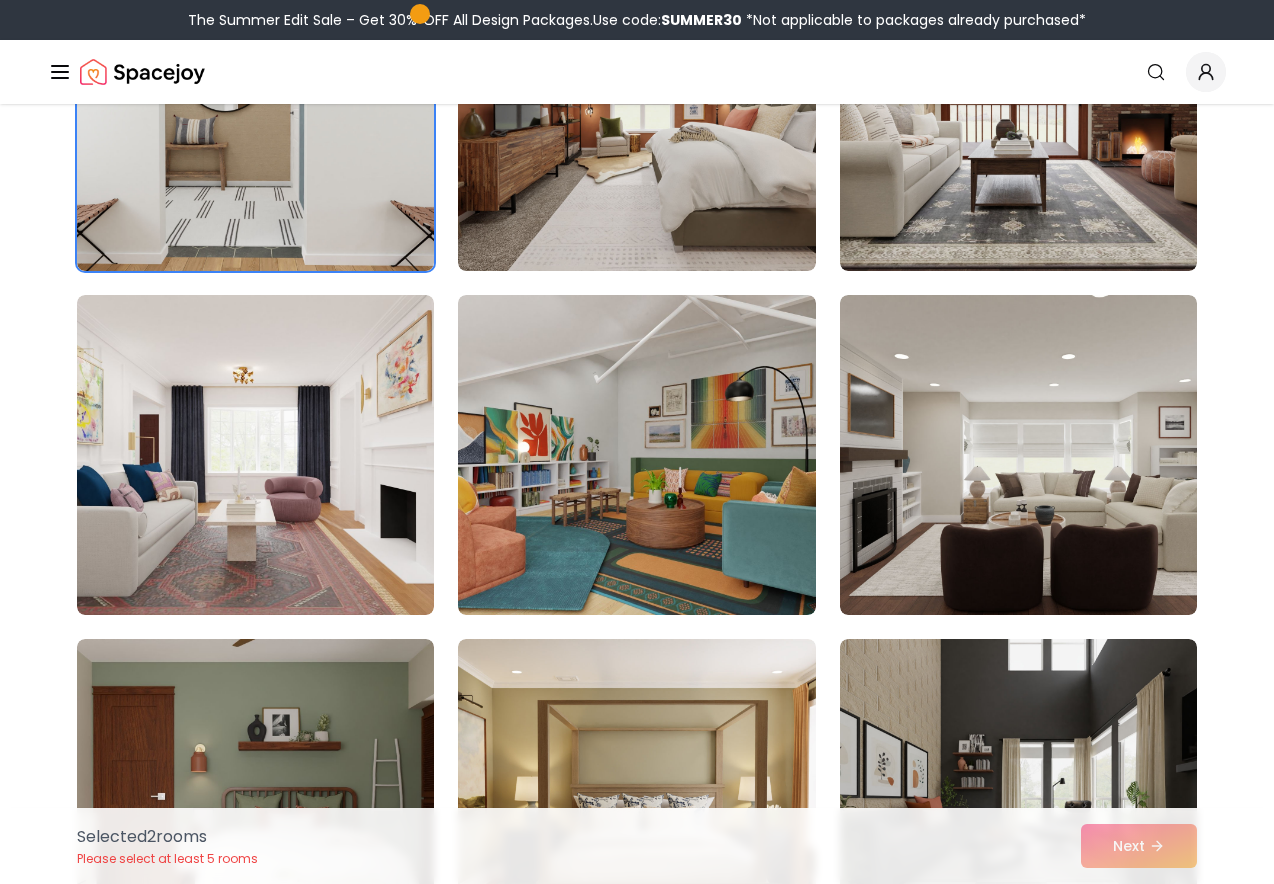 scroll, scrollTop: 2706, scrollLeft: 0, axis: vertical 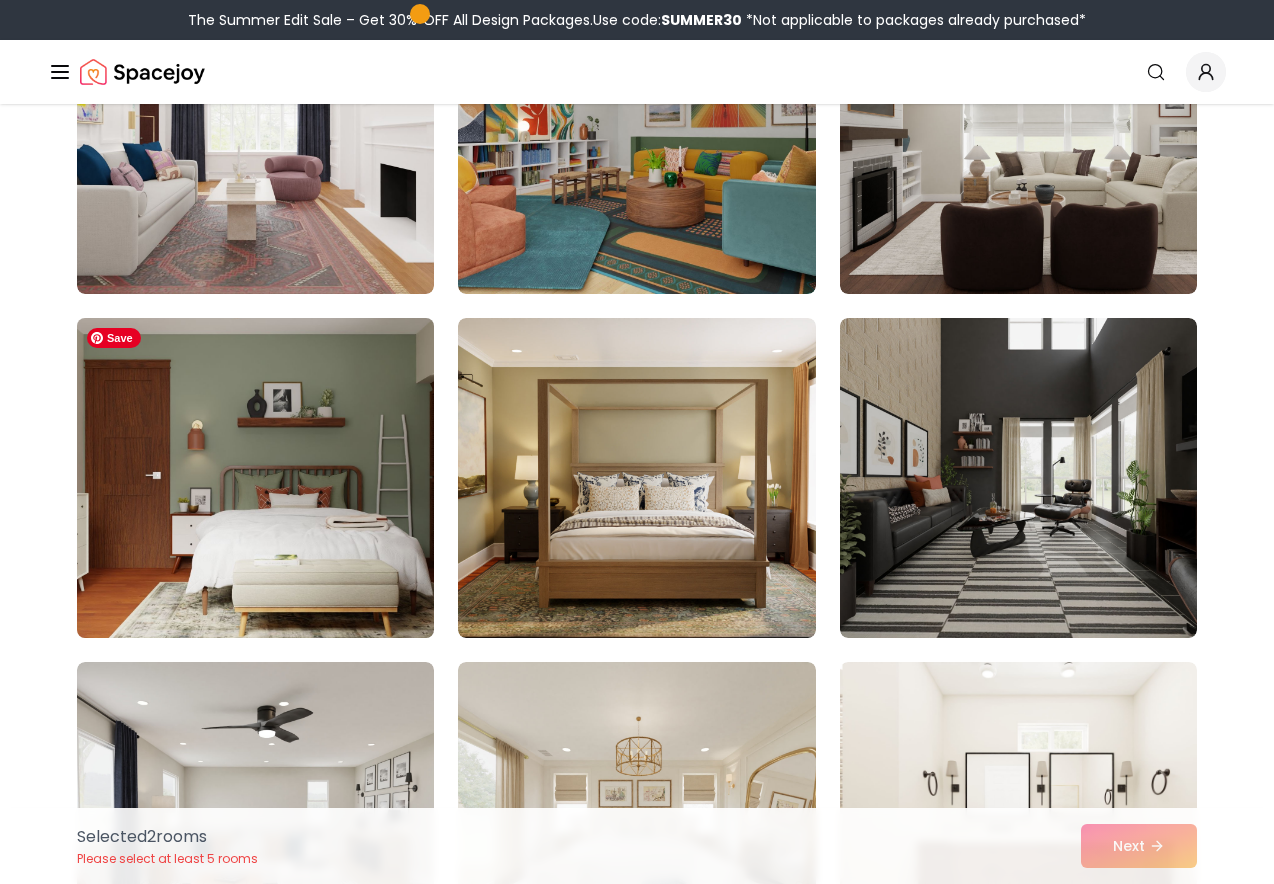 click at bounding box center (255, 478) 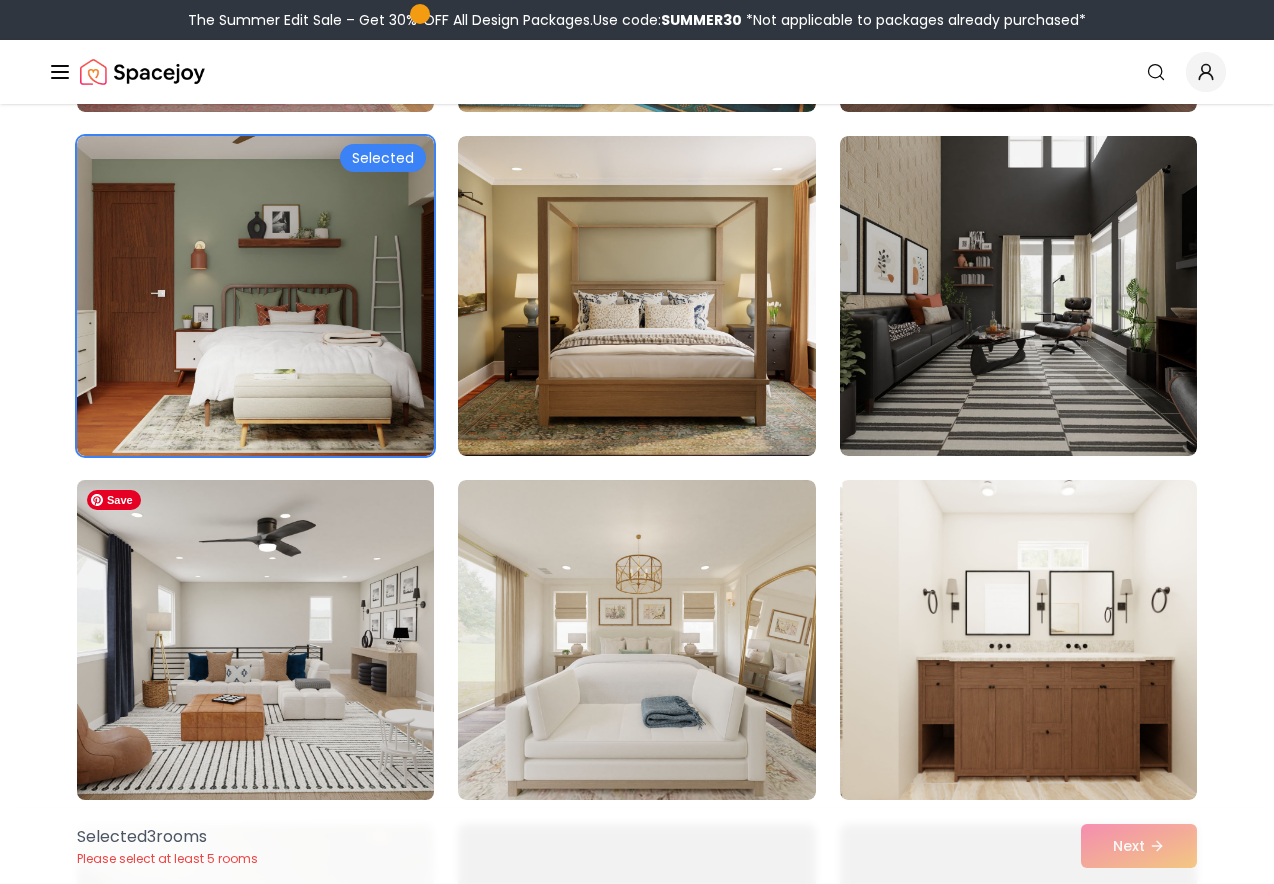 scroll, scrollTop: 3064, scrollLeft: 0, axis: vertical 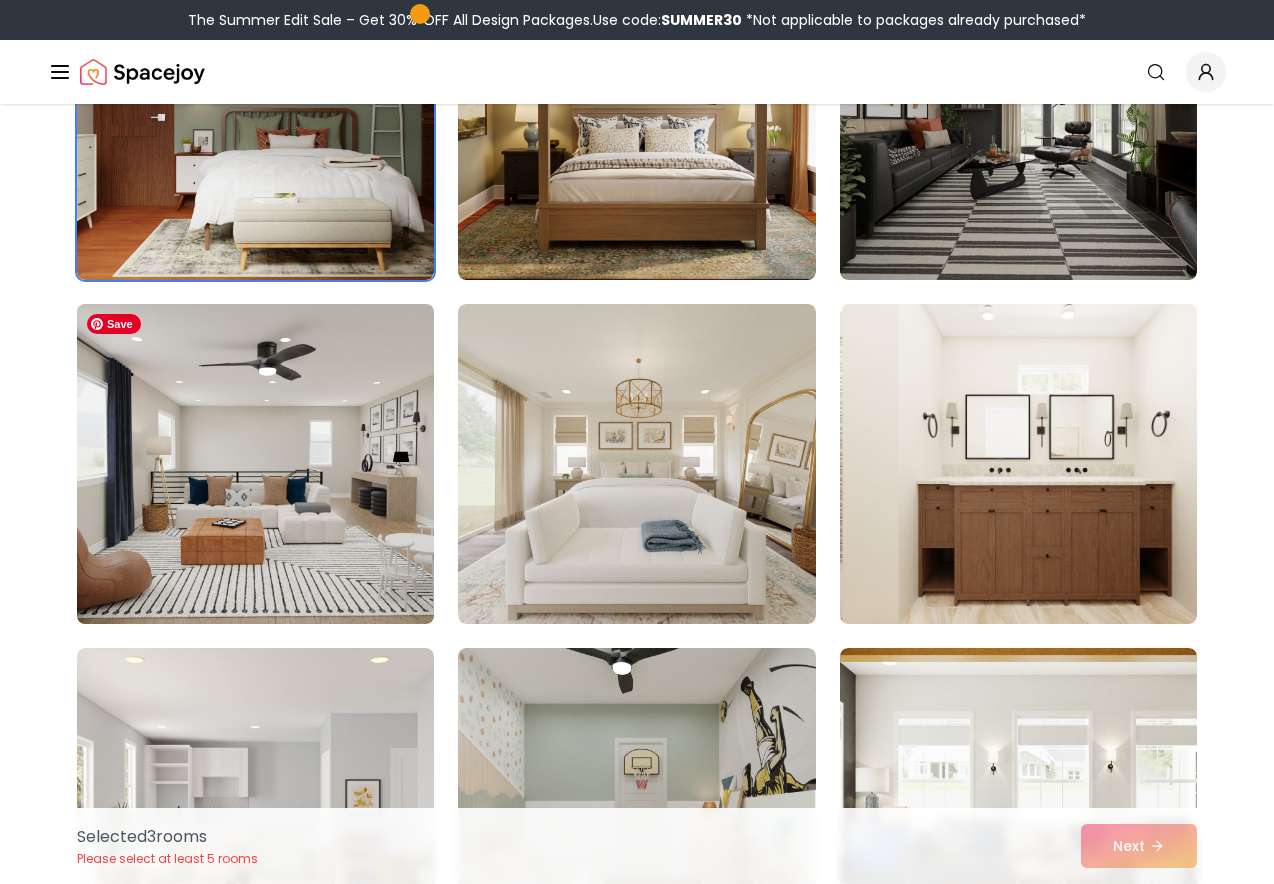 click at bounding box center (255, 464) 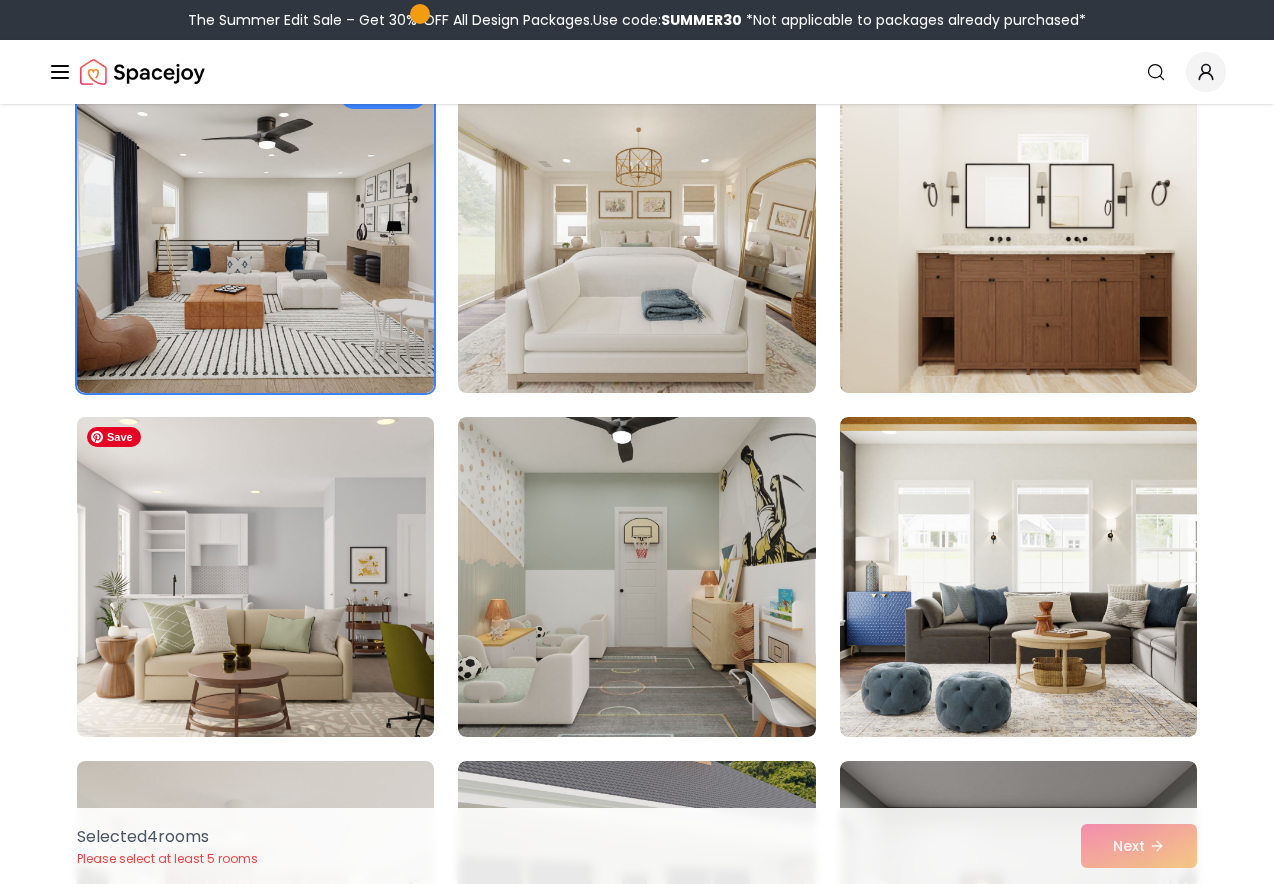 scroll, scrollTop: 3398, scrollLeft: 0, axis: vertical 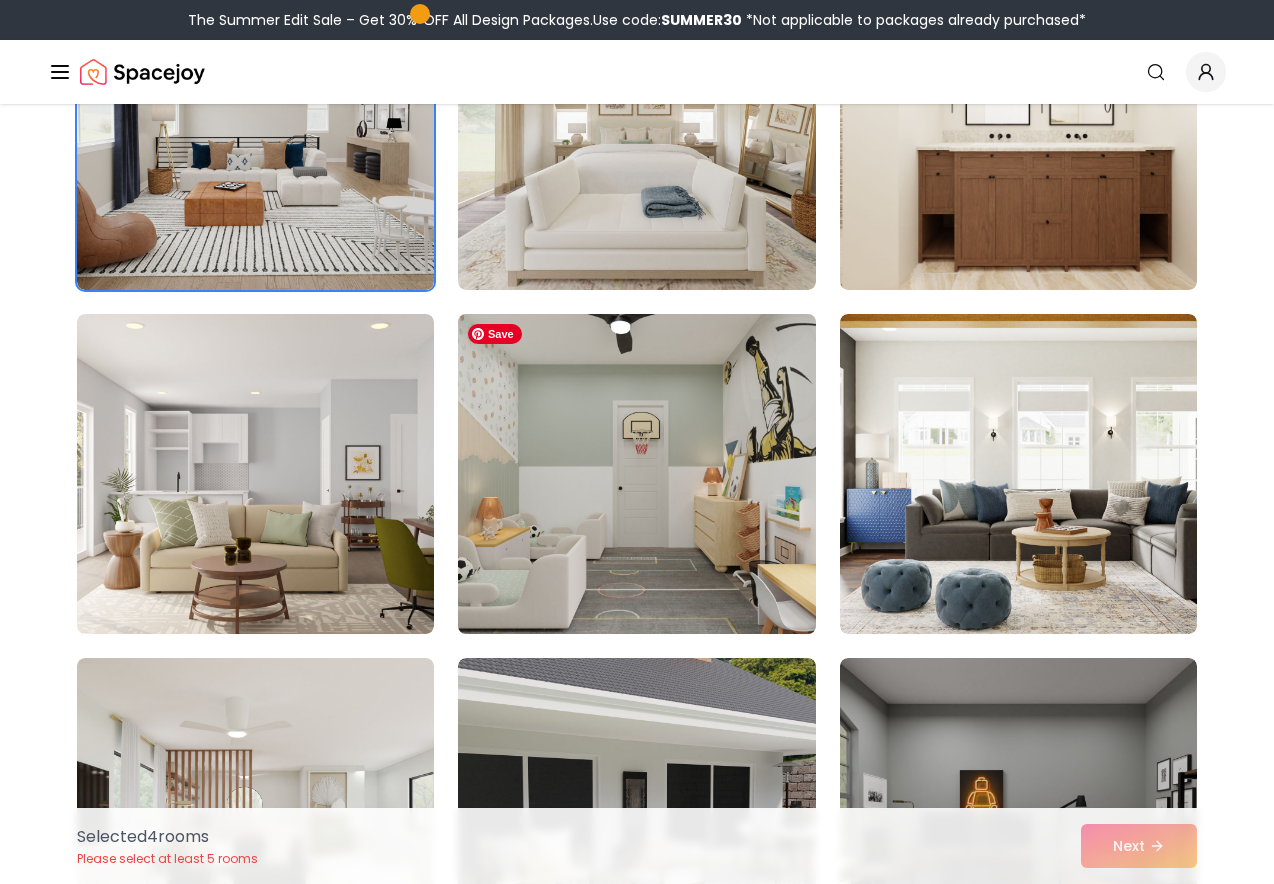 click at bounding box center [636, 474] 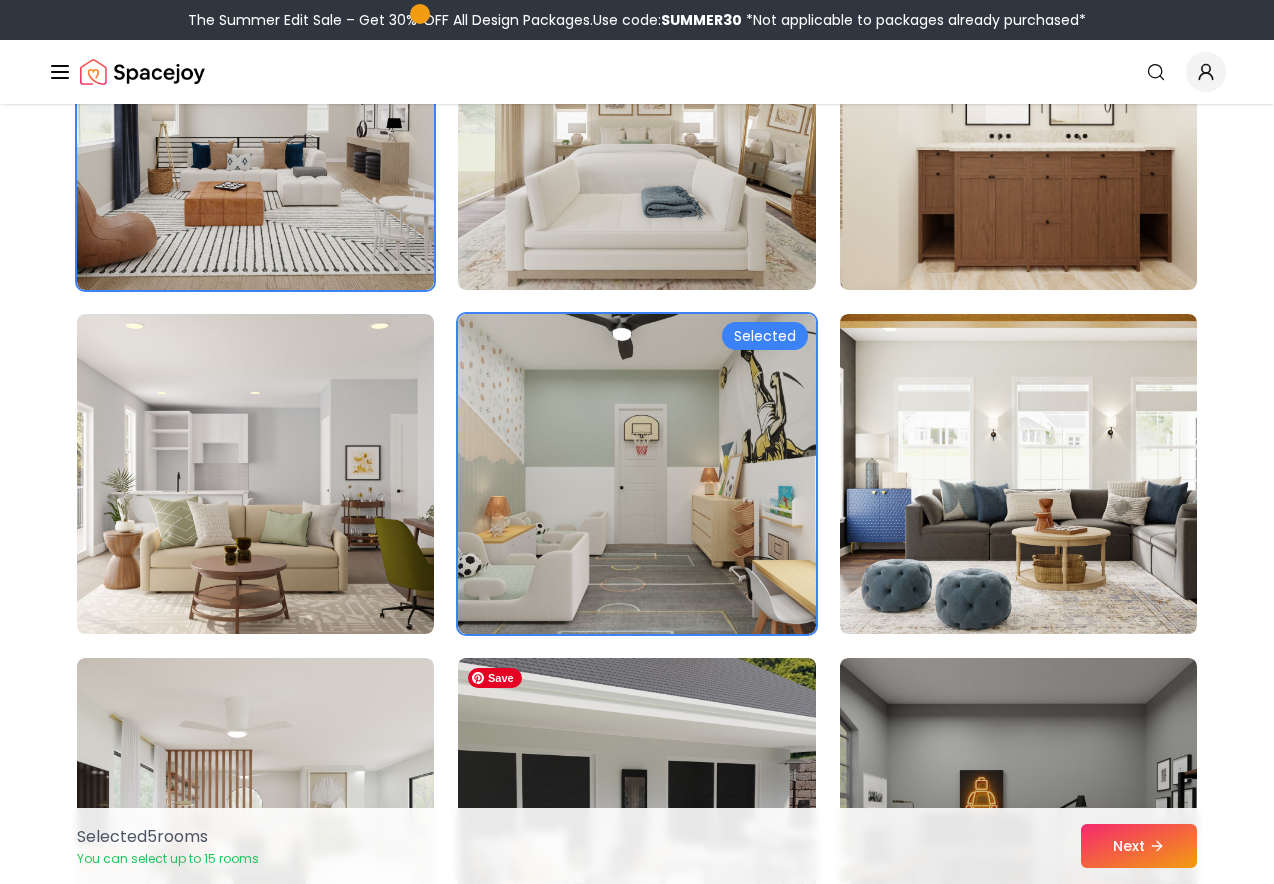 scroll, scrollTop: 3538, scrollLeft: 0, axis: vertical 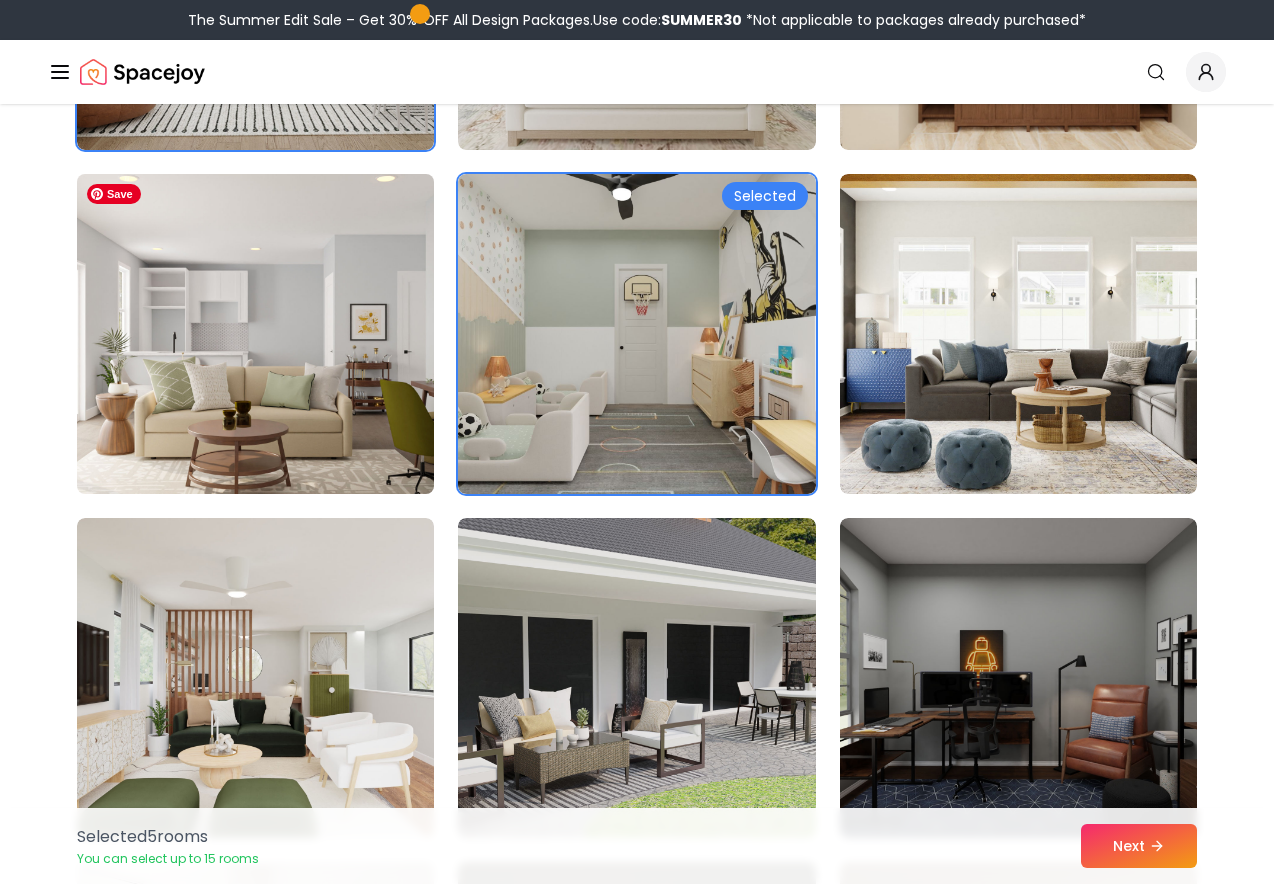click at bounding box center (255, 334) 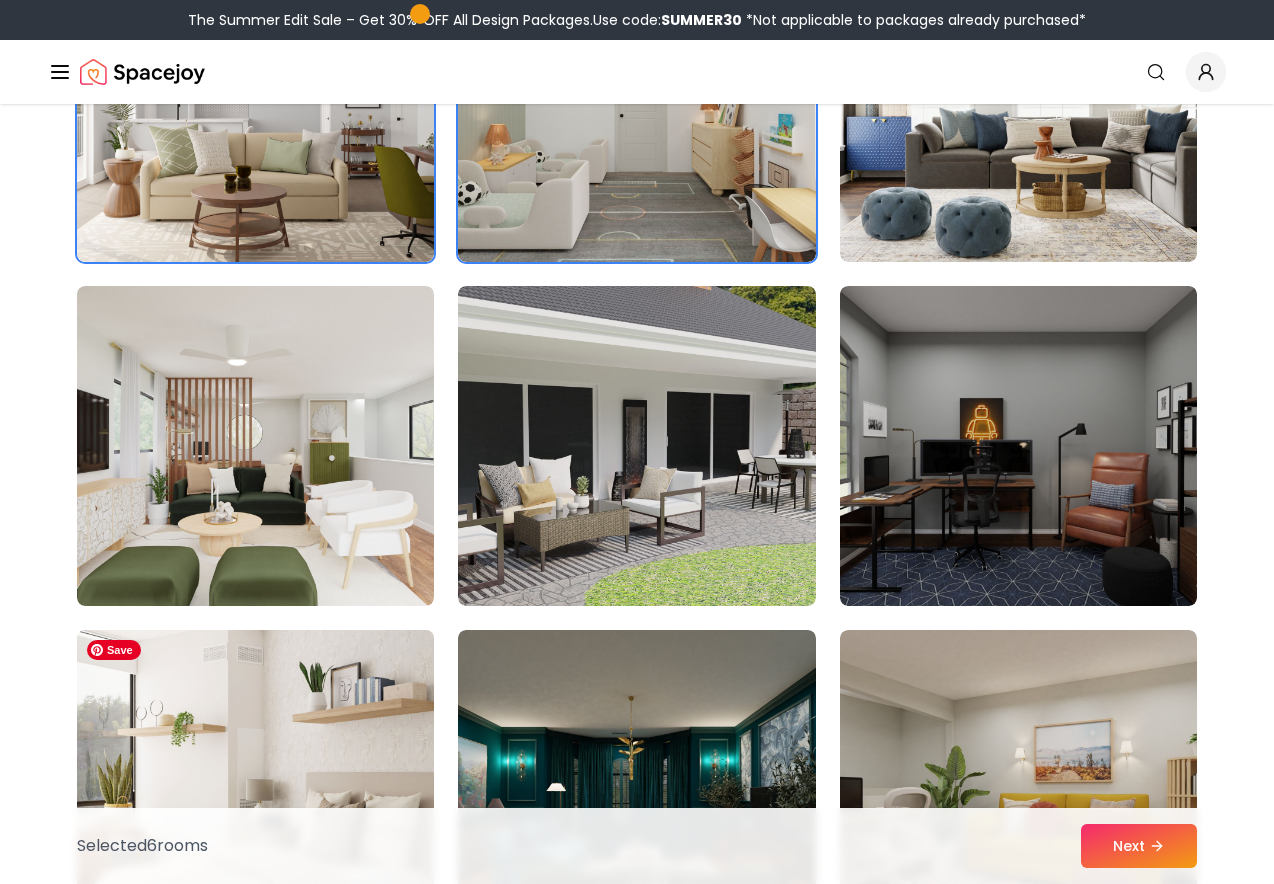 scroll, scrollTop: 4104, scrollLeft: 0, axis: vertical 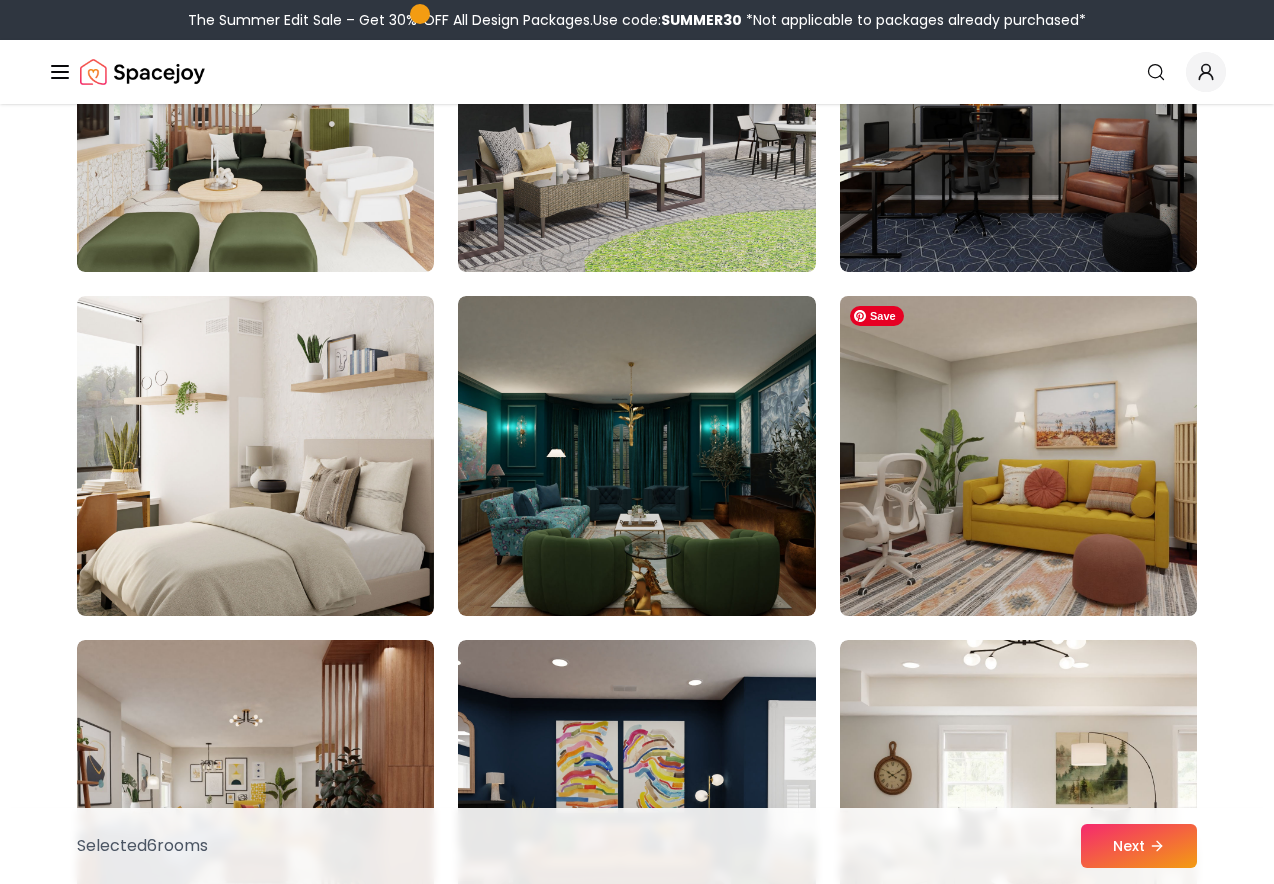 click at bounding box center (1018, 456) 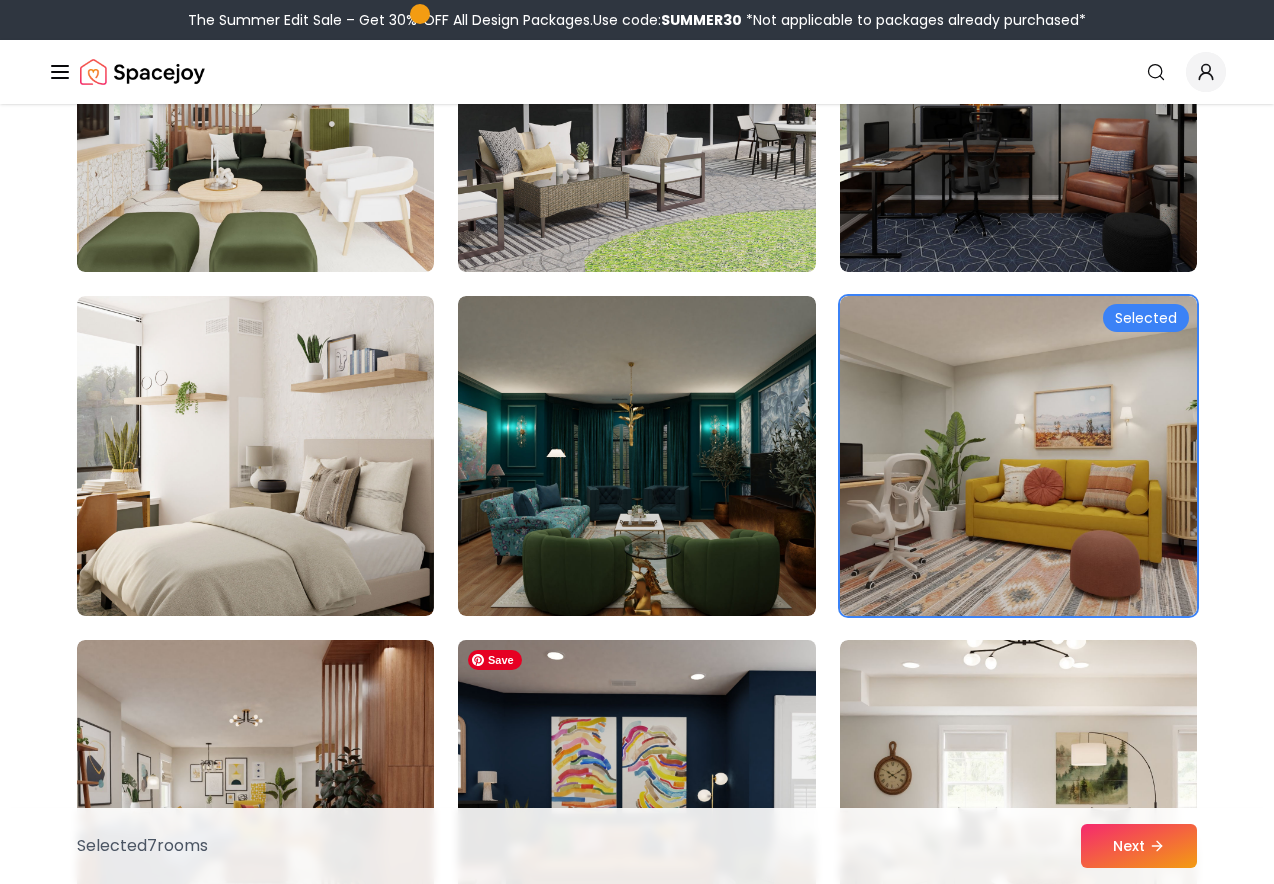 scroll, scrollTop: 4287, scrollLeft: 0, axis: vertical 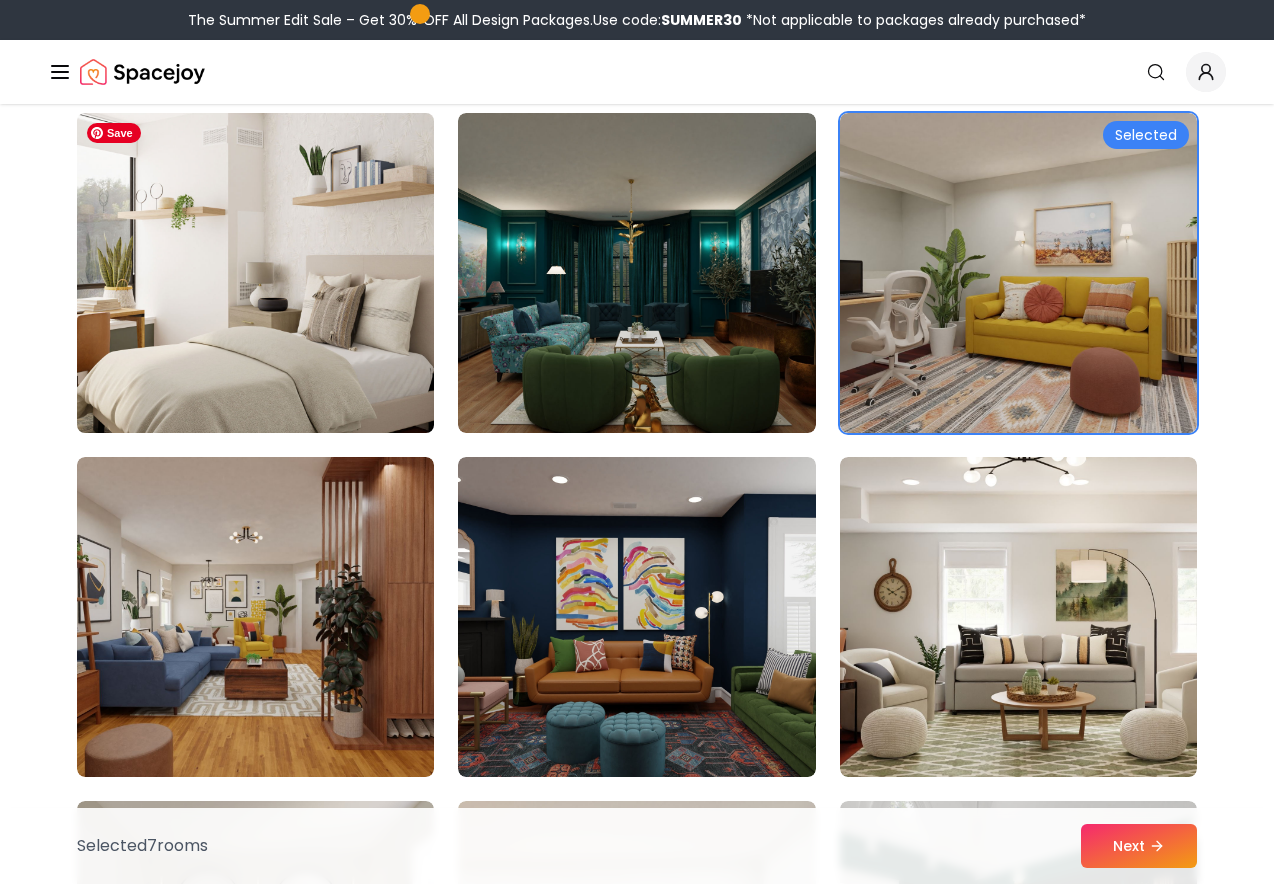 click at bounding box center [255, 273] 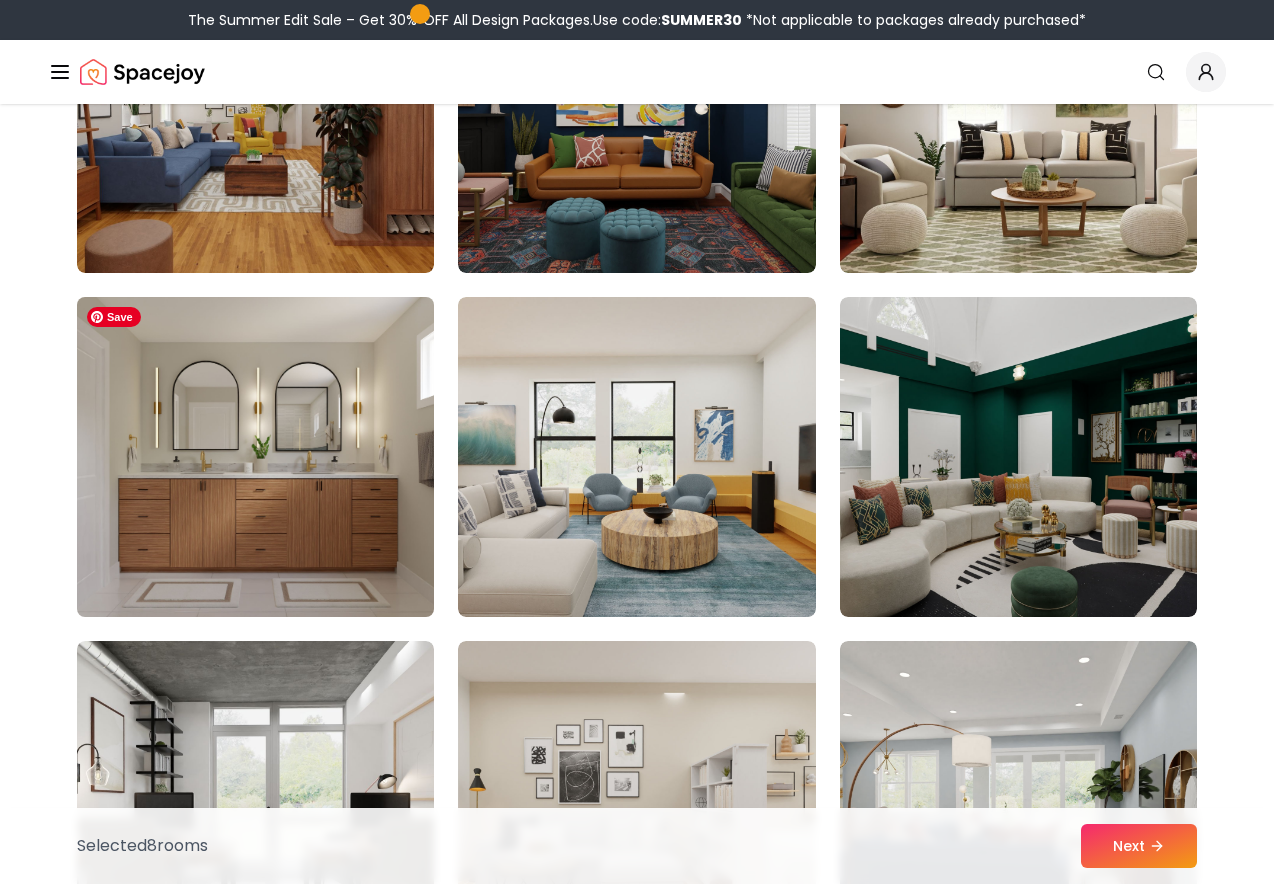 scroll, scrollTop: 5077, scrollLeft: 0, axis: vertical 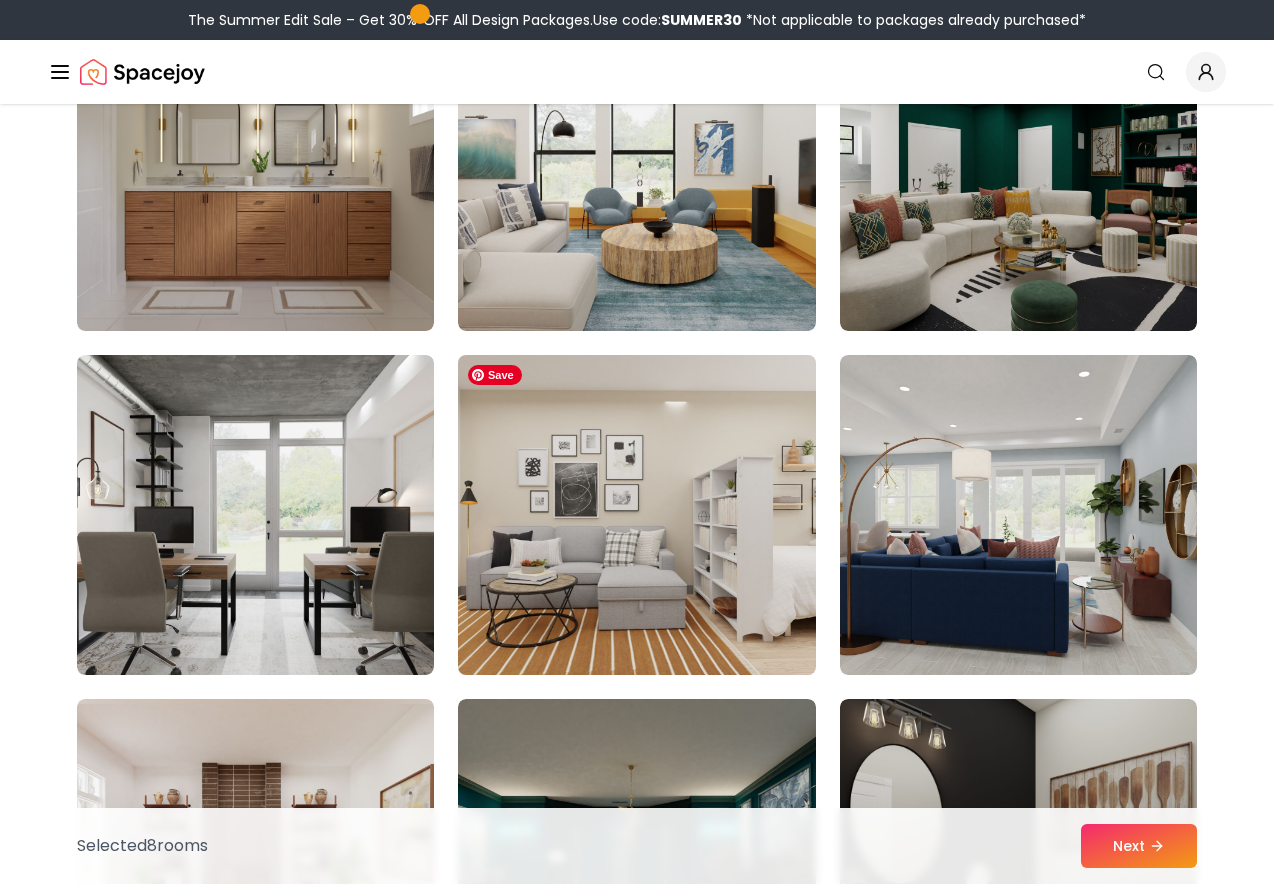 click at bounding box center (636, 515) 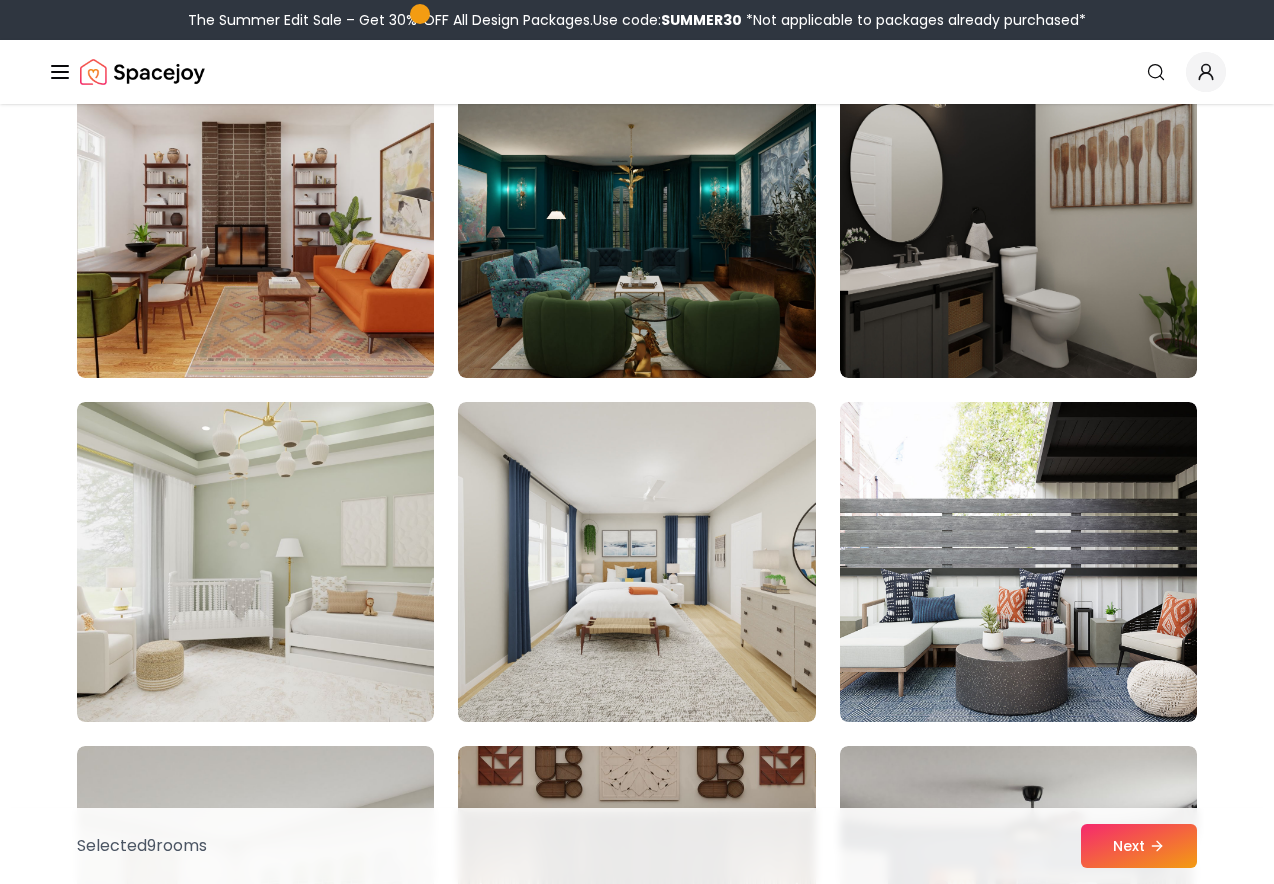 scroll, scrollTop: 5948, scrollLeft: 0, axis: vertical 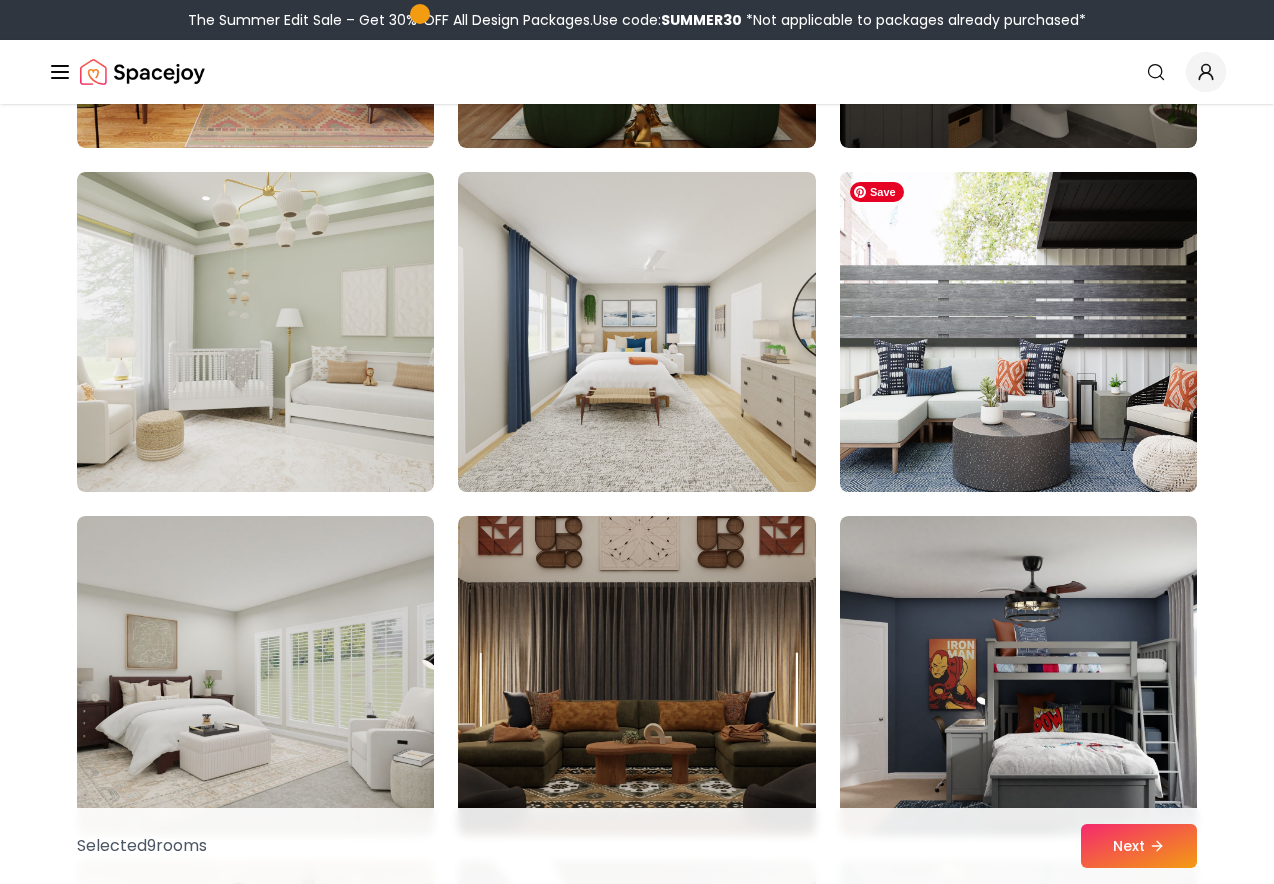click at bounding box center (1018, 332) 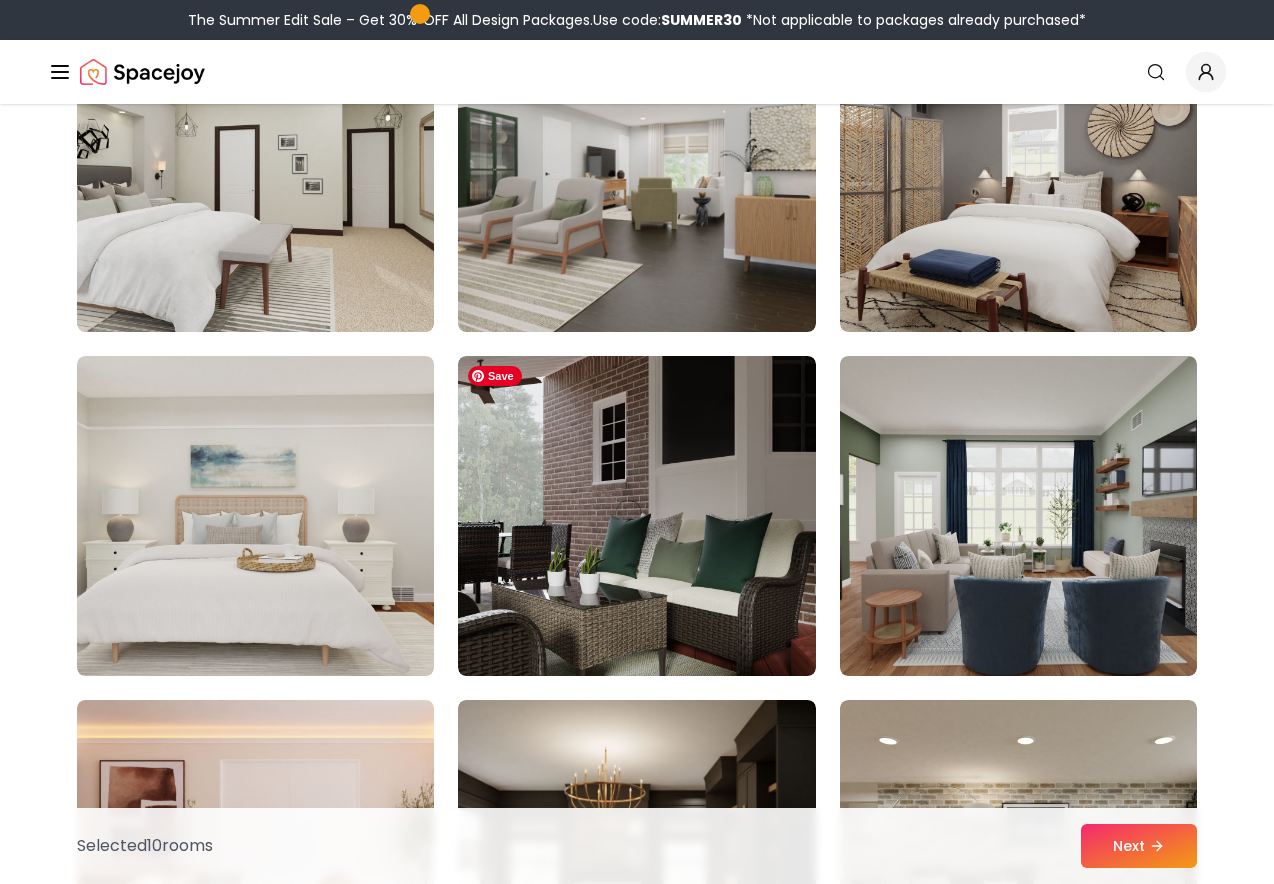 scroll, scrollTop: 7841, scrollLeft: 0, axis: vertical 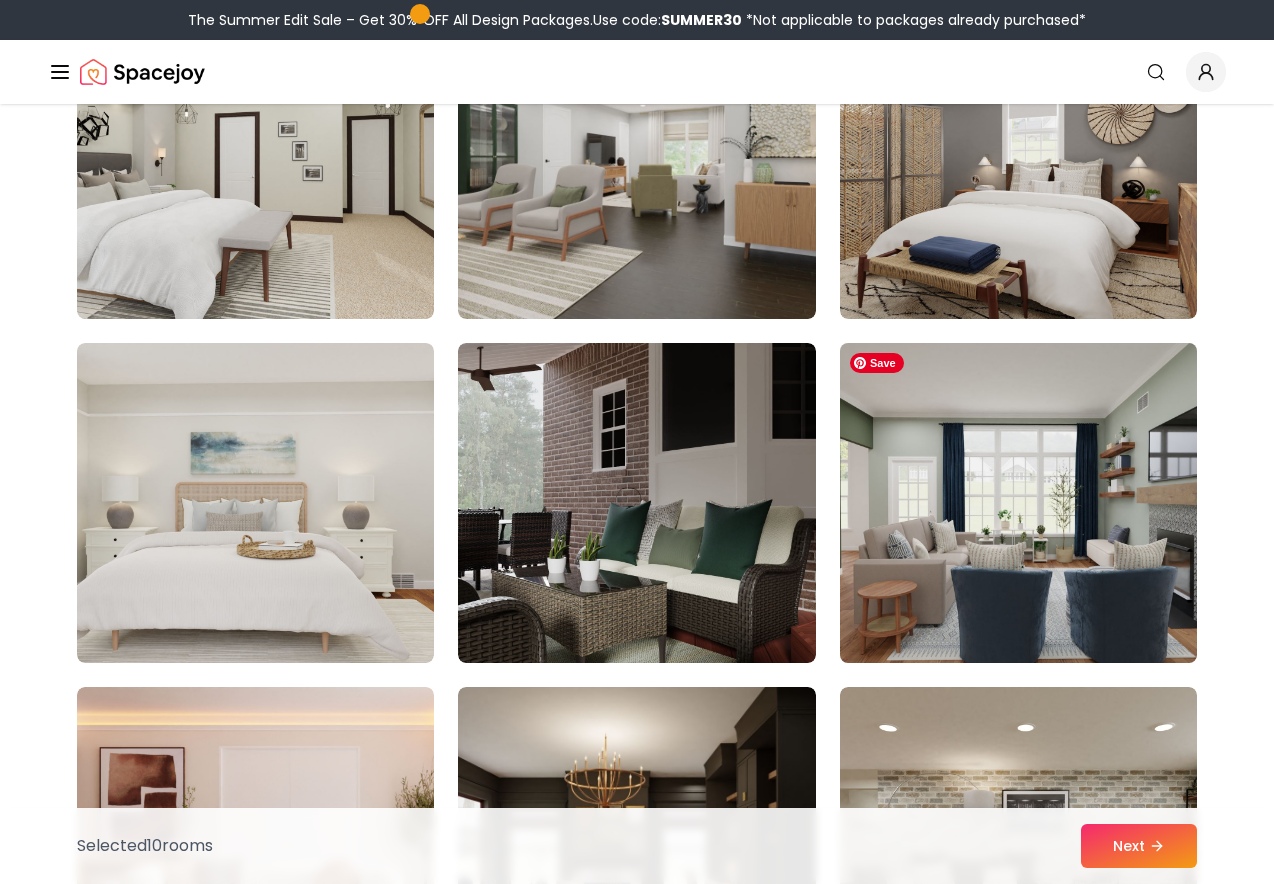 click at bounding box center (1018, 503) 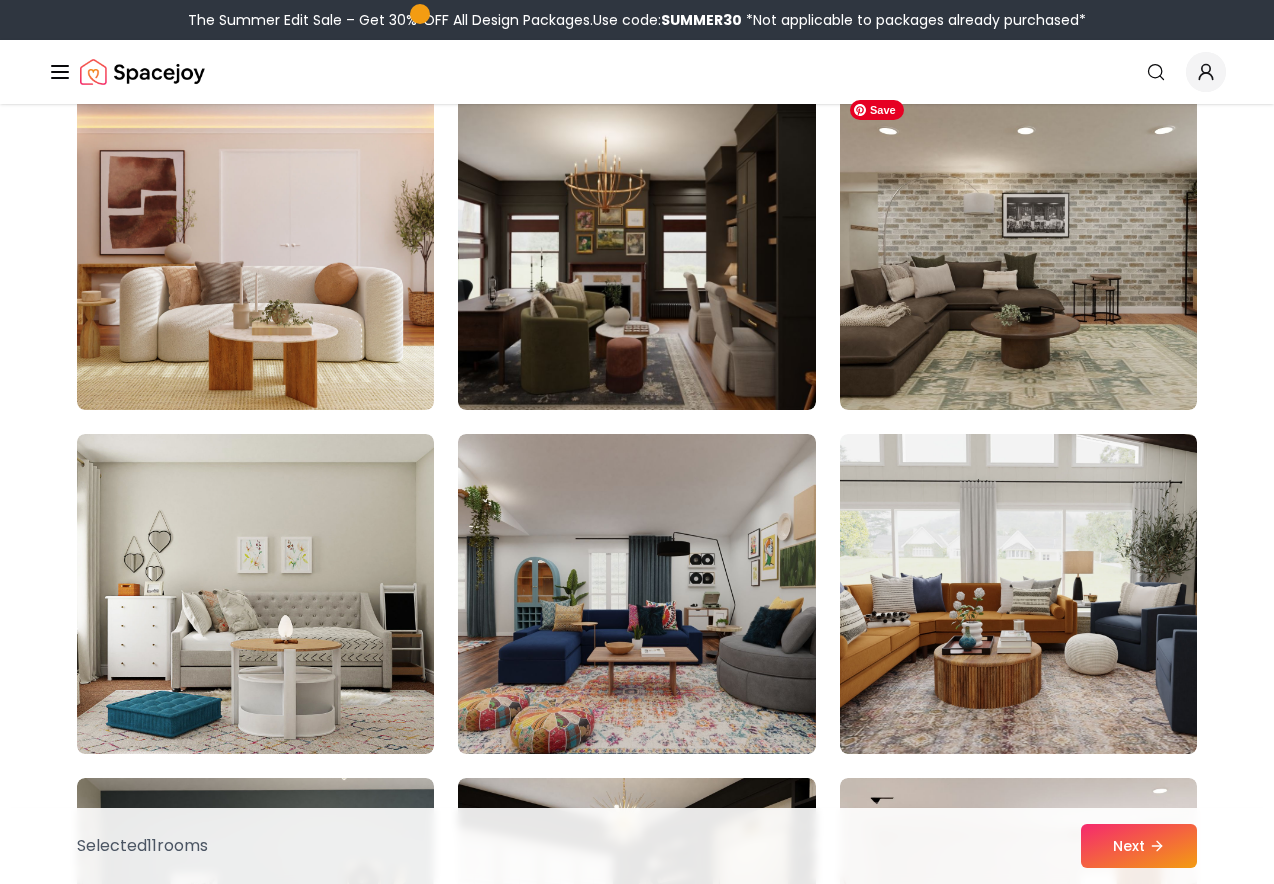 scroll, scrollTop: 8195, scrollLeft: 0, axis: vertical 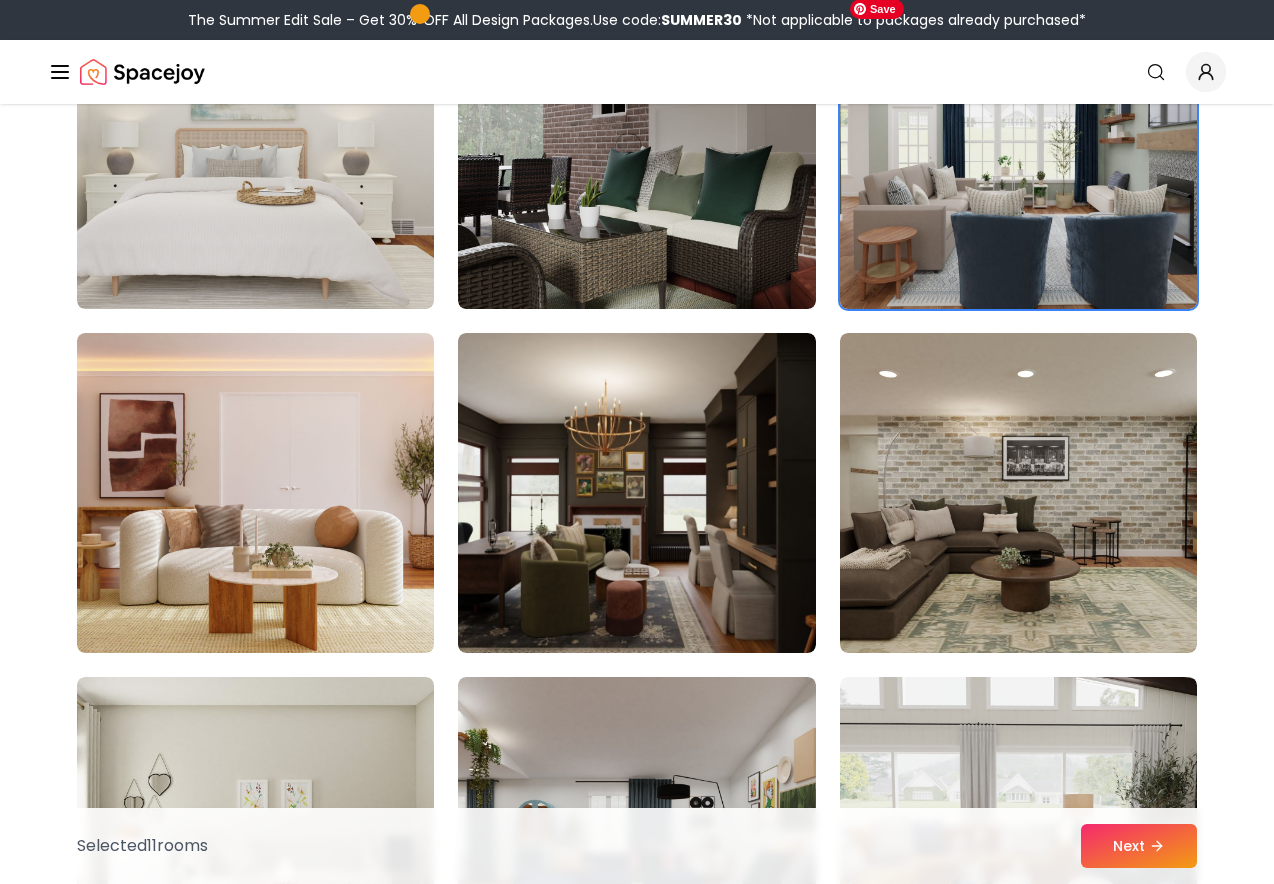click at bounding box center (1018, 149) 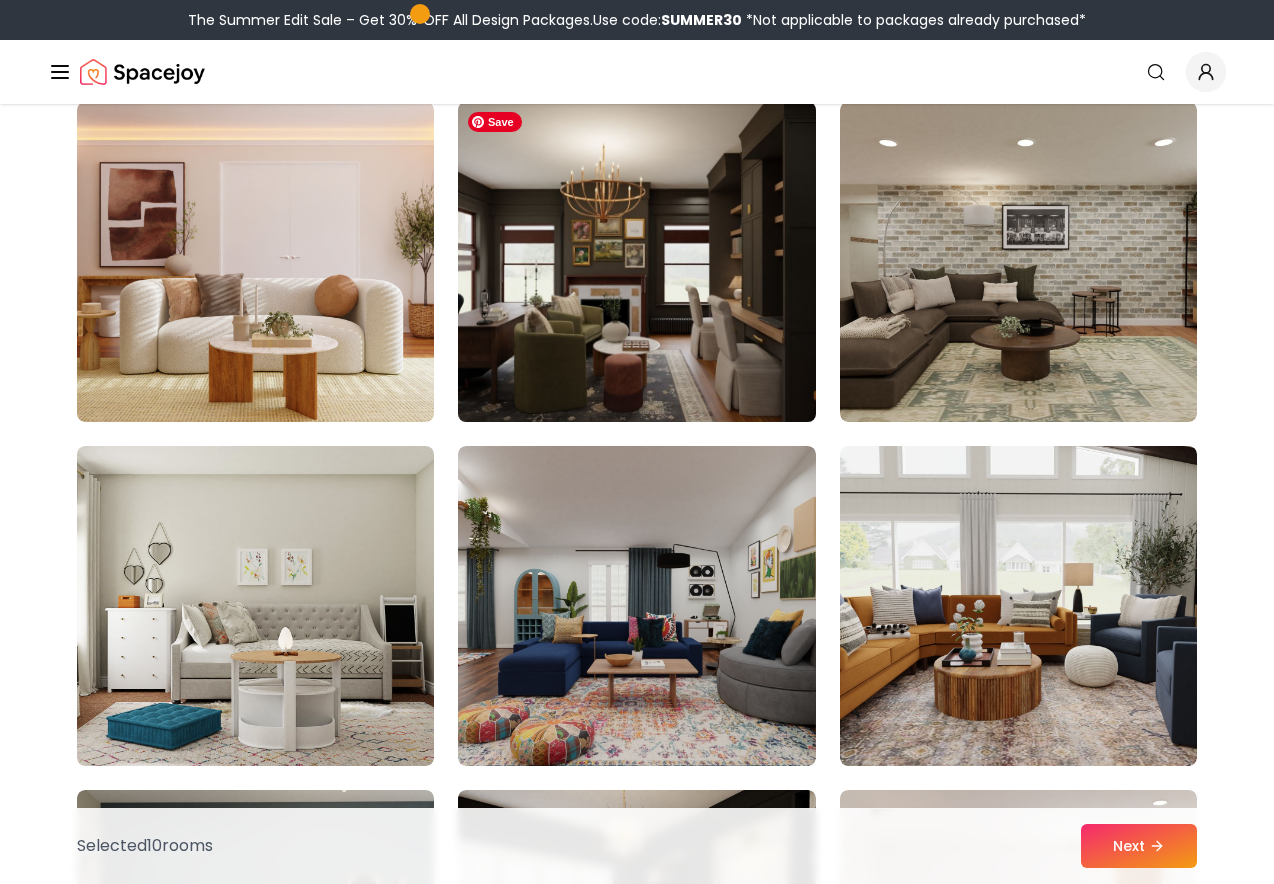 scroll, scrollTop: 8747, scrollLeft: 0, axis: vertical 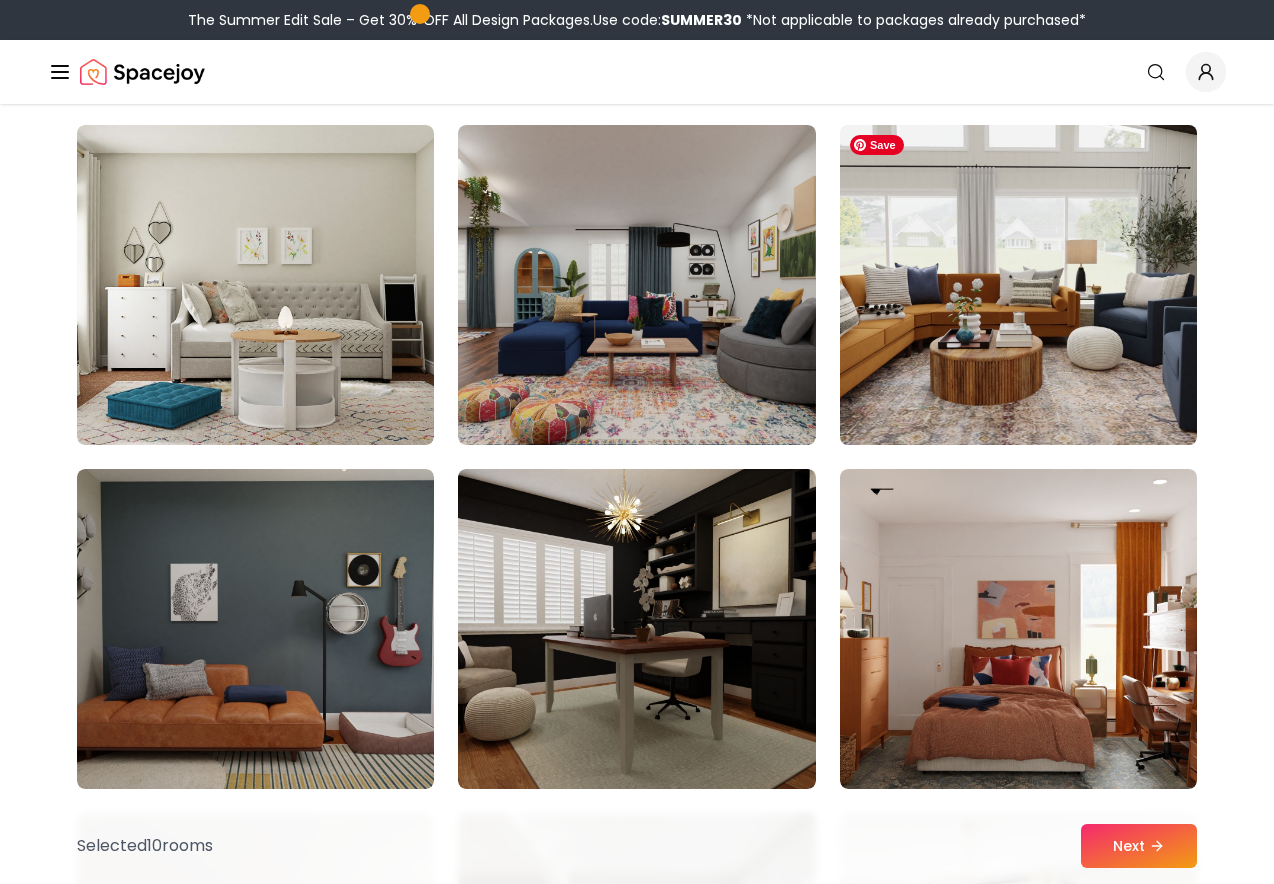 click at bounding box center (1018, 285) 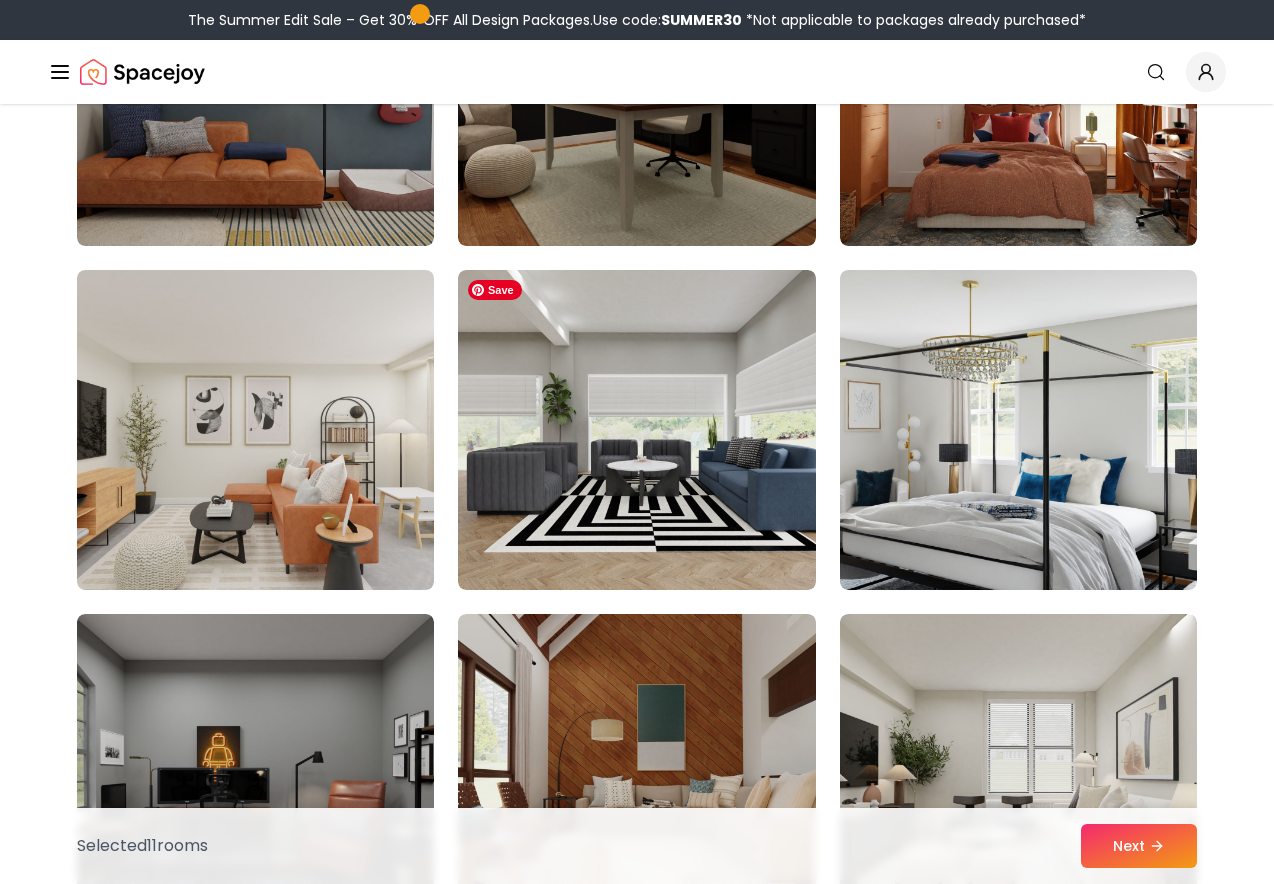 scroll, scrollTop: 9625, scrollLeft: 0, axis: vertical 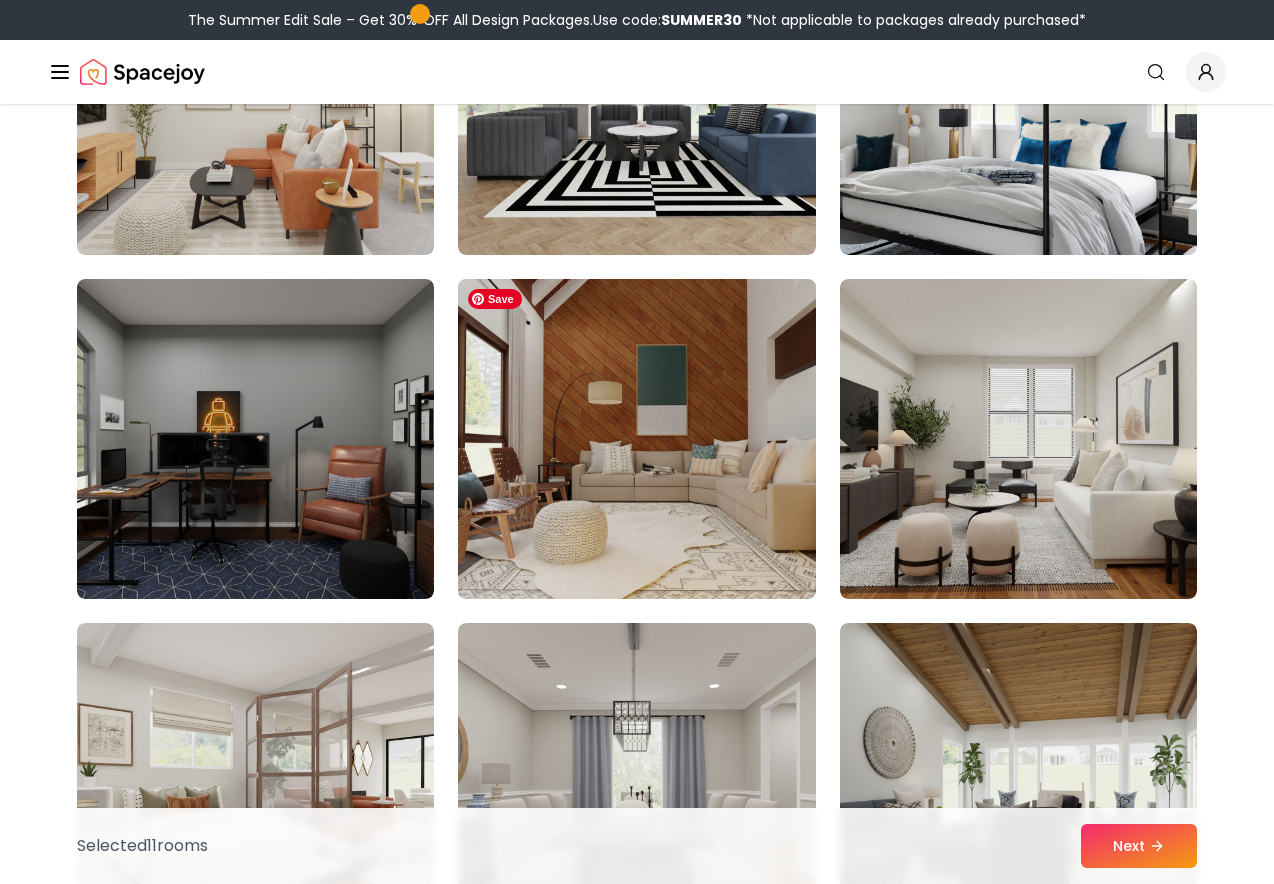click at bounding box center [636, 439] 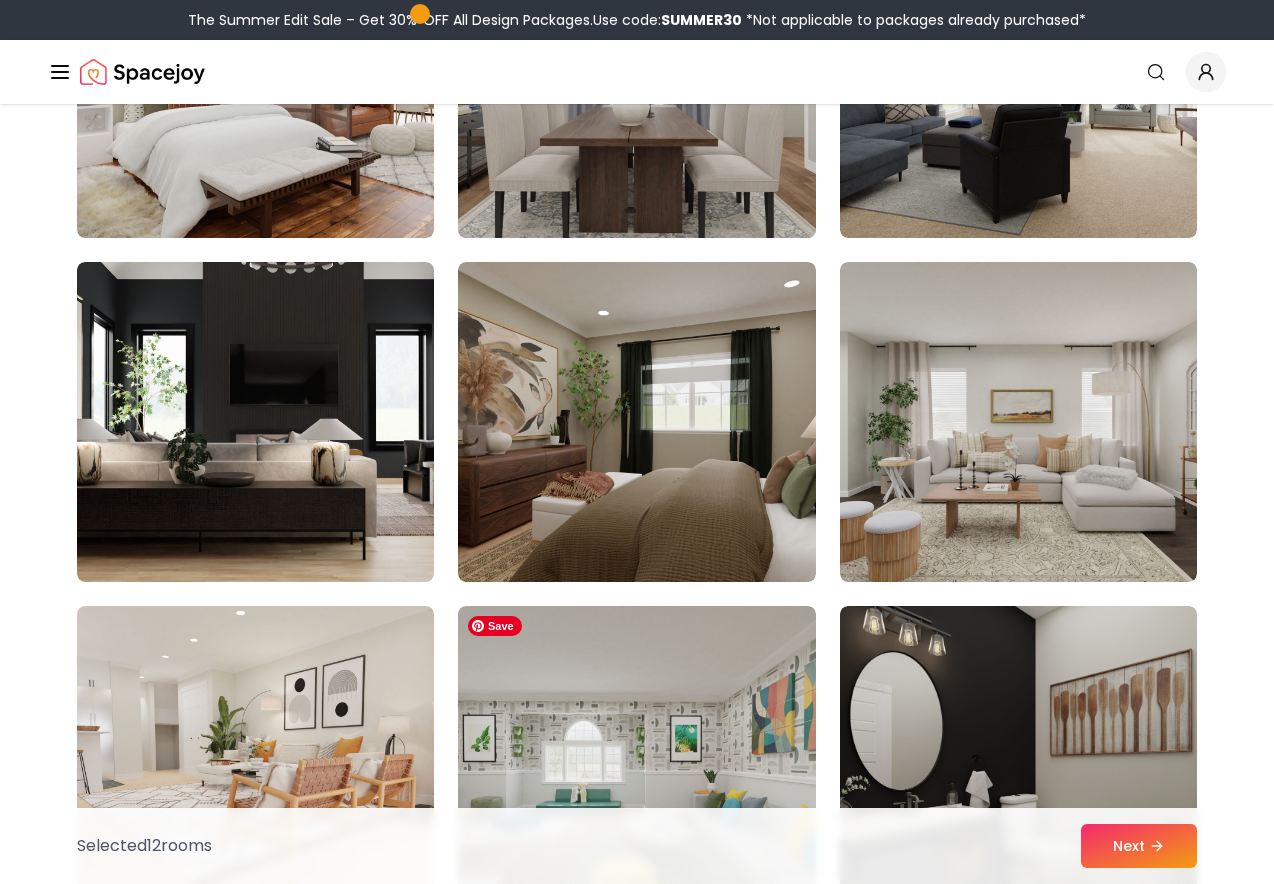 scroll, scrollTop: 10549, scrollLeft: 0, axis: vertical 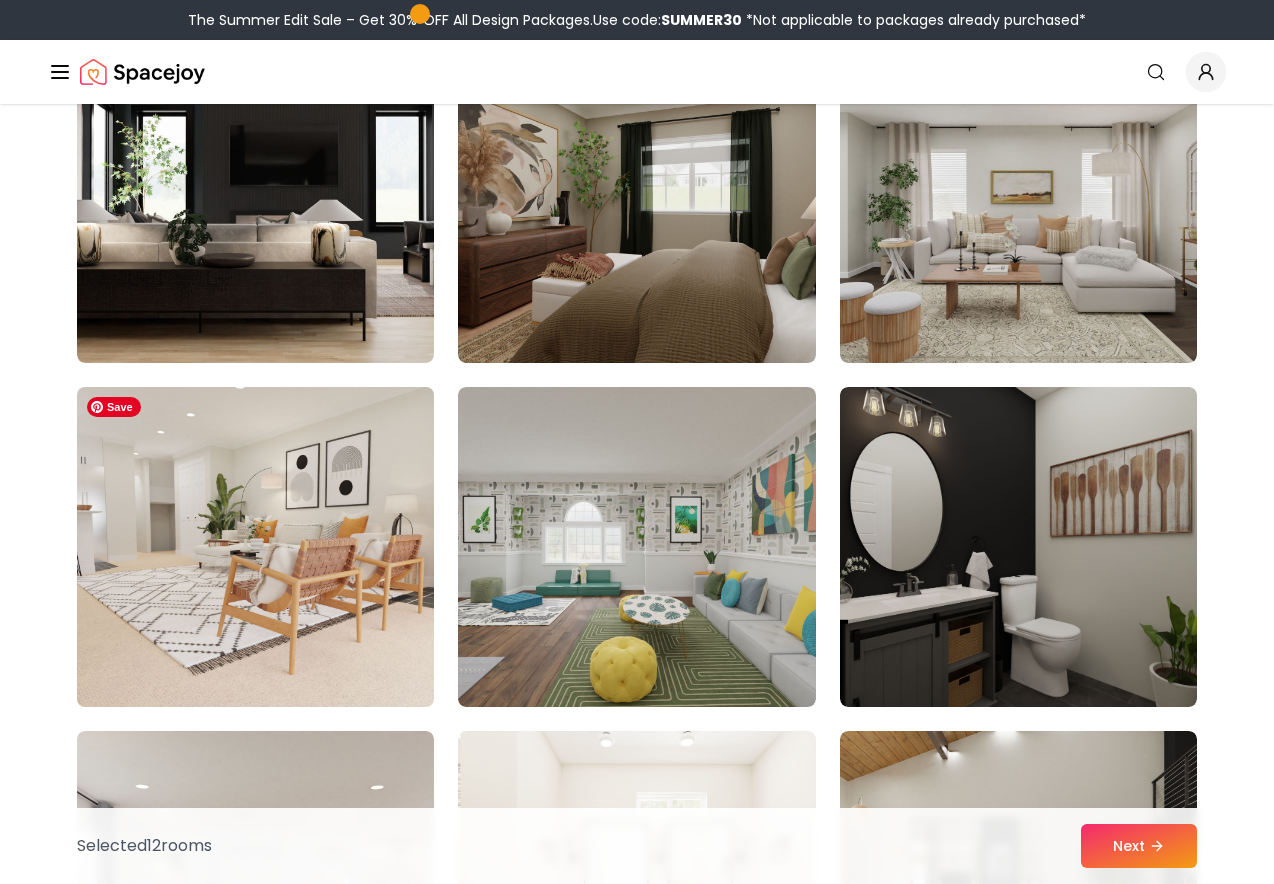click at bounding box center (255, 547) 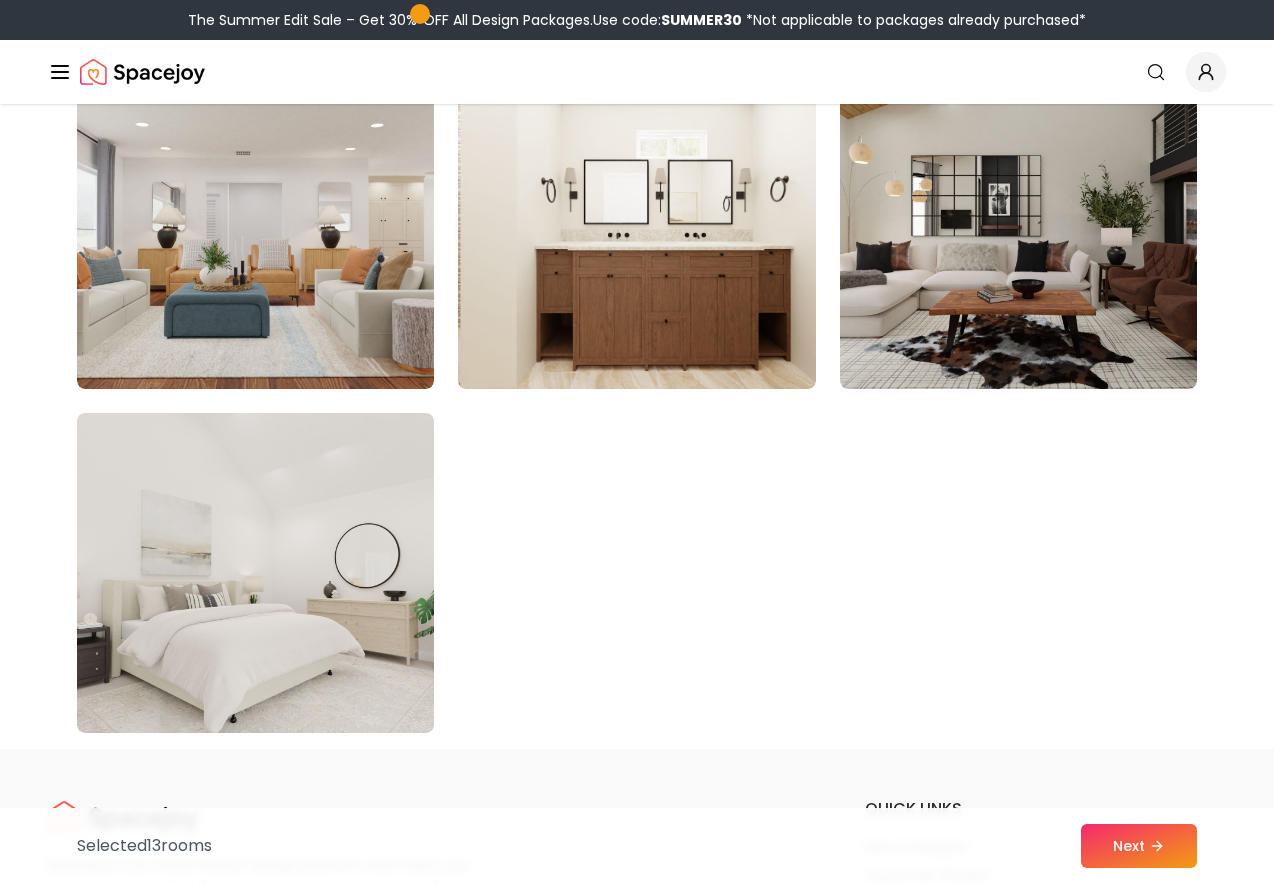 scroll, scrollTop: 11271, scrollLeft: 0, axis: vertical 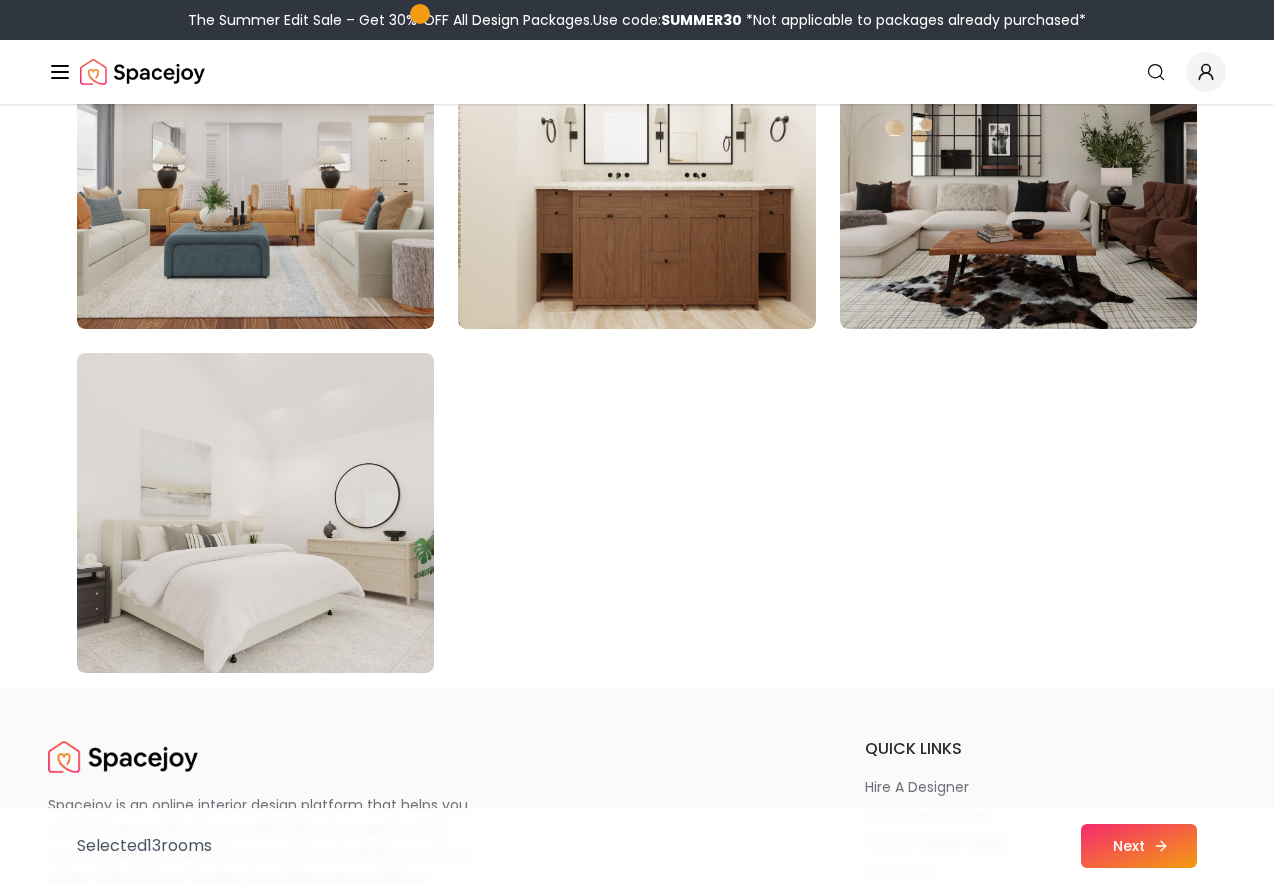 click on "Next" at bounding box center (1139, 846) 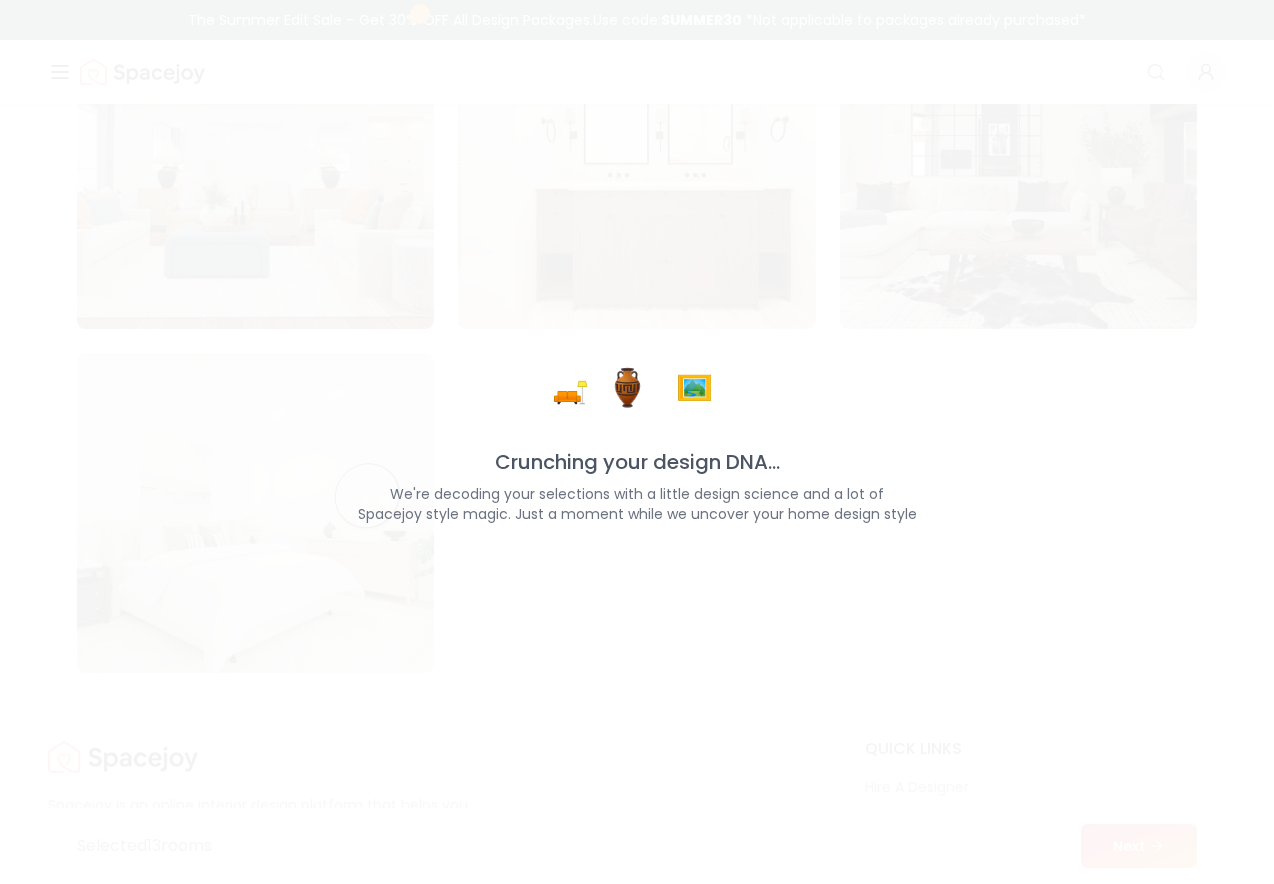 scroll, scrollTop: 11271, scrollLeft: 0, axis: vertical 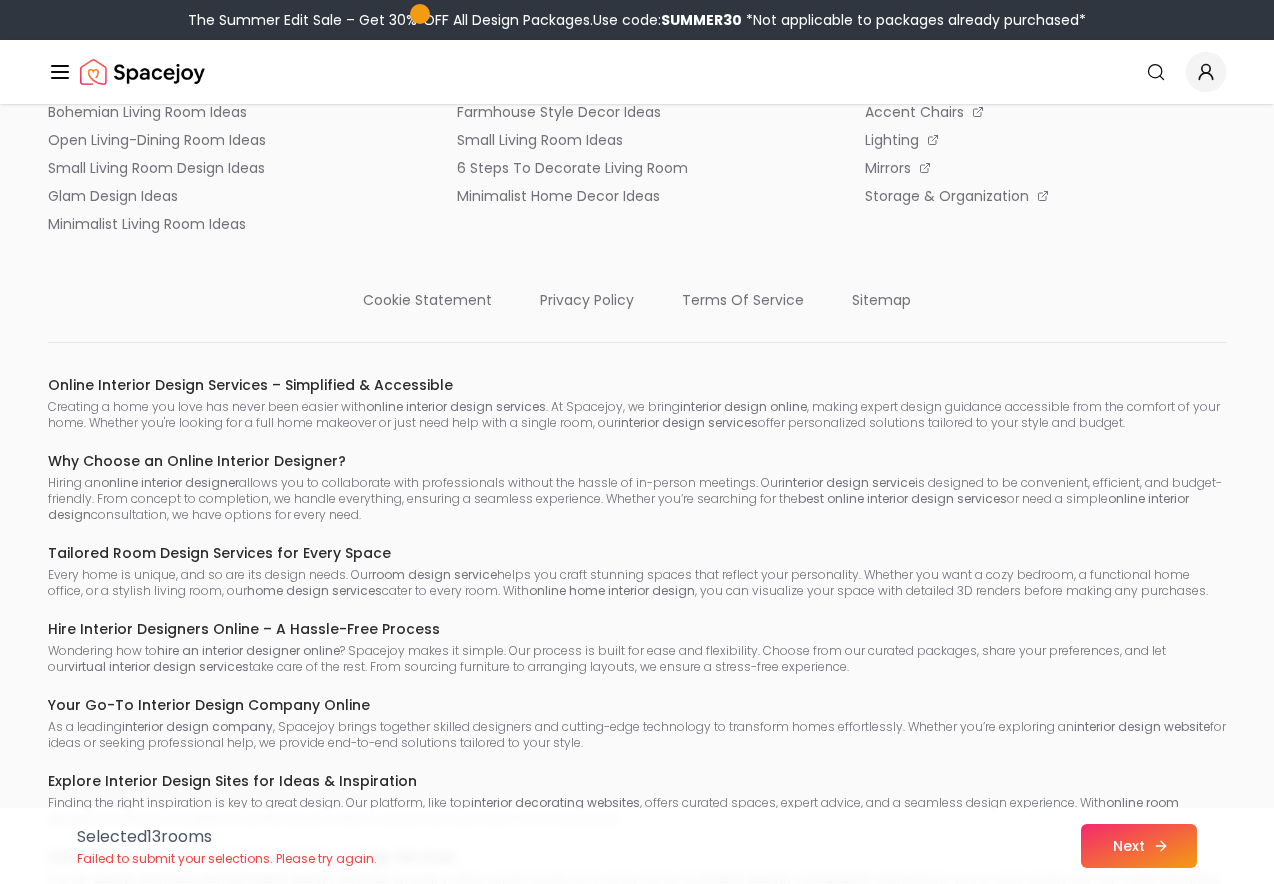 click on "Next" at bounding box center [1139, 846] 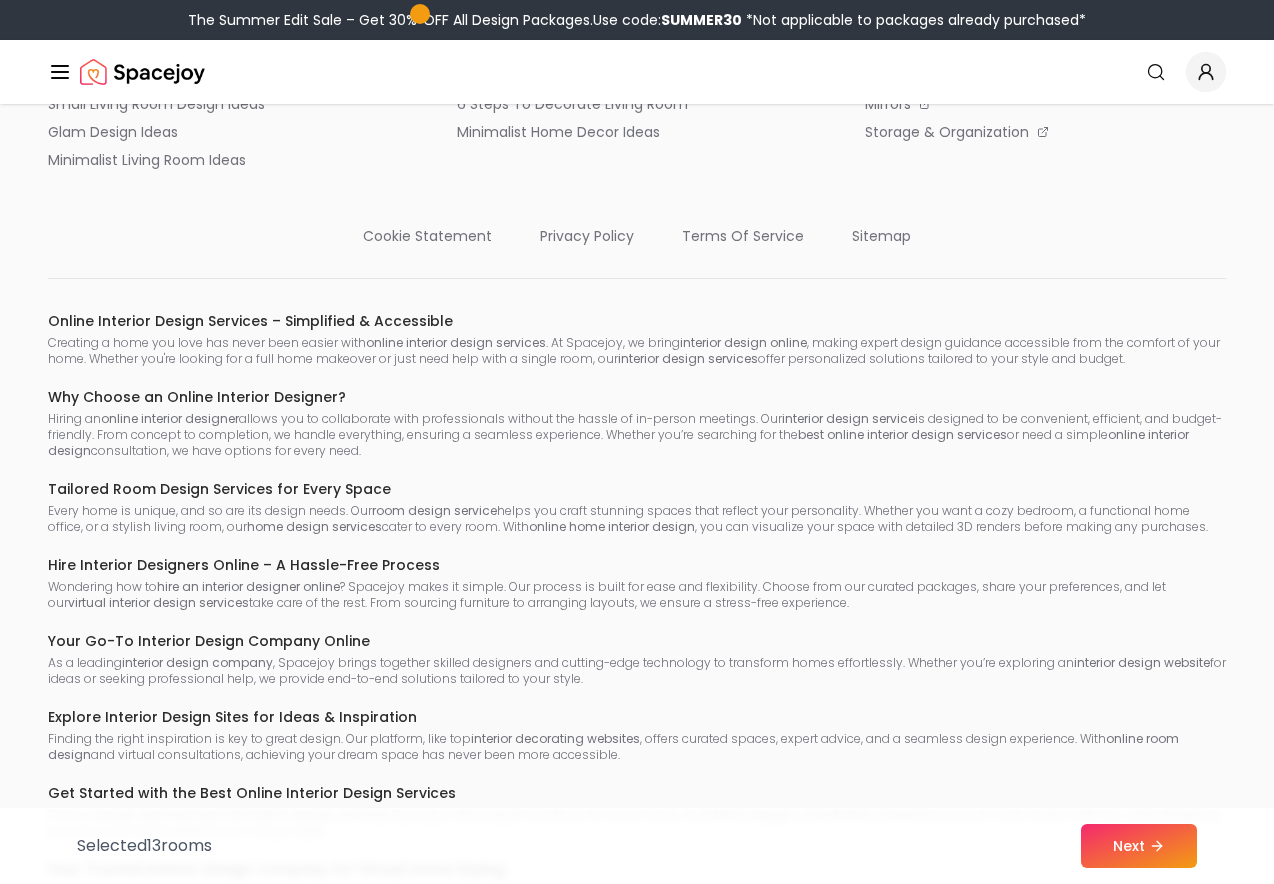 scroll, scrollTop: 12606, scrollLeft: 0, axis: vertical 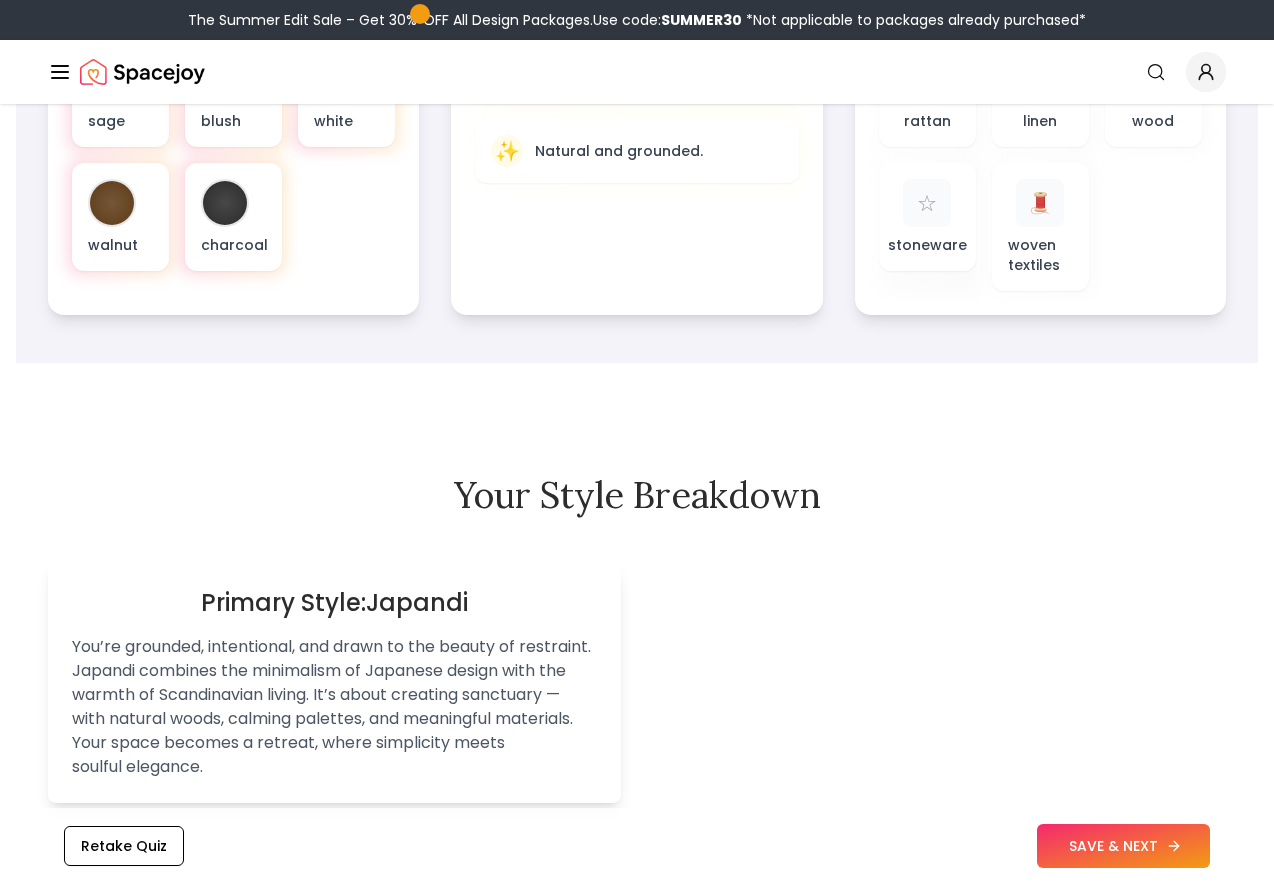 click on "SAVE & NEXT" at bounding box center (1123, 846) 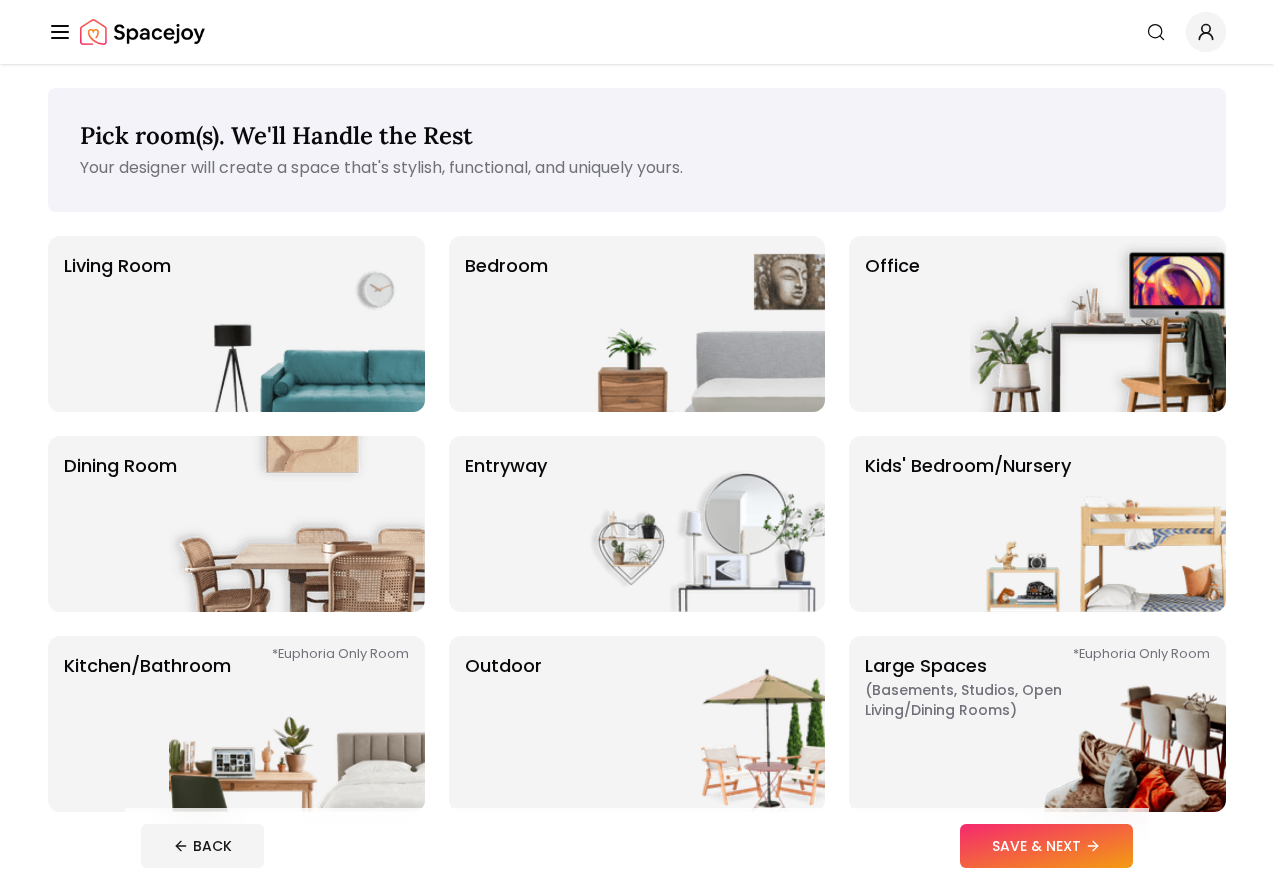 scroll, scrollTop: 0, scrollLeft: 0, axis: both 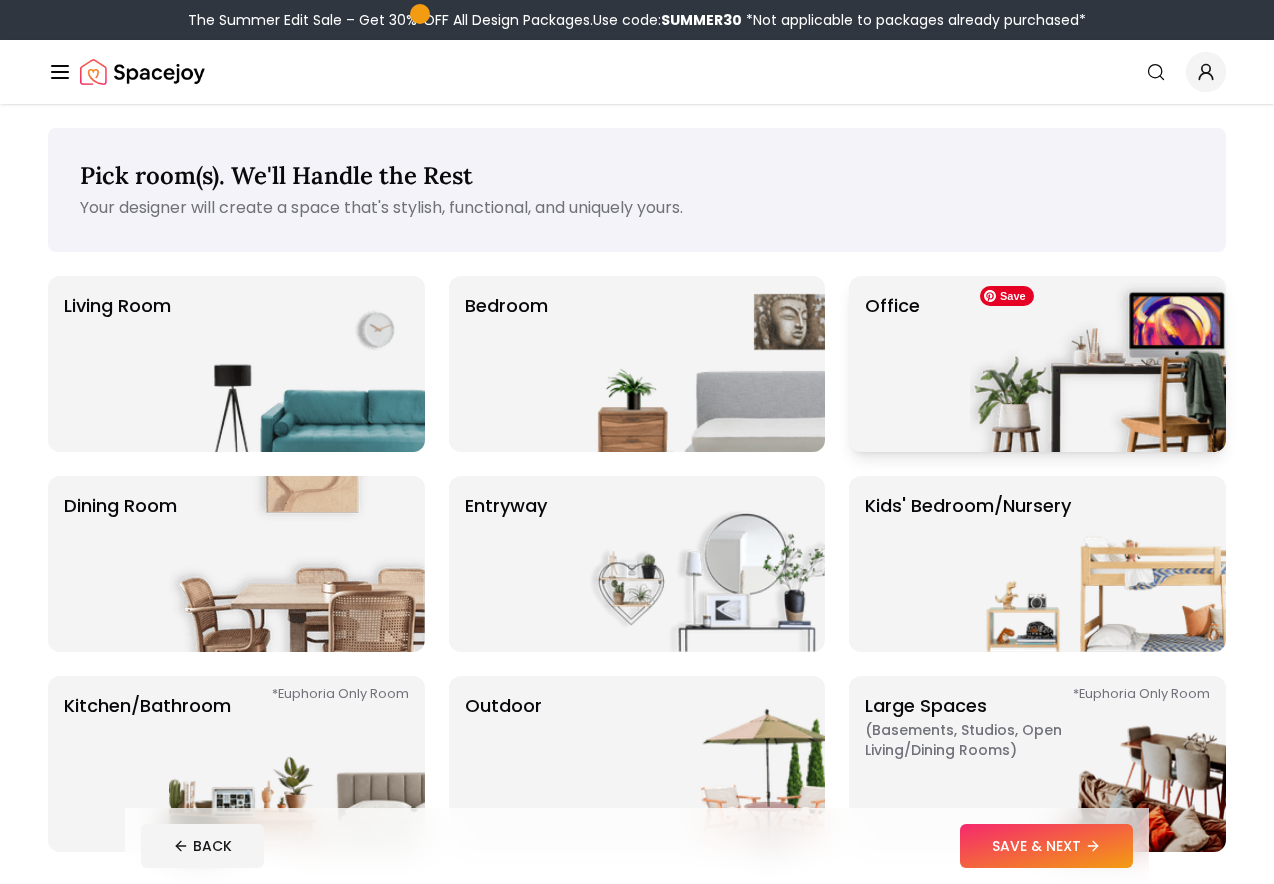 click at bounding box center (1098, 364) 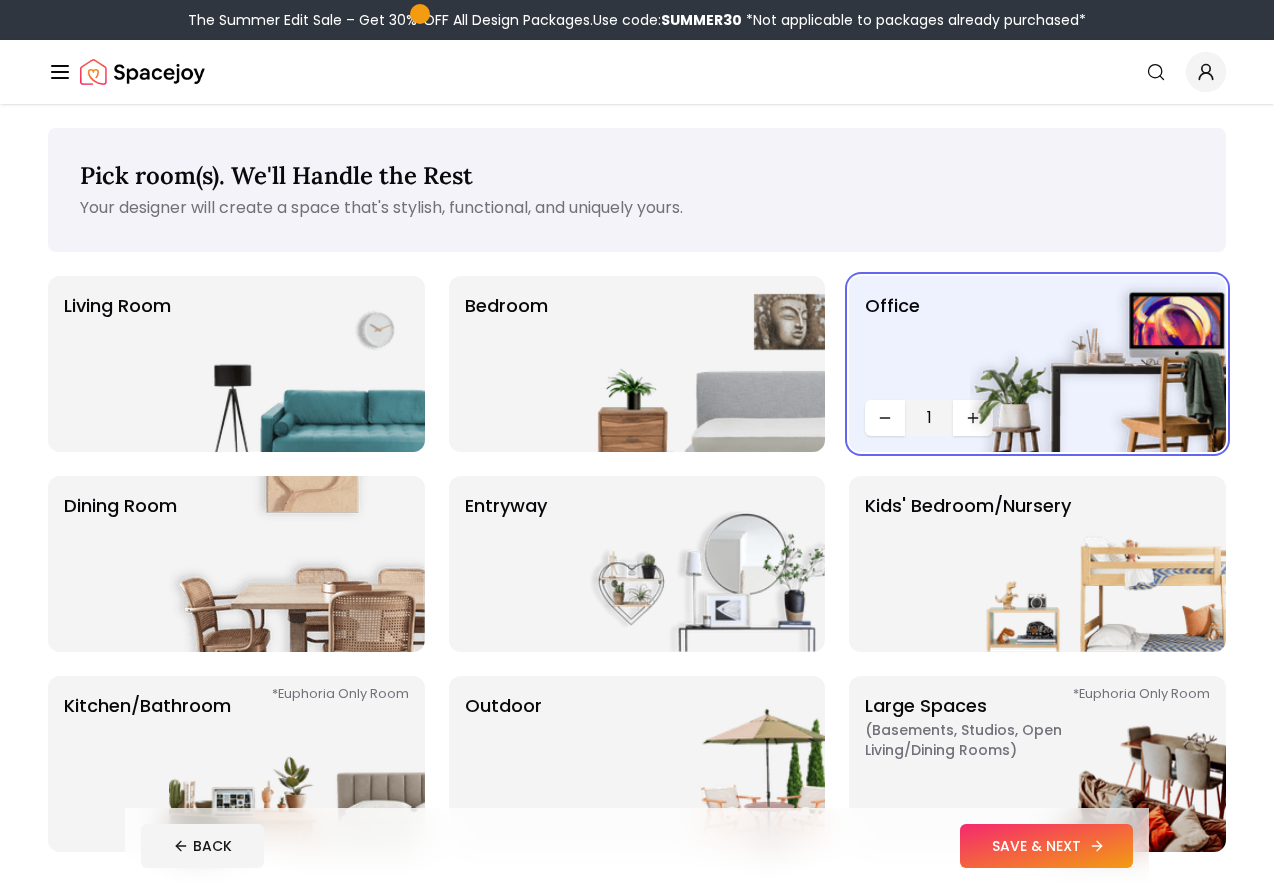 click on "SAVE & NEXT" at bounding box center [1046, 846] 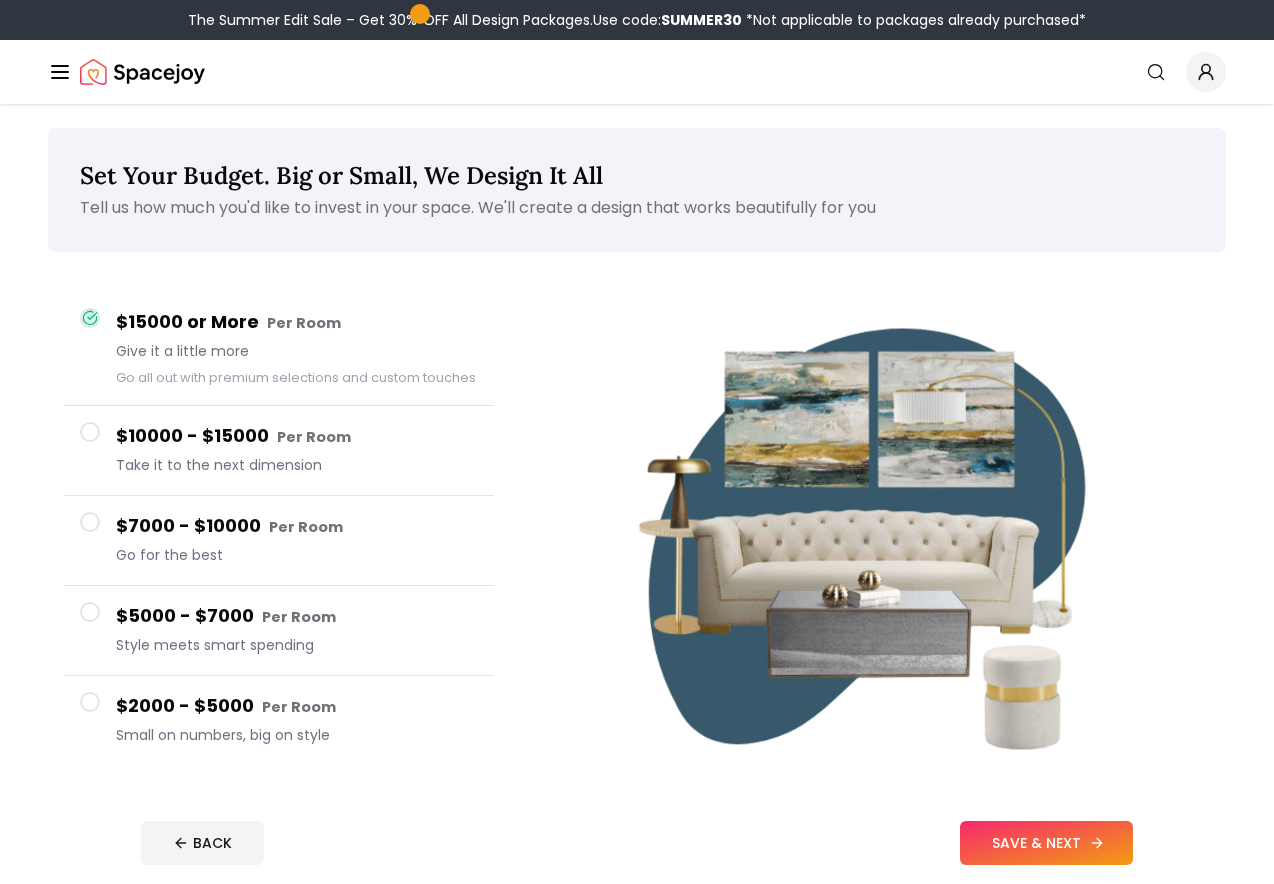 click on "SAVE & NEXT" at bounding box center [1046, 843] 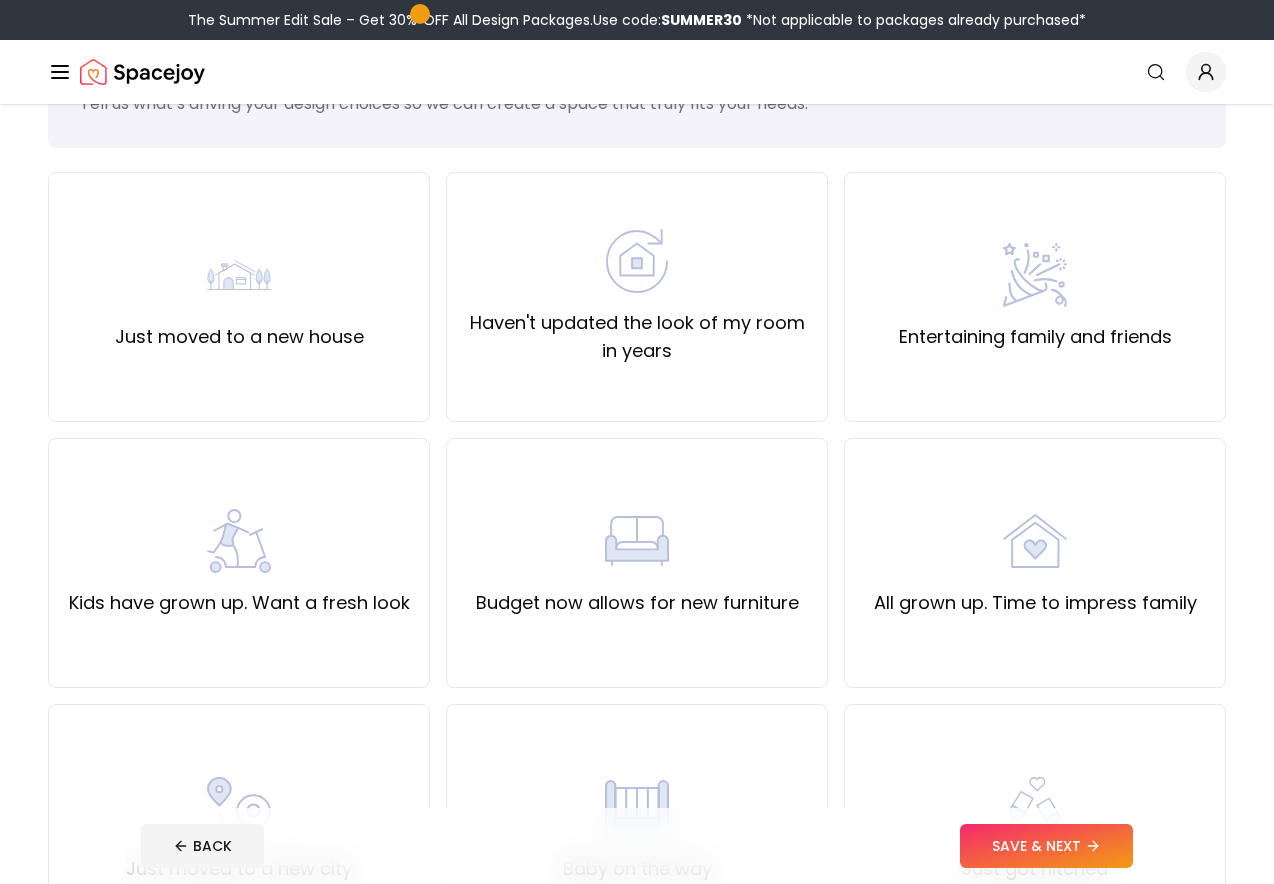 scroll, scrollTop: 0, scrollLeft: 0, axis: both 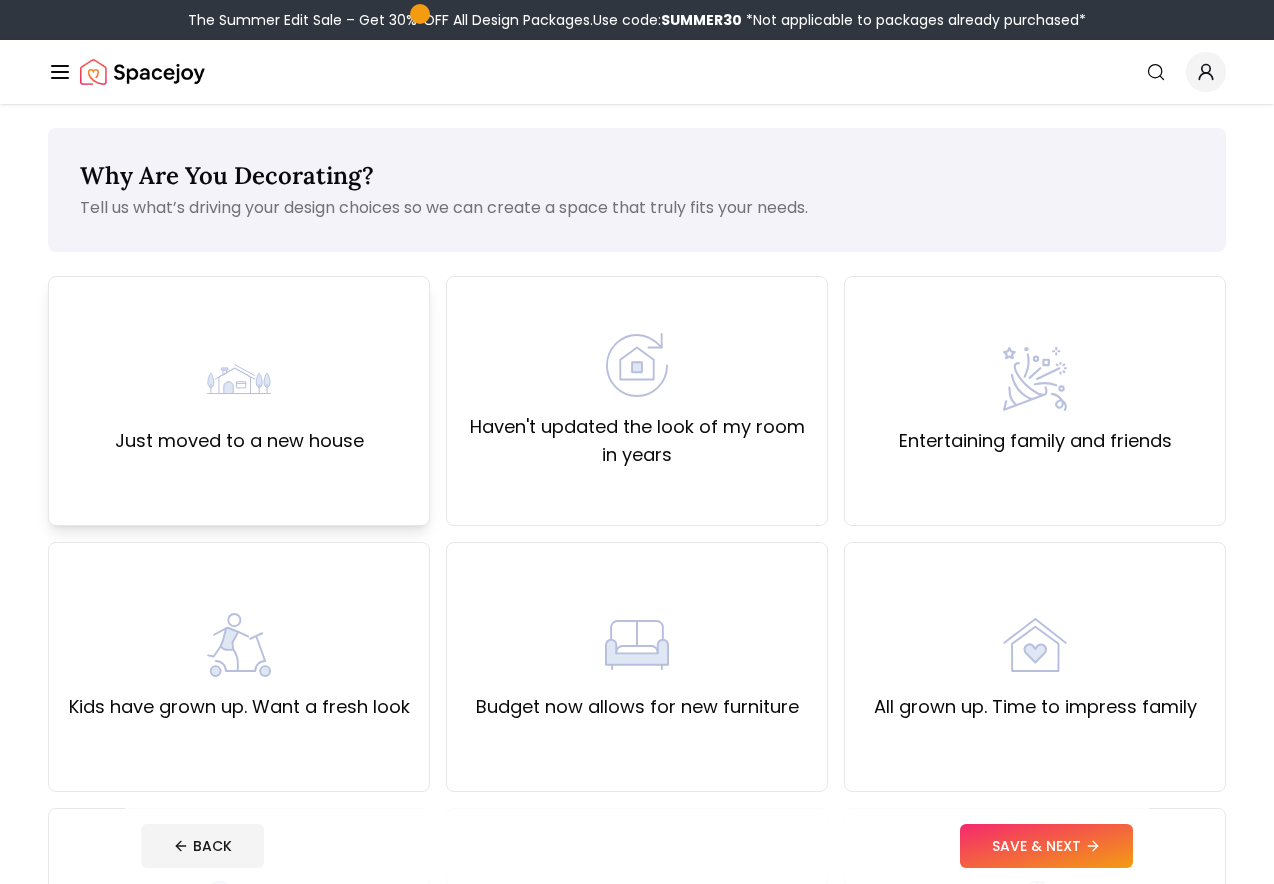click on "Just moved to a new house" at bounding box center [239, 401] 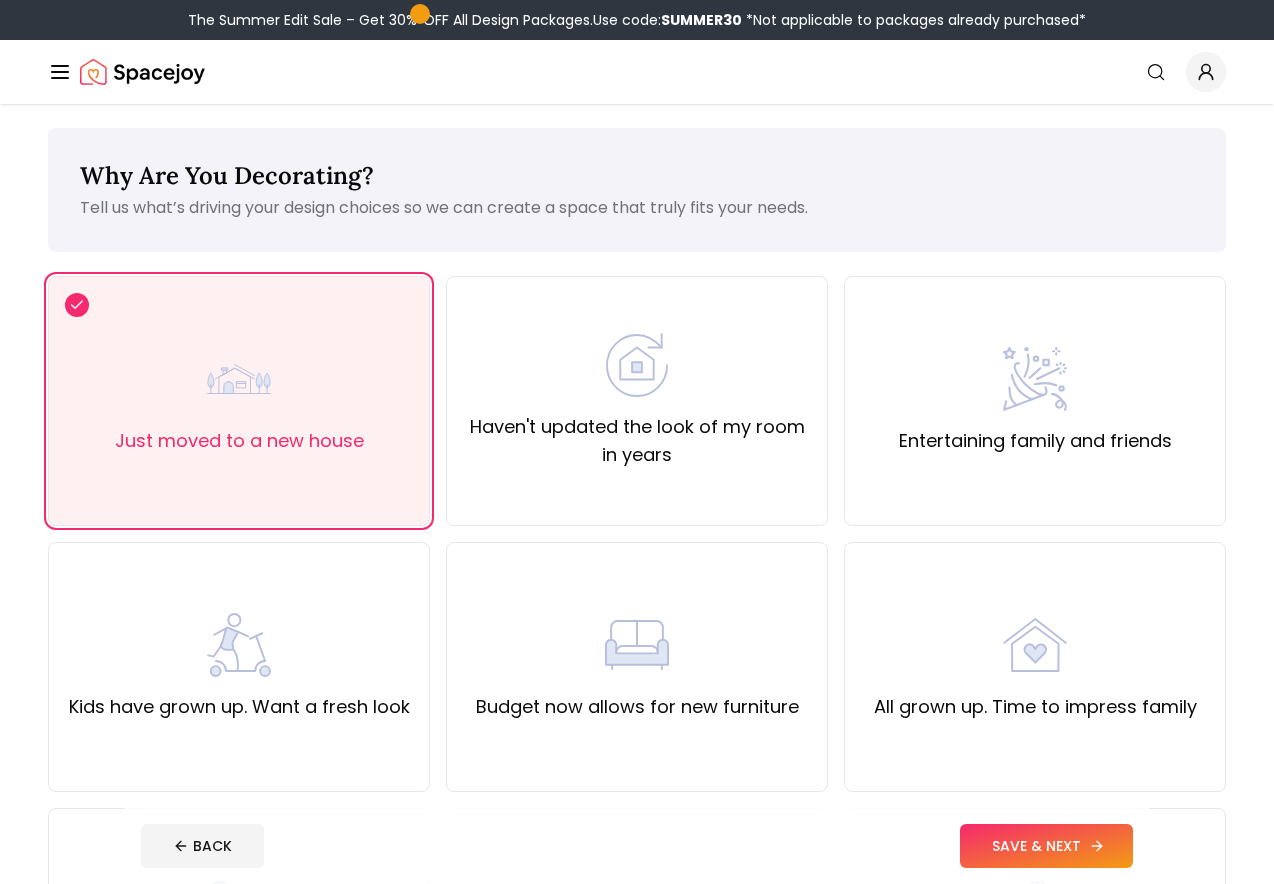 click on "SAVE & NEXT" at bounding box center [1046, 846] 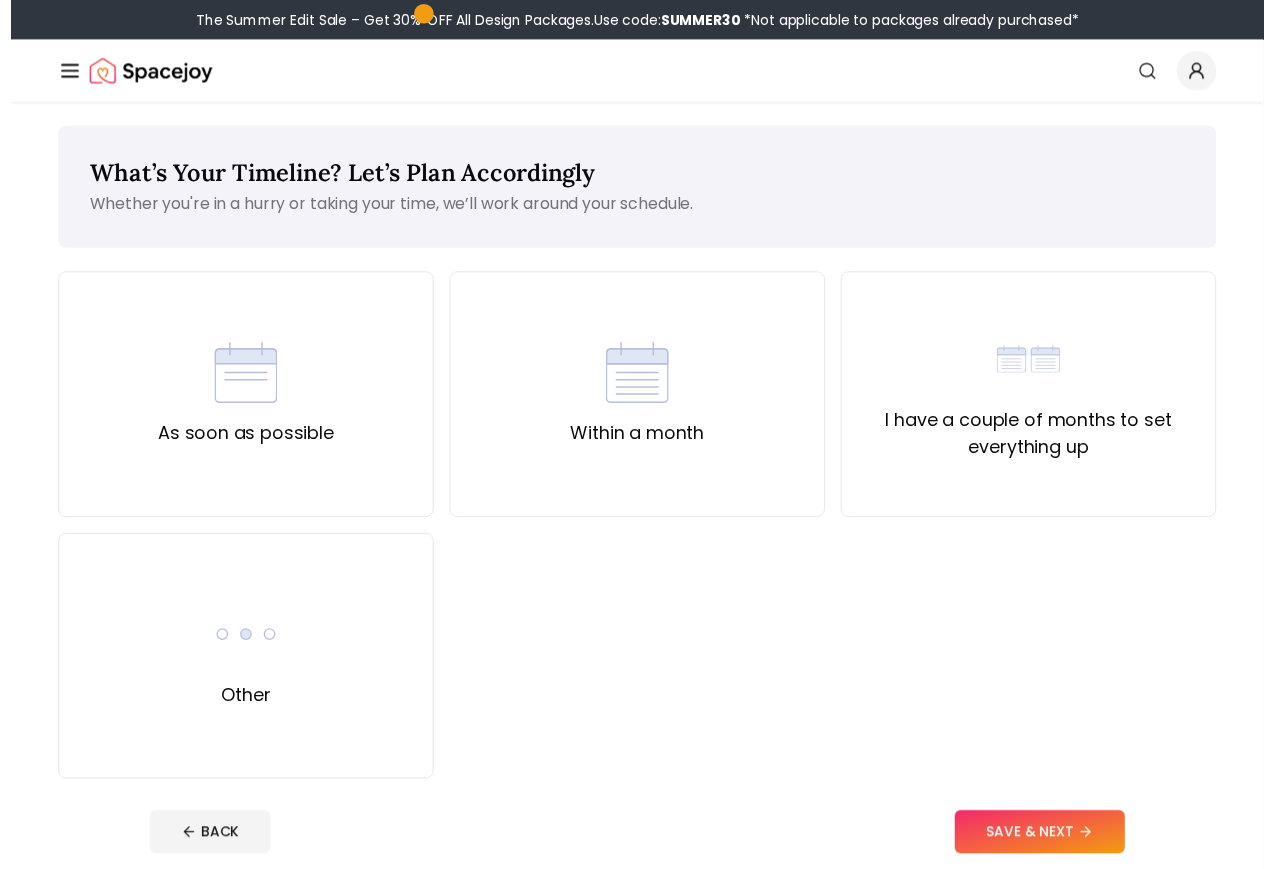 scroll, scrollTop: 25, scrollLeft: 0, axis: vertical 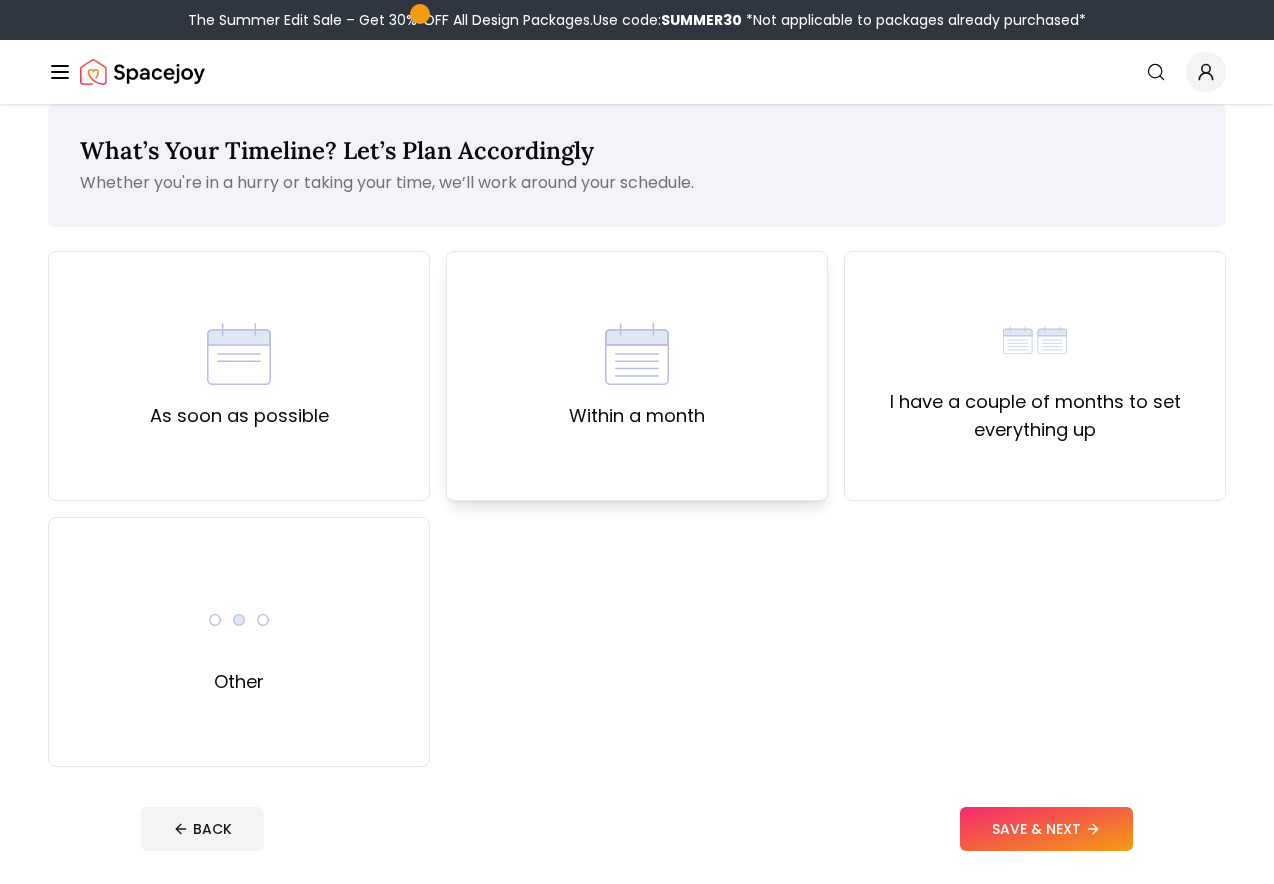 click on "Within a month" at bounding box center (637, 376) 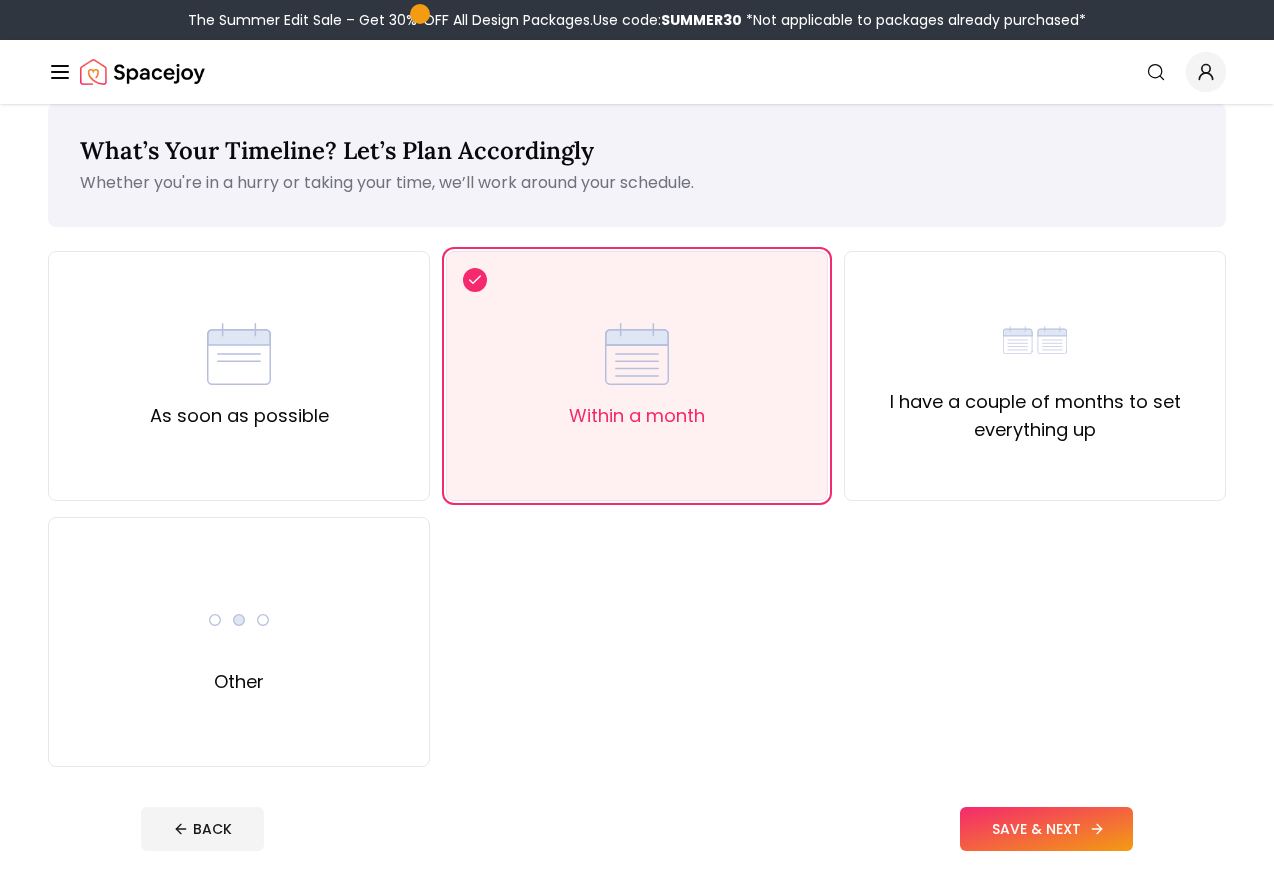 click on "SAVE & NEXT" at bounding box center (1046, 829) 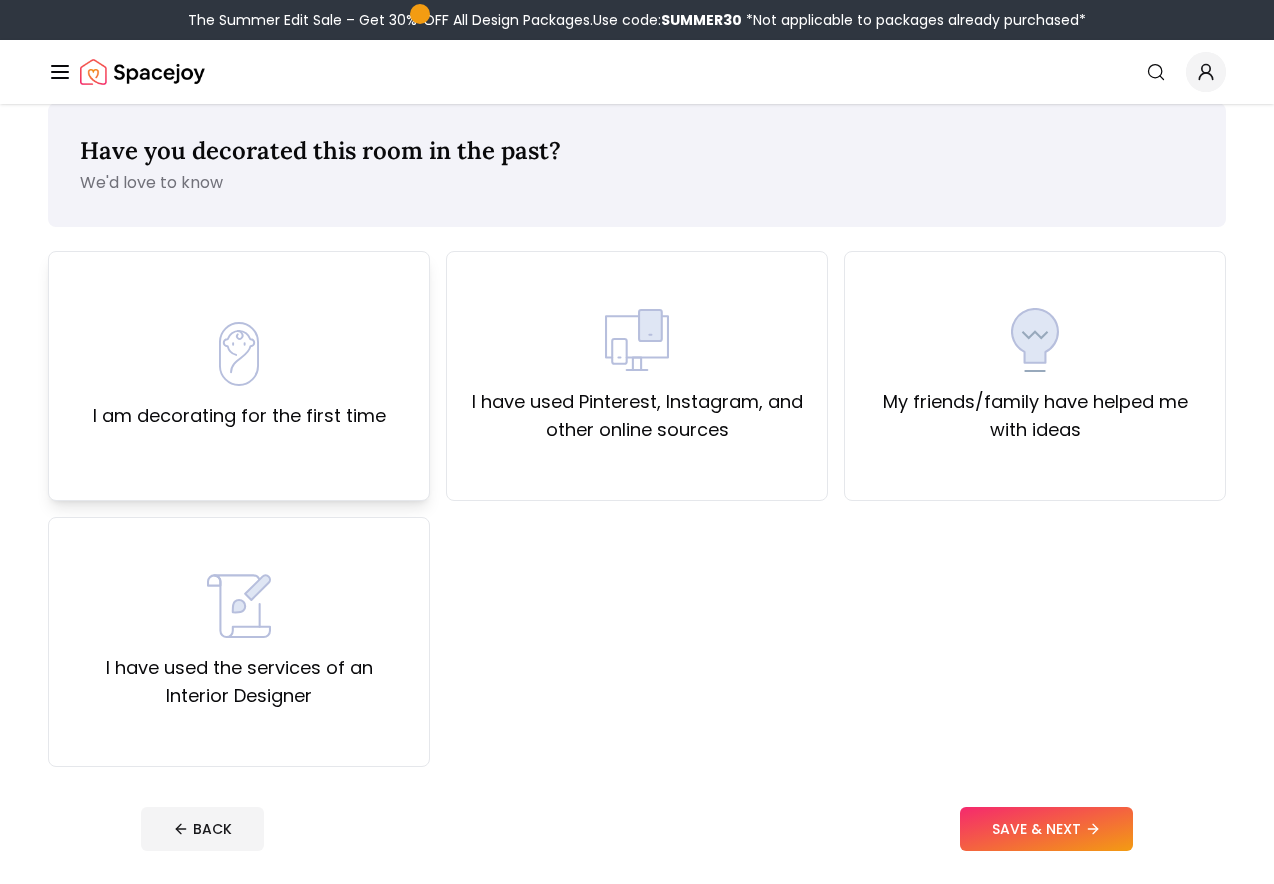 click on "I am decorating for the first time" at bounding box center [239, 416] 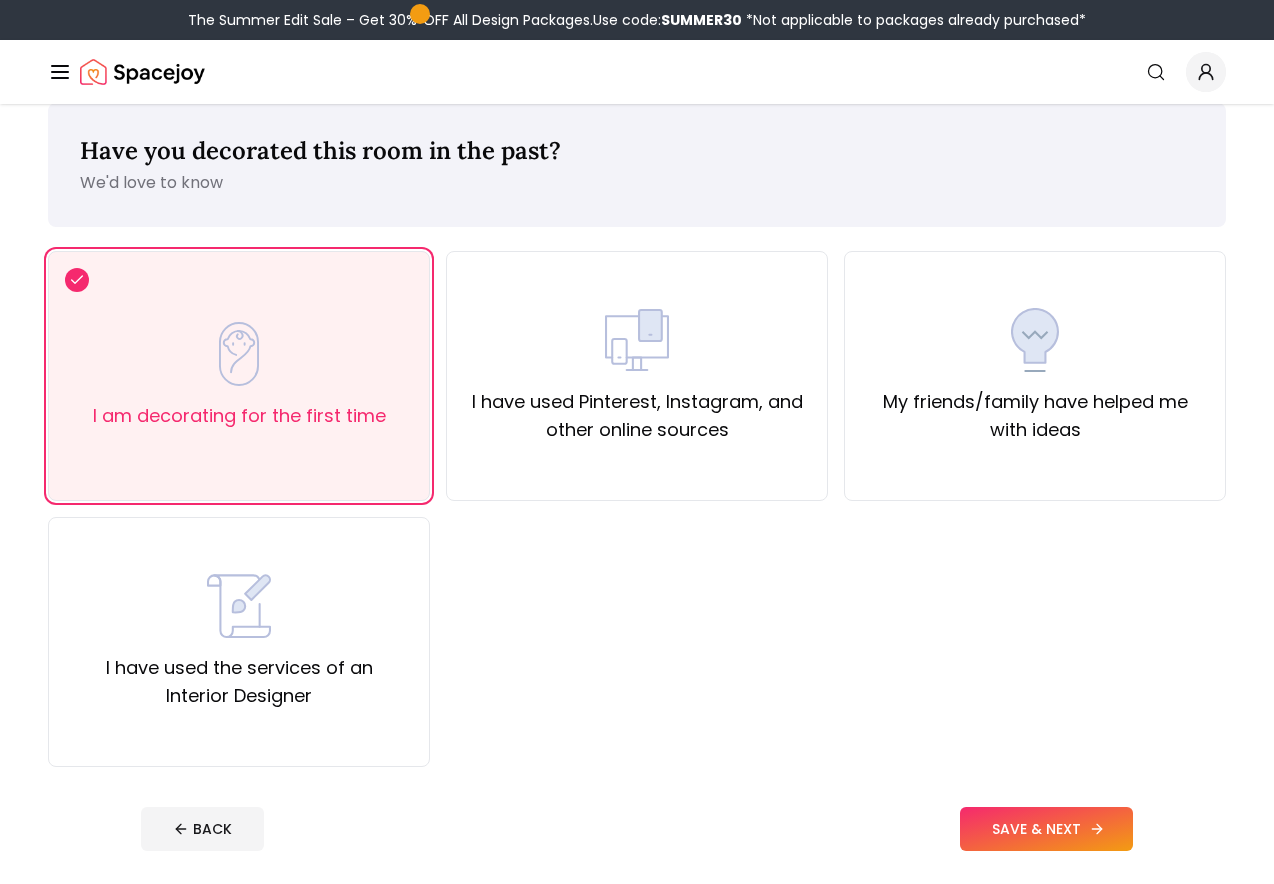 click on "SAVE & NEXT" at bounding box center (1046, 829) 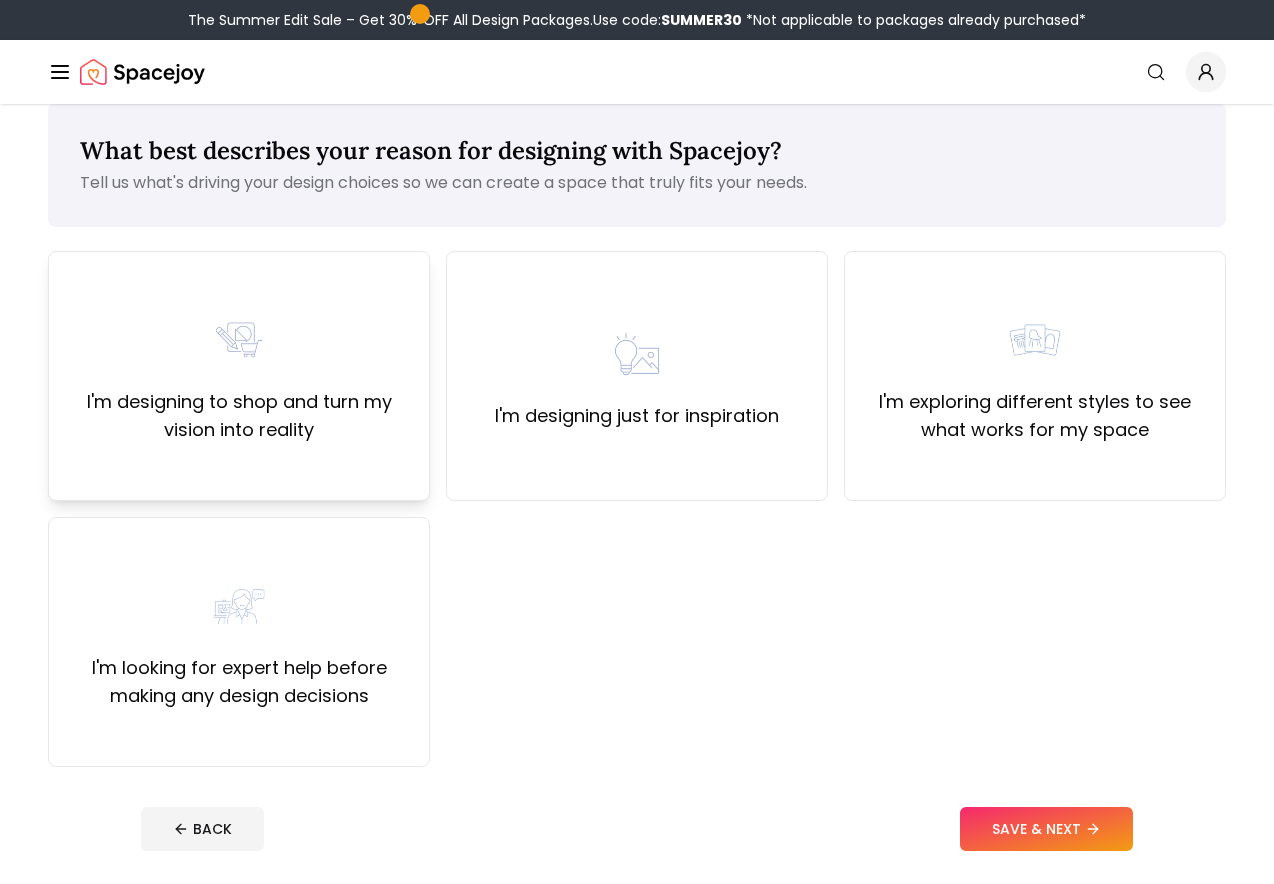 click on "I'm designing to shop and turn my vision into reality" at bounding box center (239, 376) 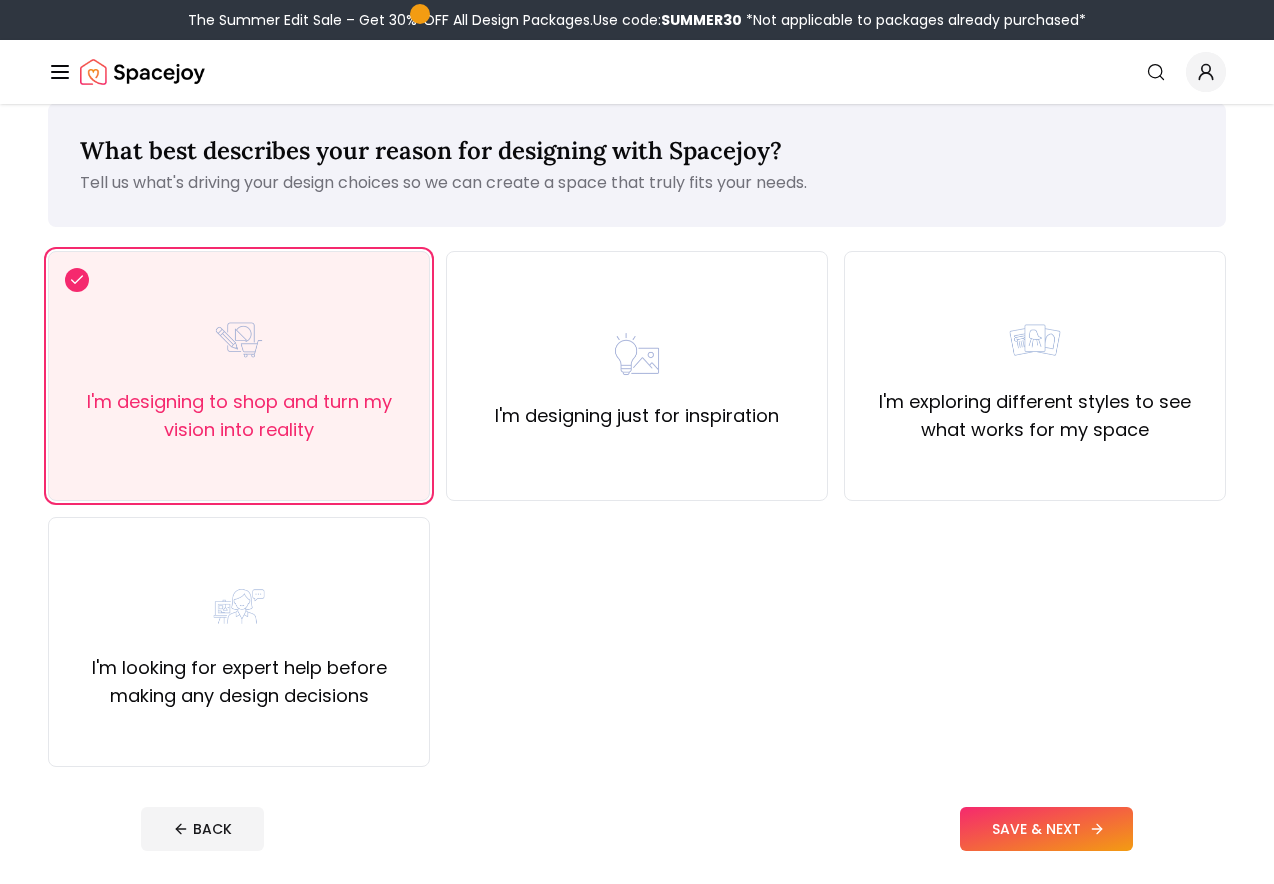 click on "SAVE & NEXT" at bounding box center [1046, 829] 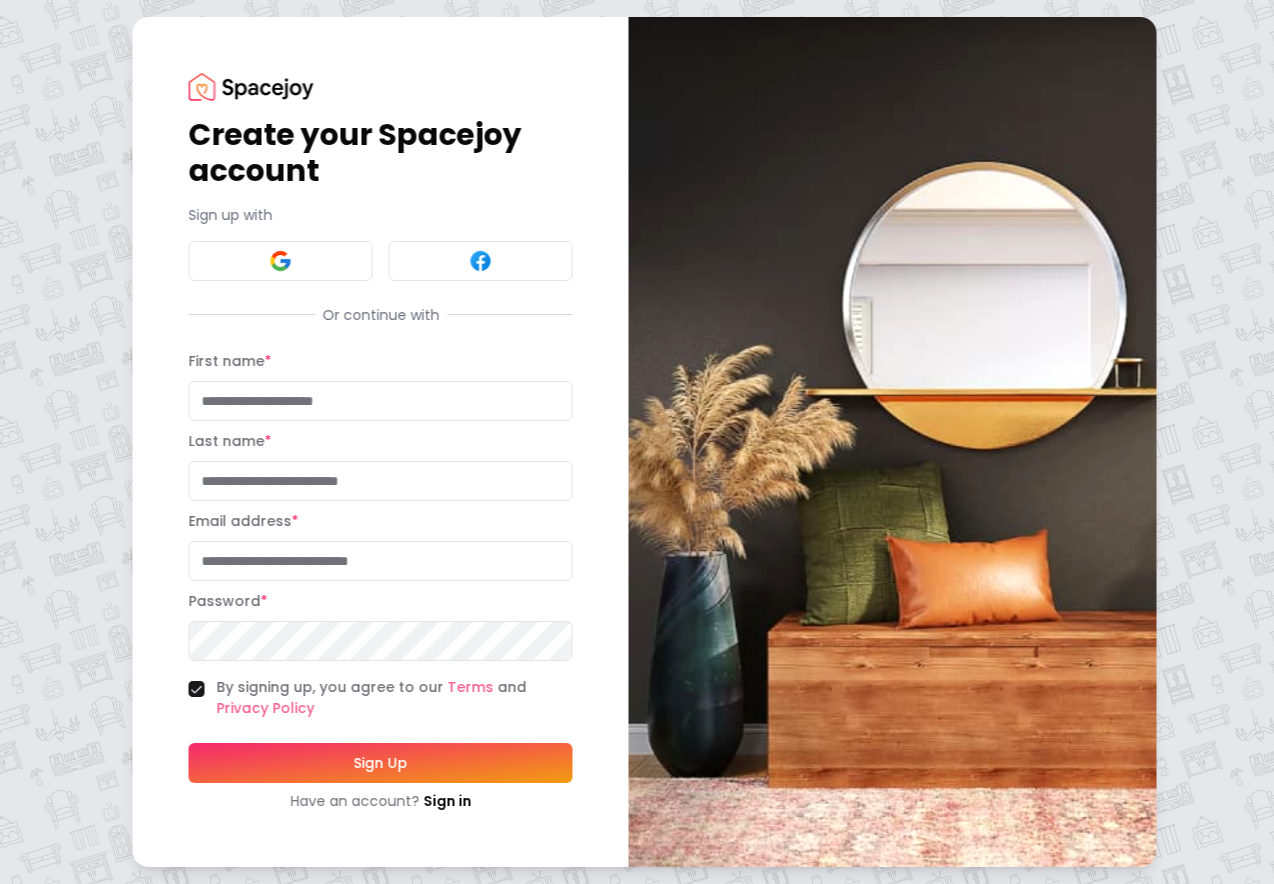 scroll, scrollTop: 0, scrollLeft: 0, axis: both 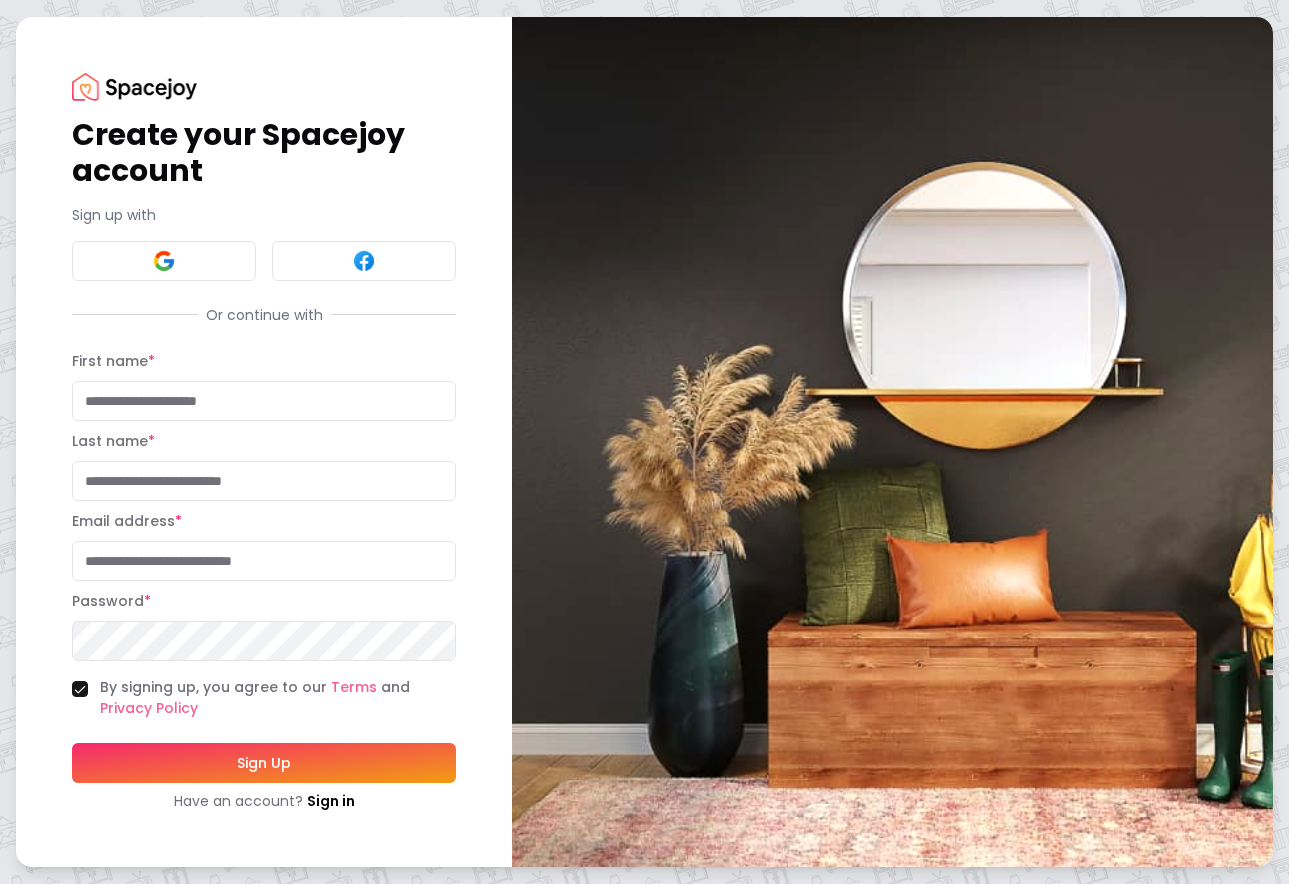 click on "First name  *" at bounding box center [264, 401] 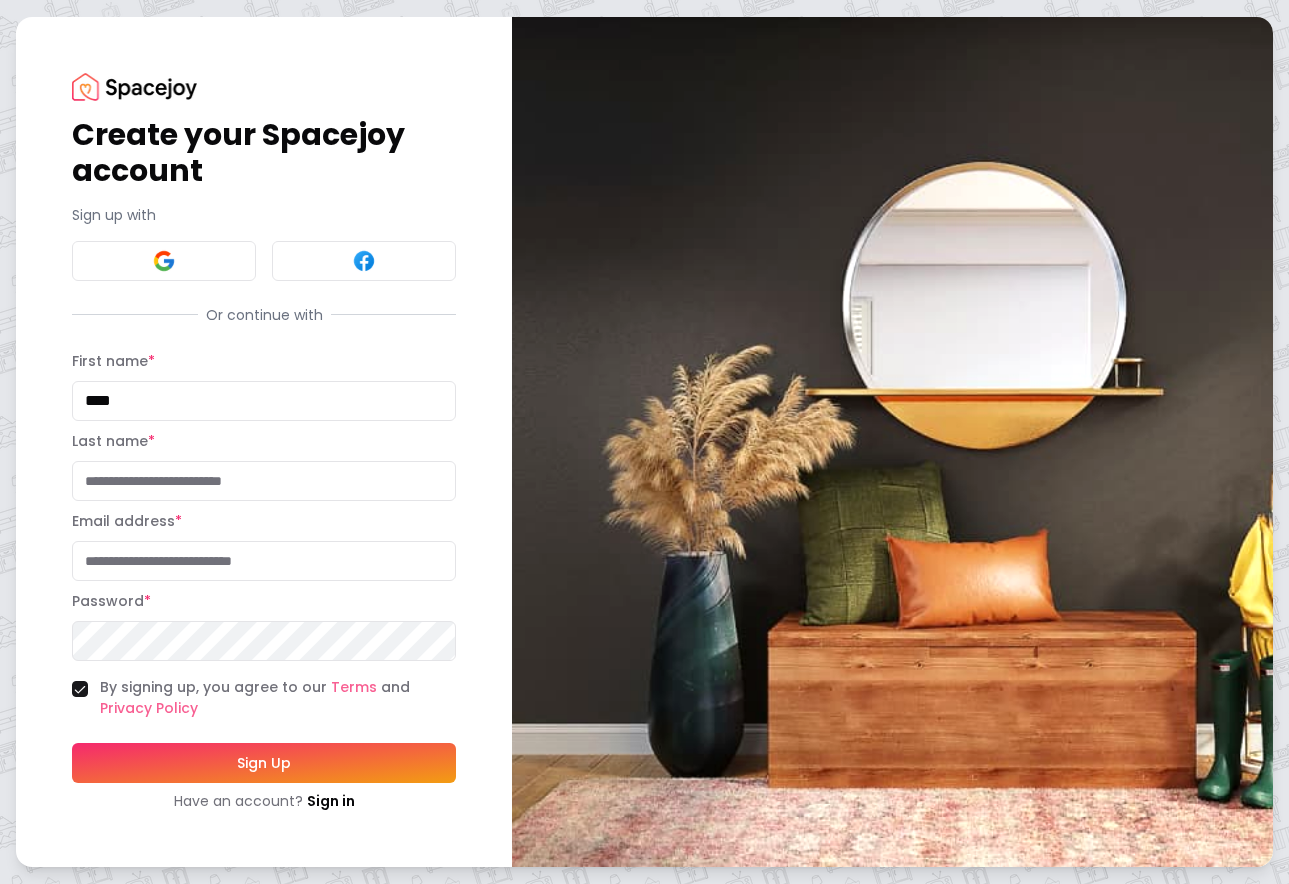 type on "****" 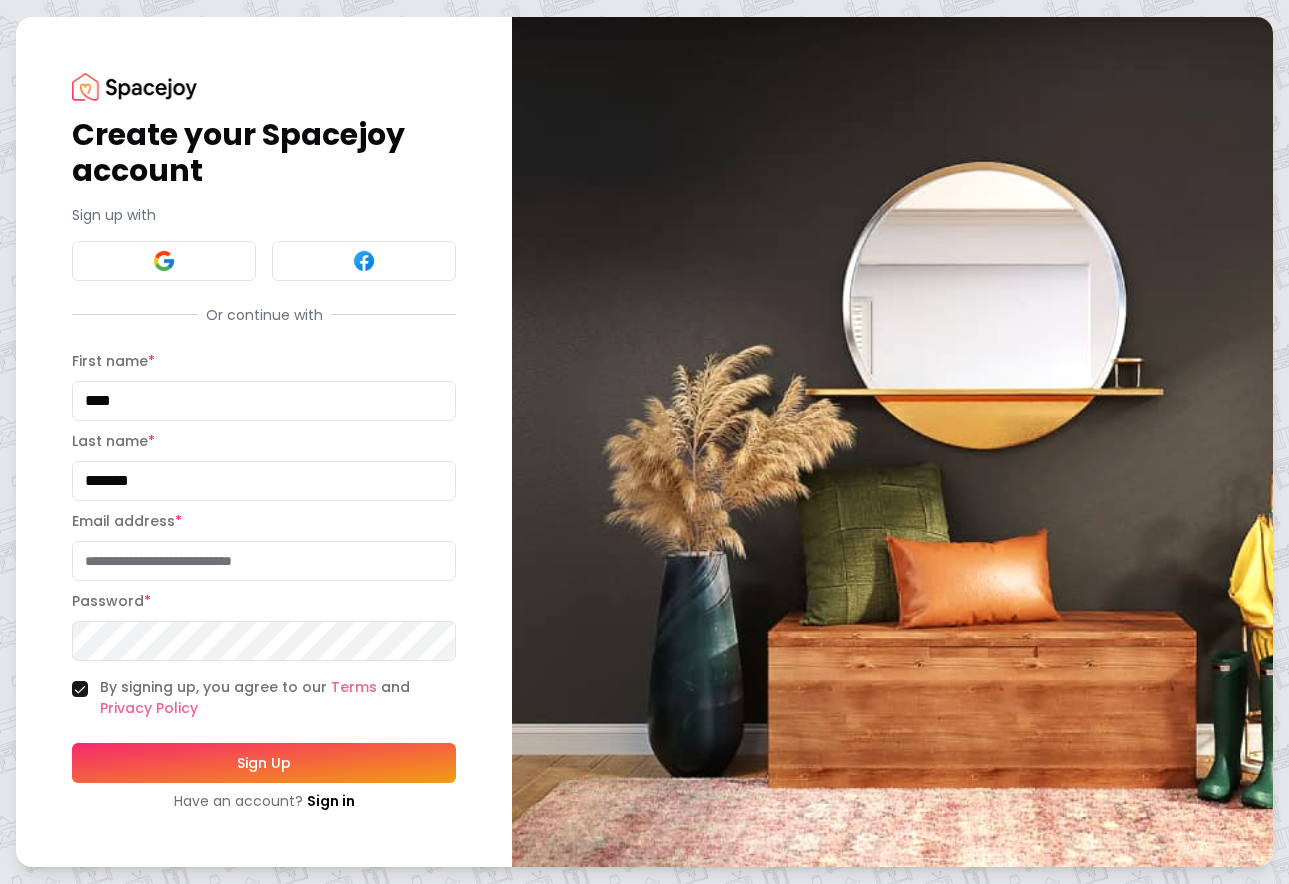 type on "*******" 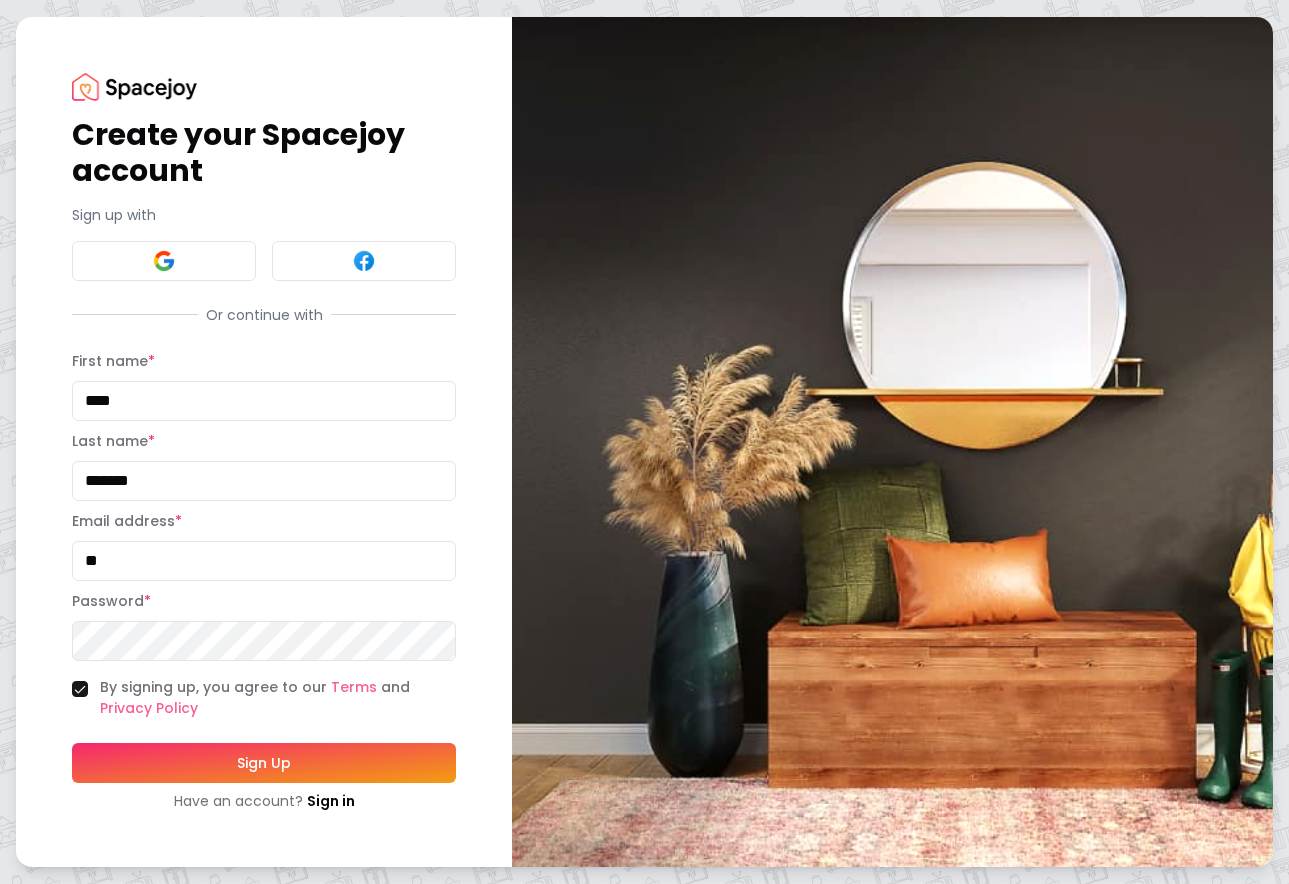 type on "*" 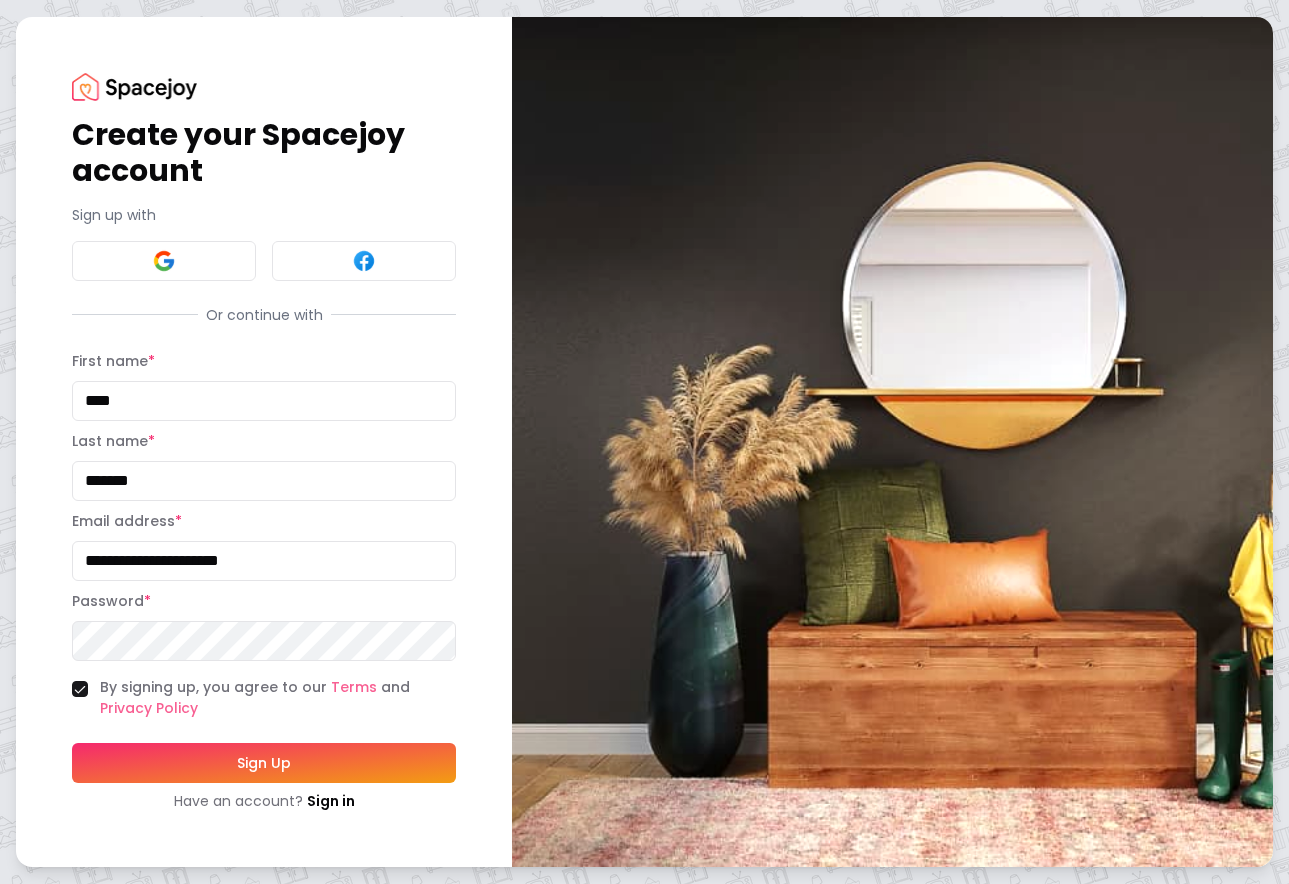 type on "**********" 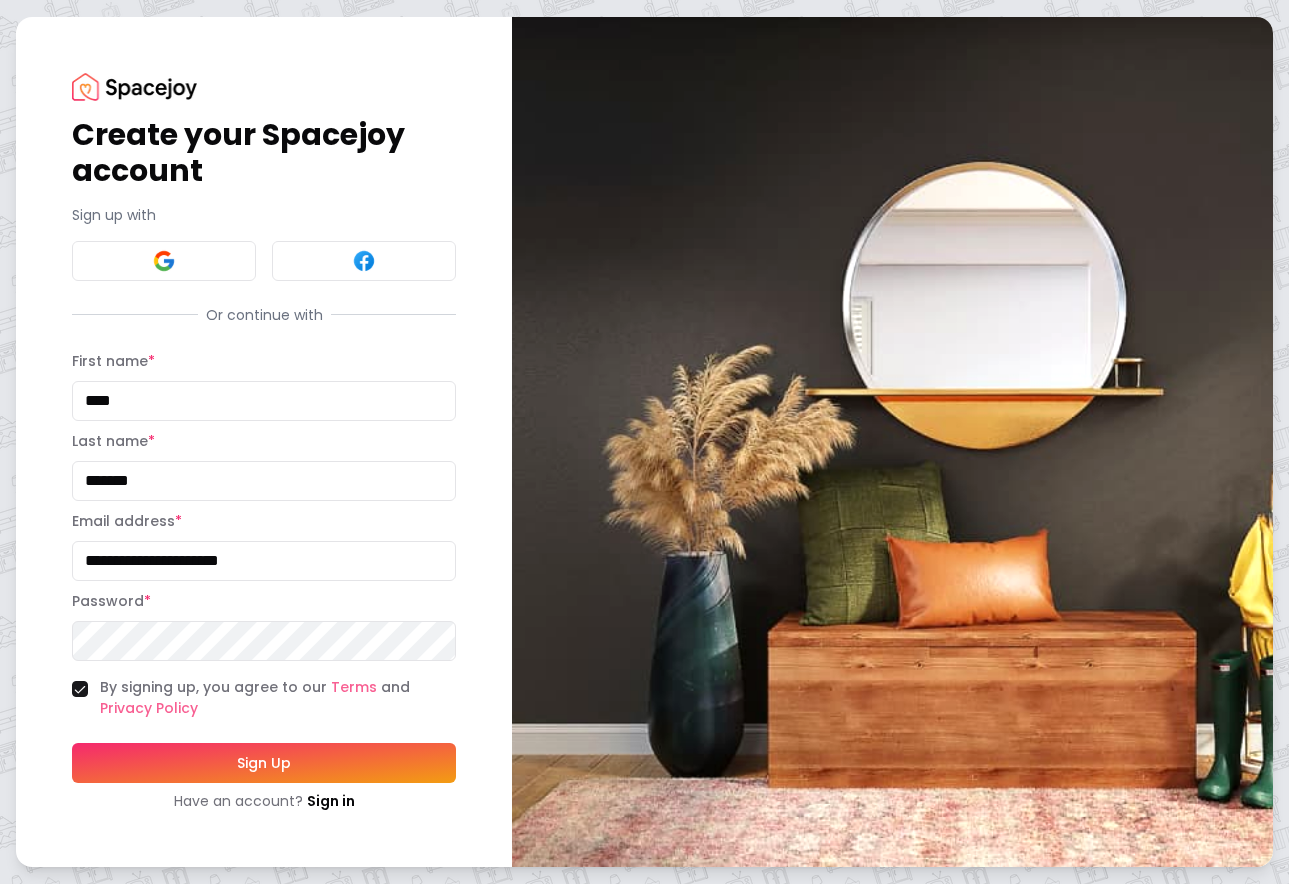 click on "Sign Up" at bounding box center (264, 763) 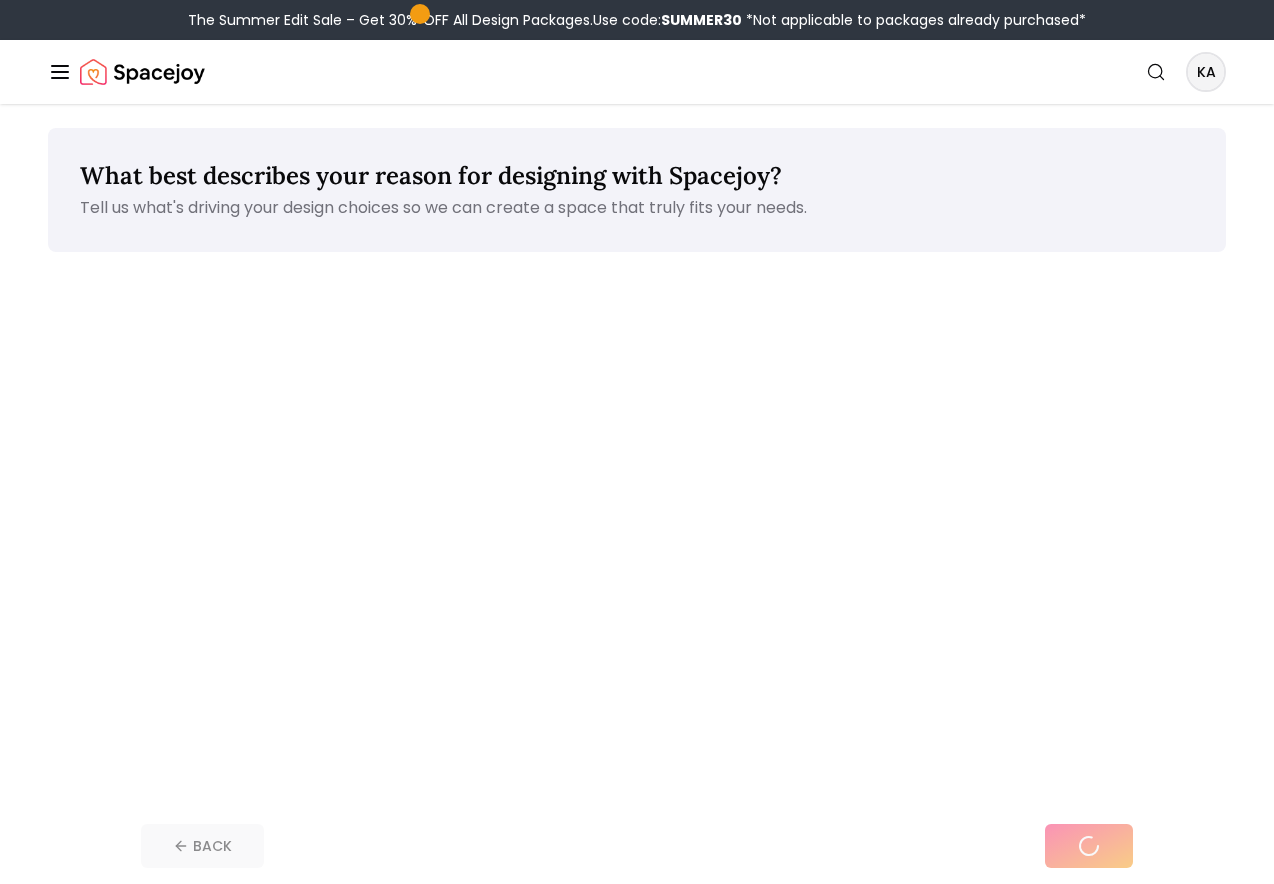 scroll, scrollTop: 0, scrollLeft: 0, axis: both 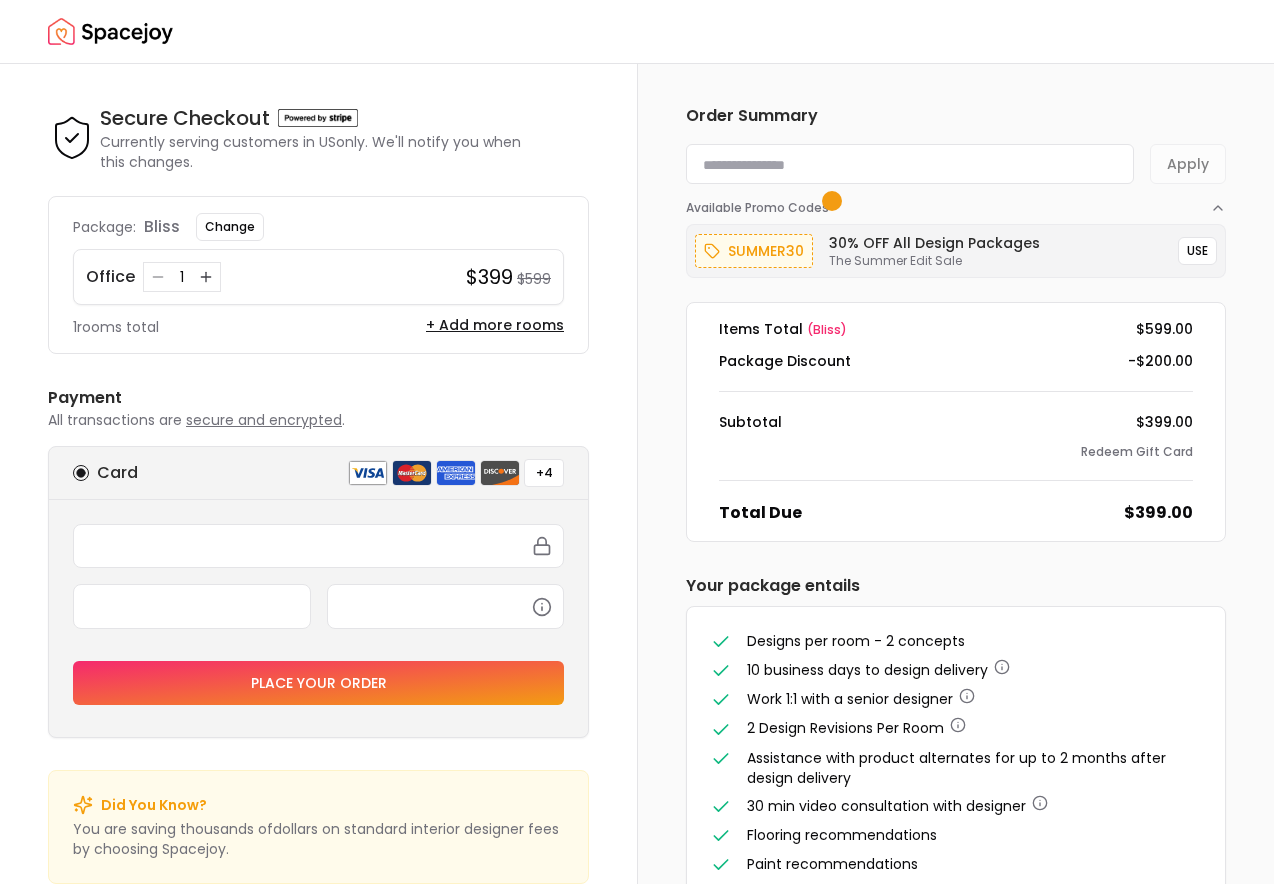 click at bounding box center (910, 164) 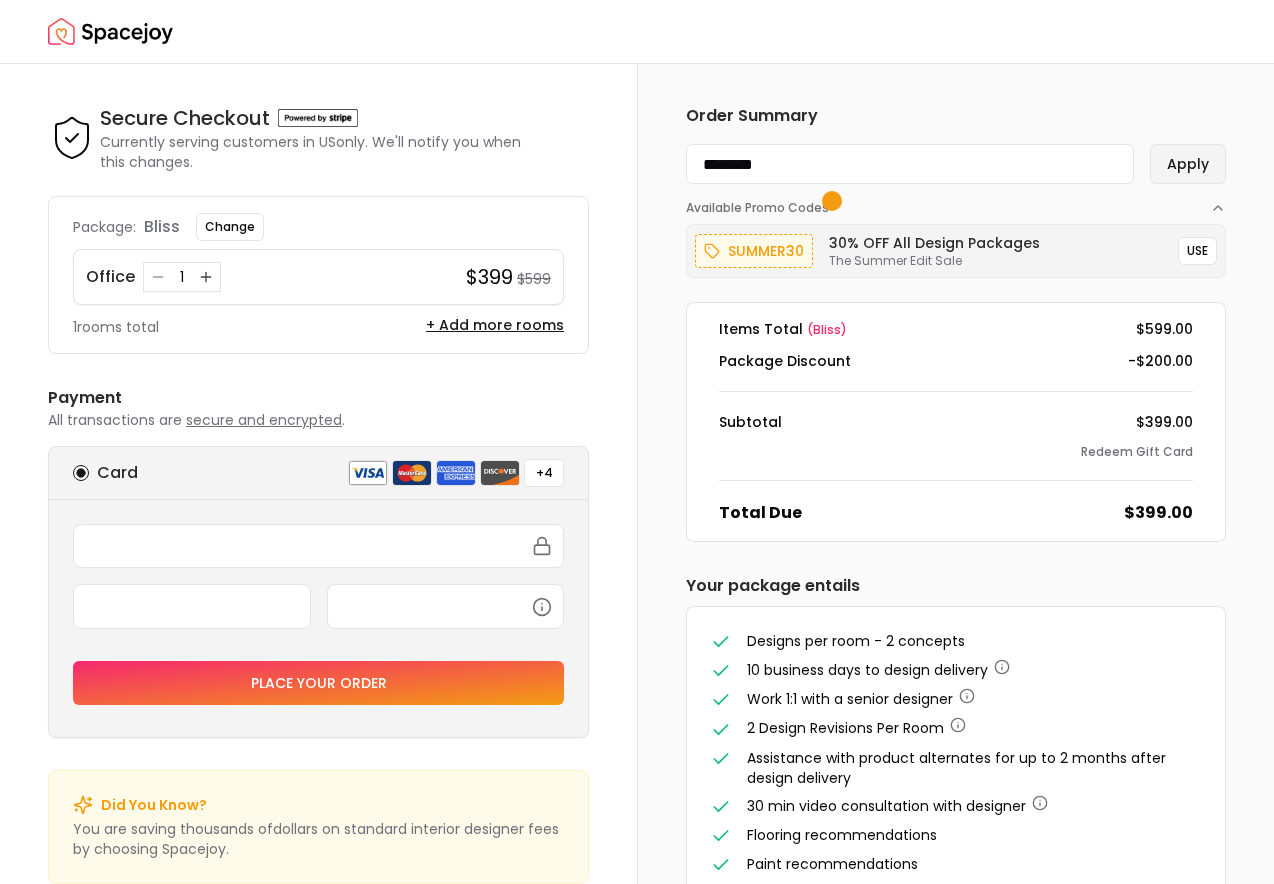 type on "********" 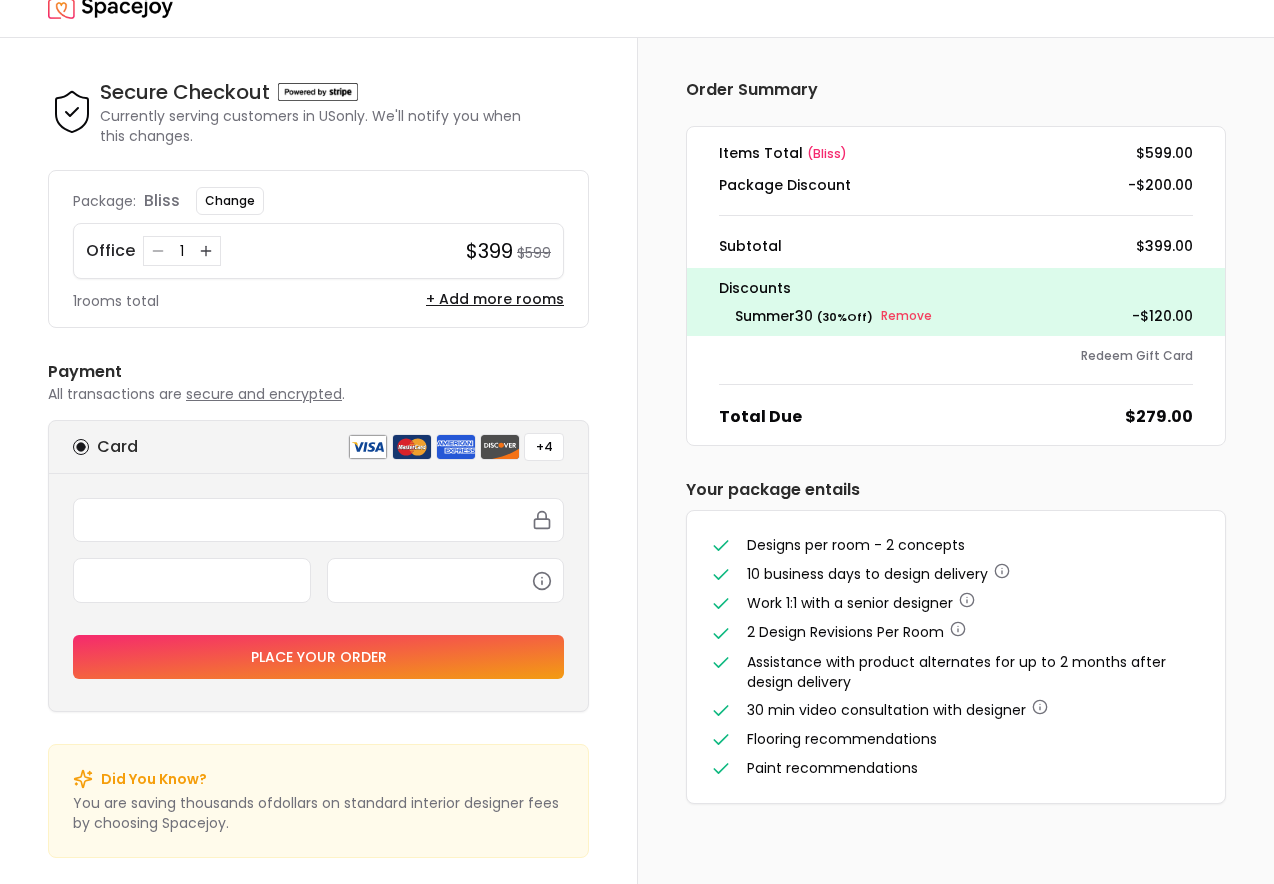 scroll, scrollTop: 40, scrollLeft: 0, axis: vertical 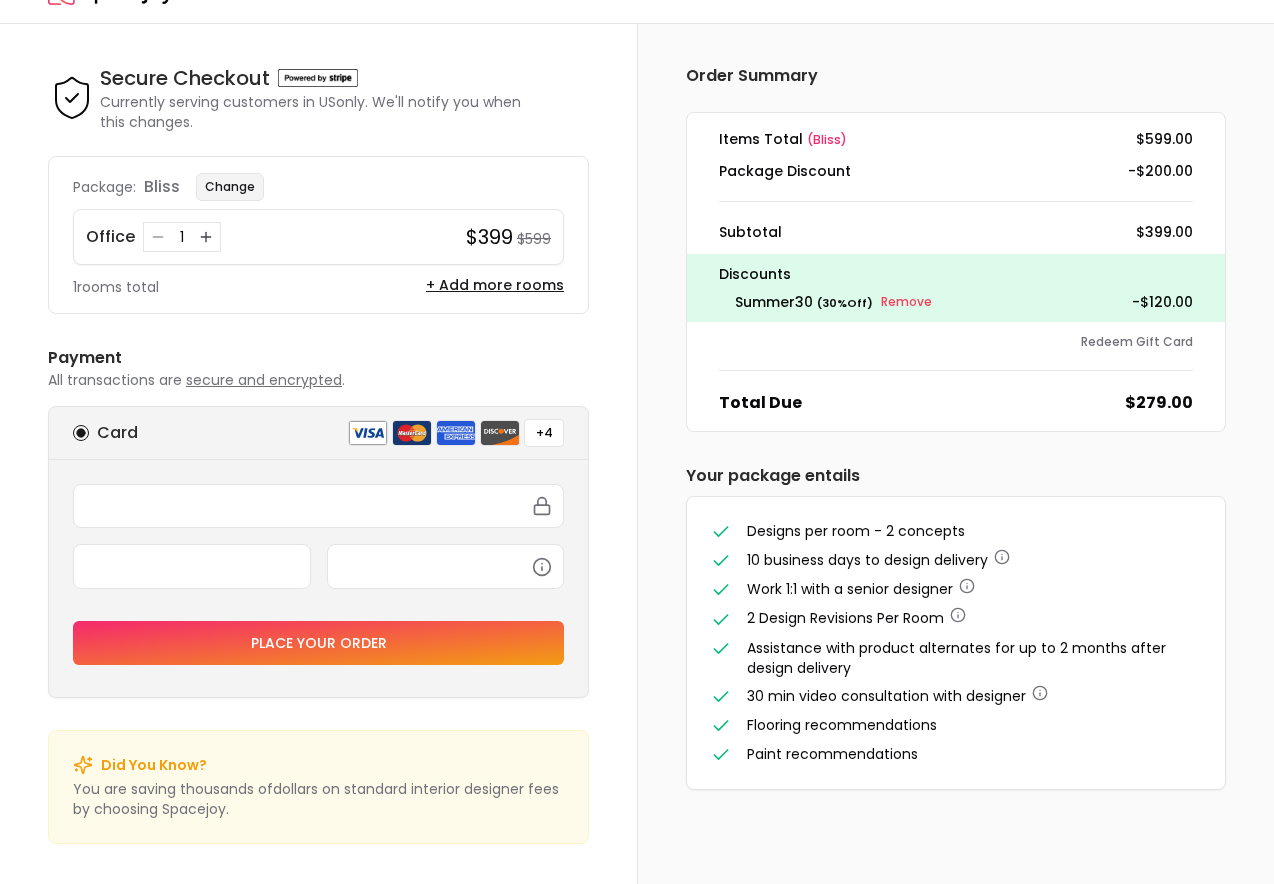click on "Change" at bounding box center (230, 187) 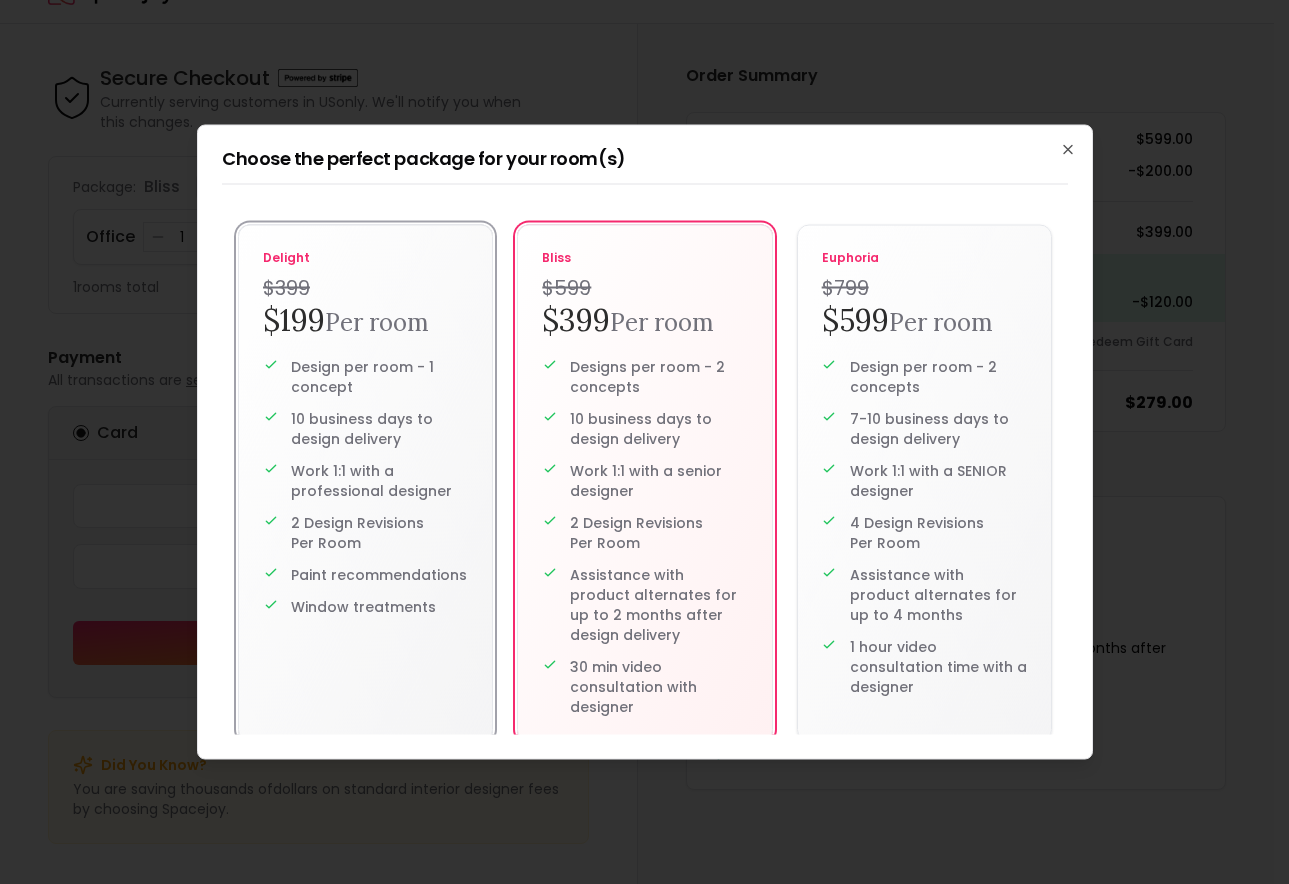 click on "Design per room - 1 concept" at bounding box center (379, 377) 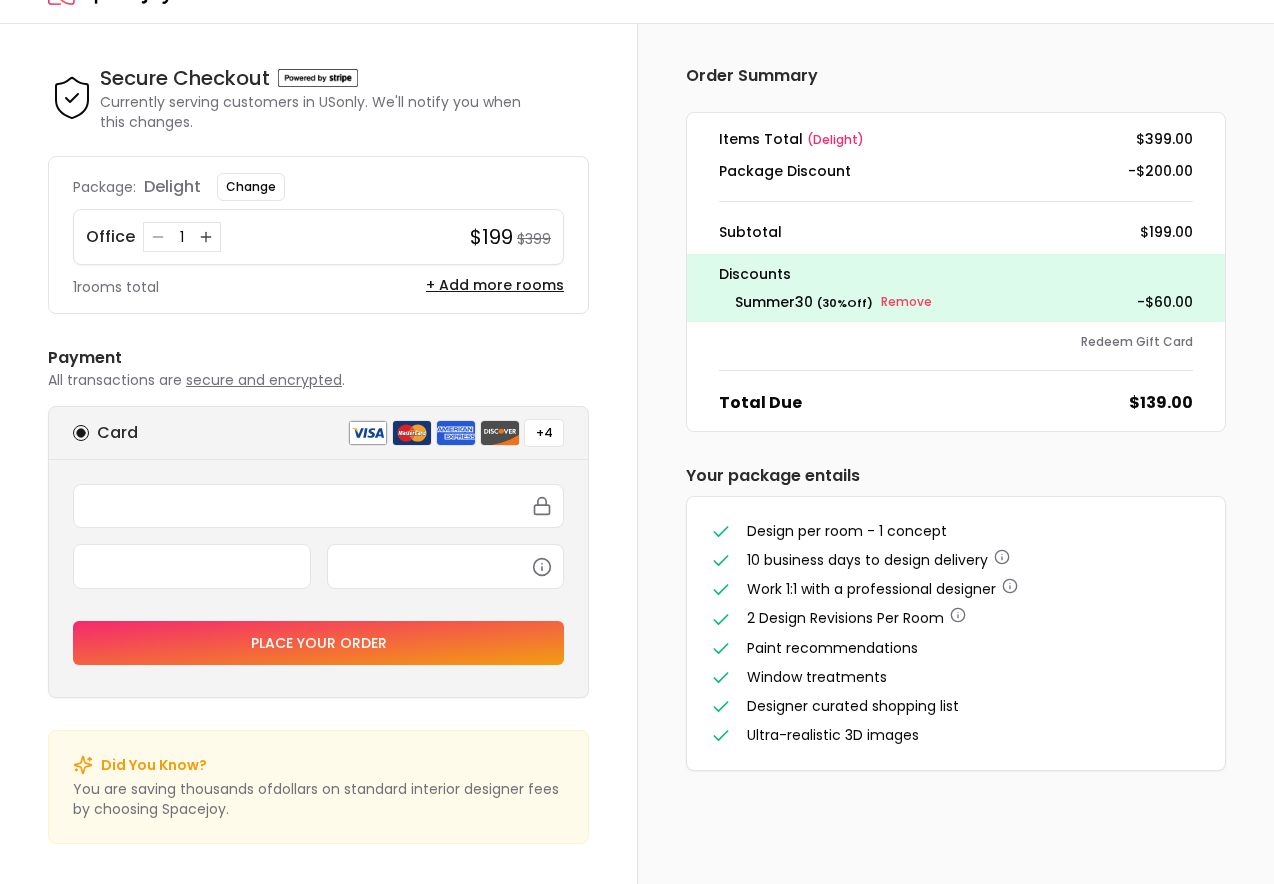 scroll, scrollTop: 0, scrollLeft: 0, axis: both 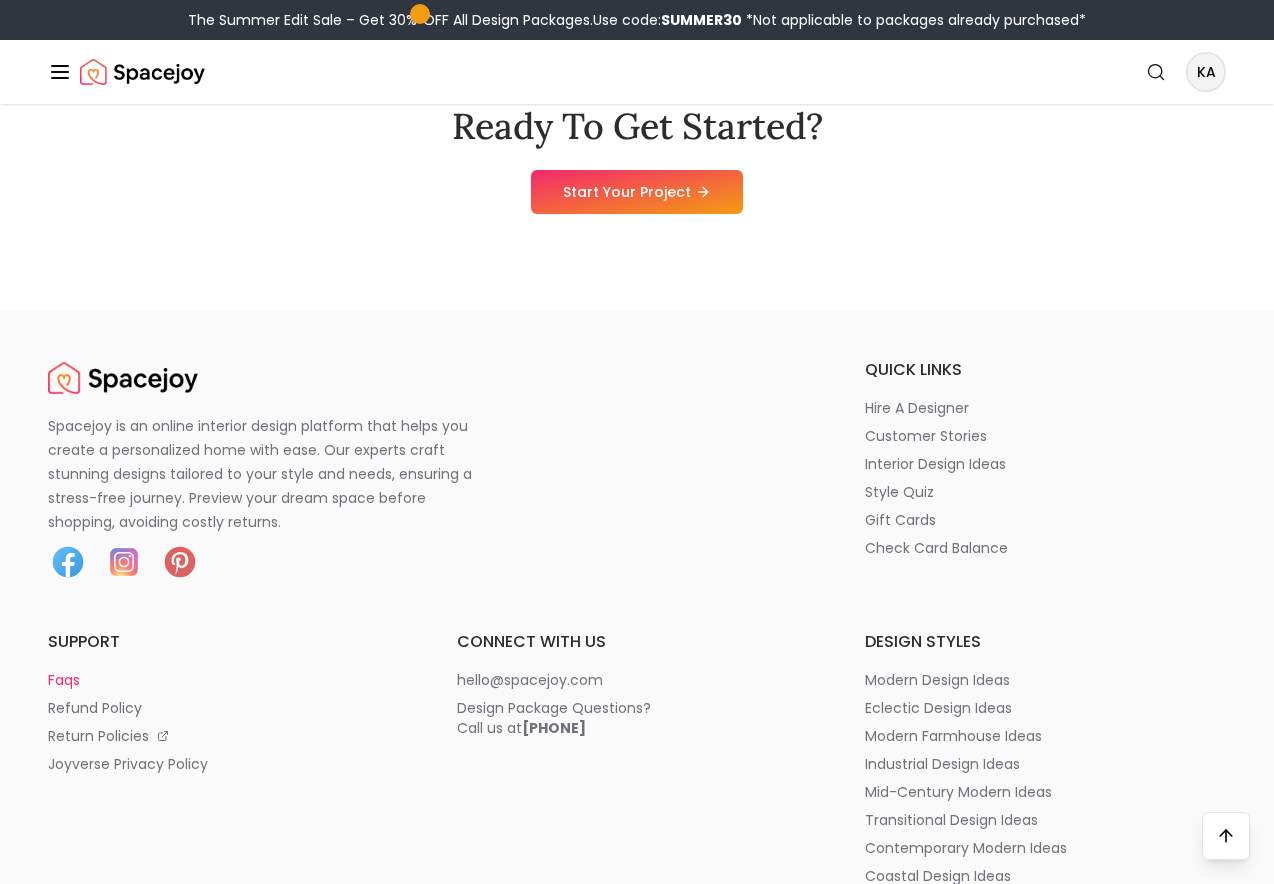 click on "faqs" at bounding box center (64, 680) 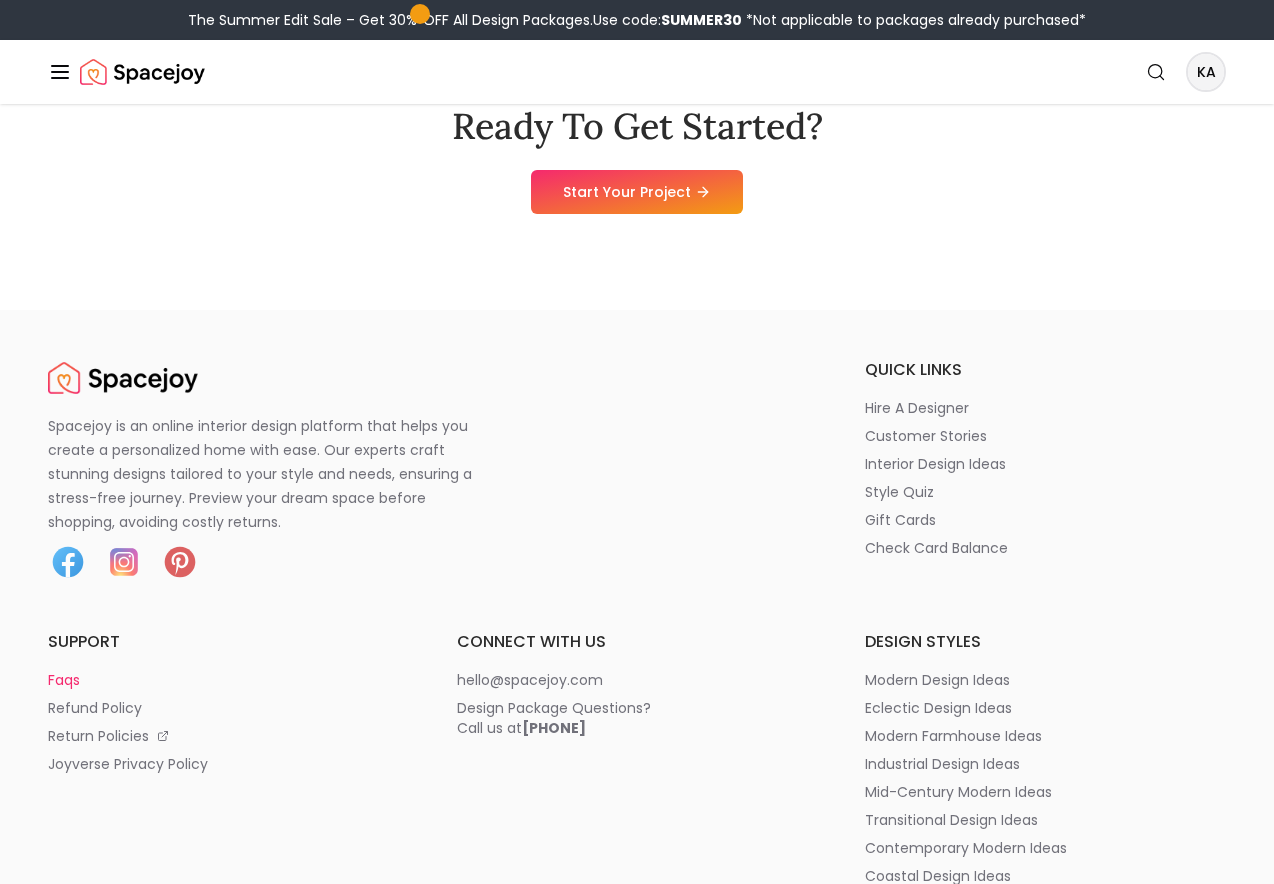 scroll, scrollTop: 0, scrollLeft: 0, axis: both 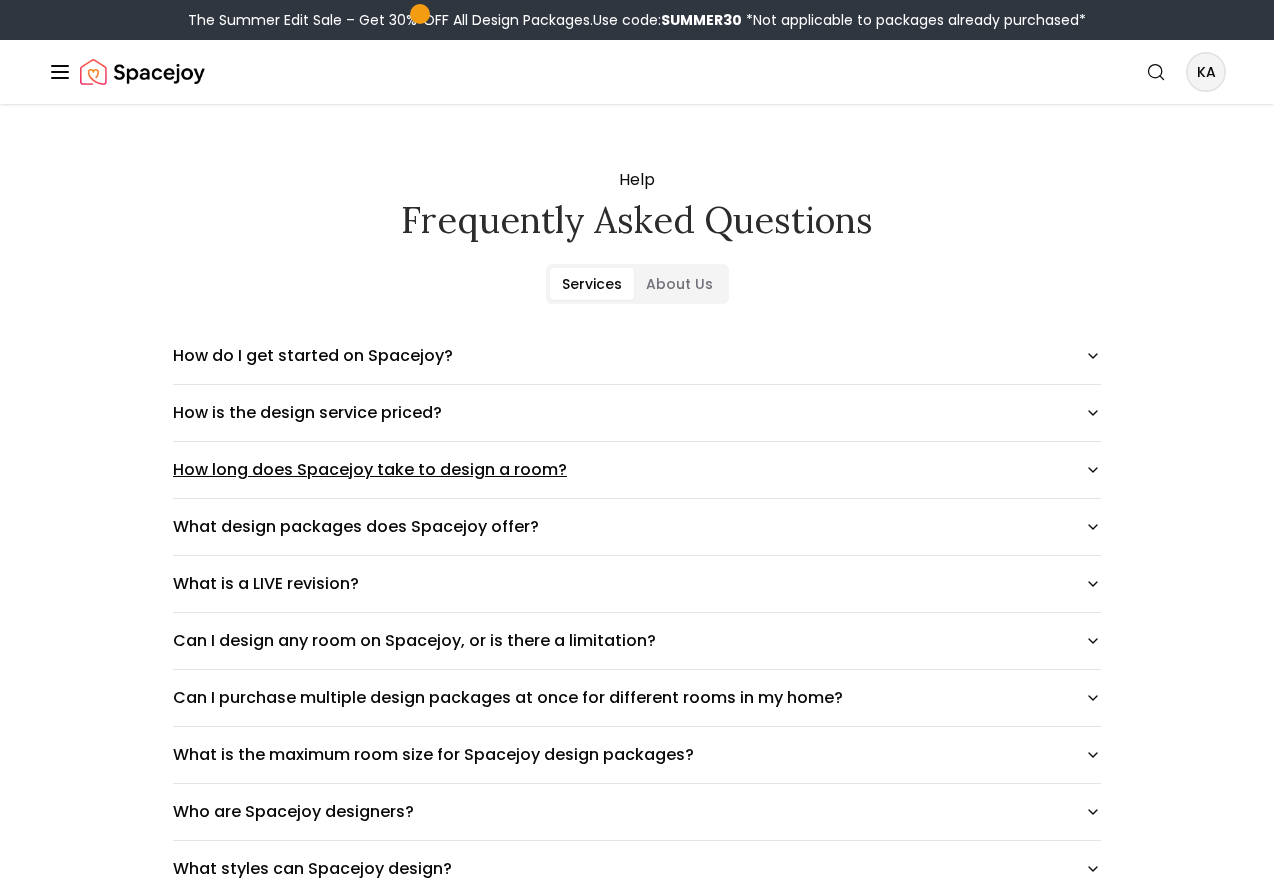click on "How long does Spacejoy take to design a room?" at bounding box center [637, 470] 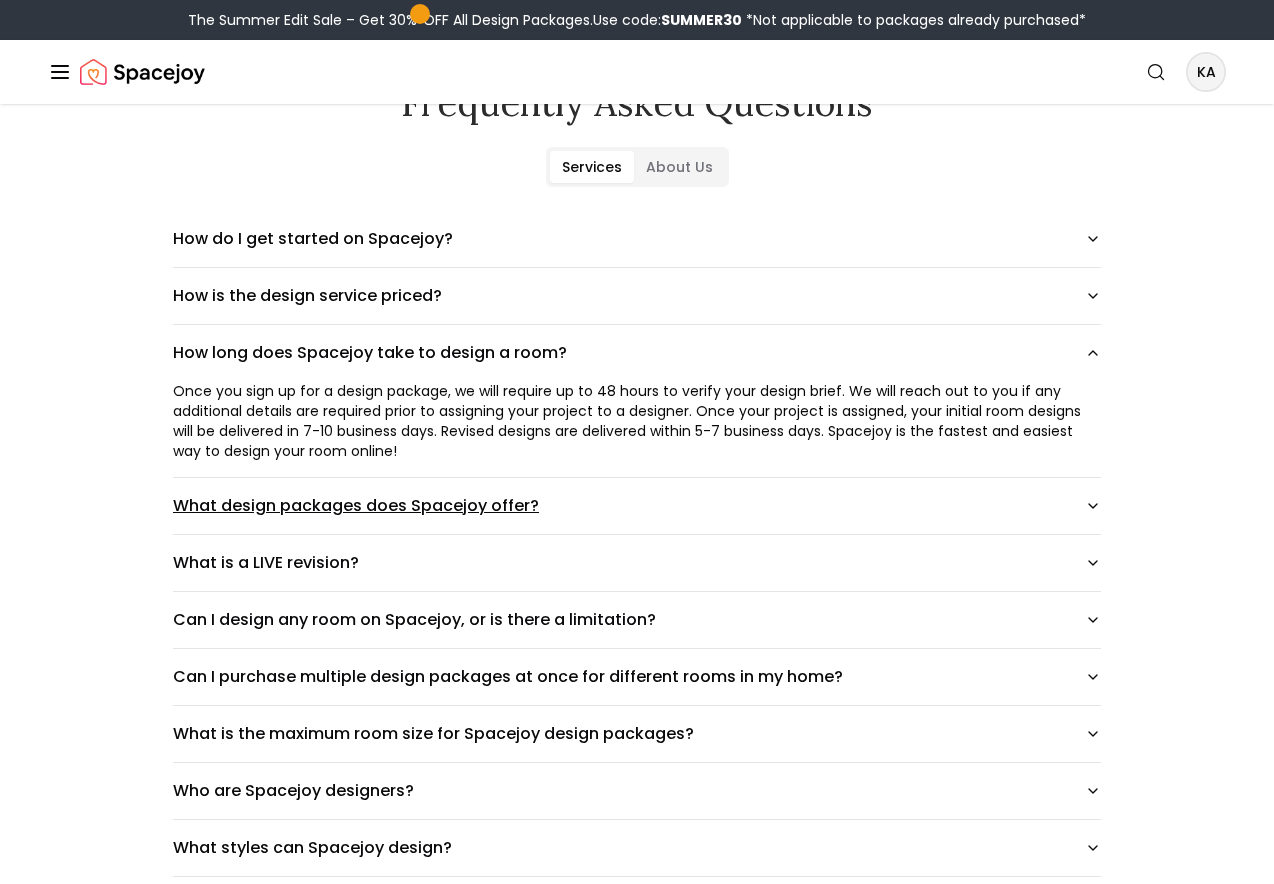 scroll, scrollTop: 152, scrollLeft: 0, axis: vertical 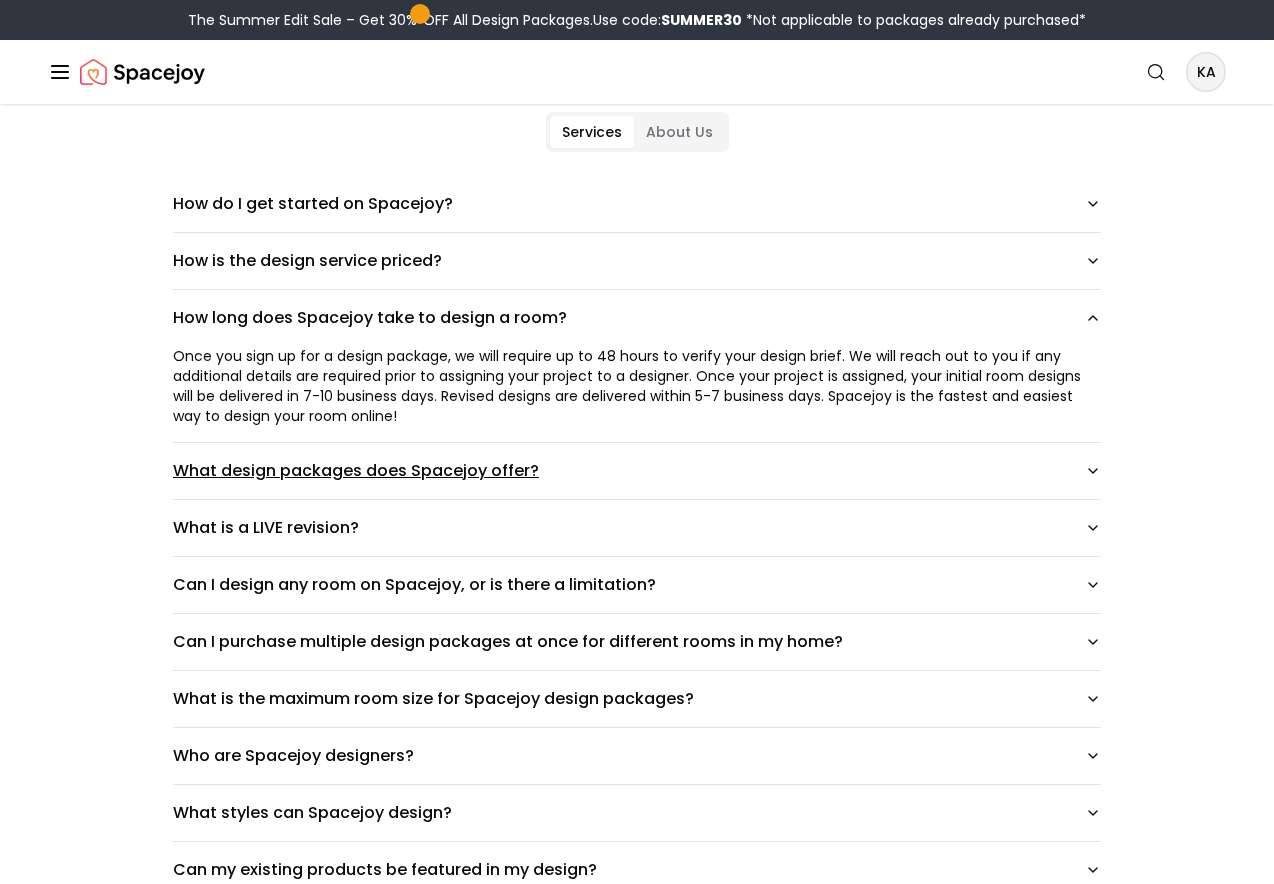 click on "What design packages does Spacejoy offer?" at bounding box center (637, 471) 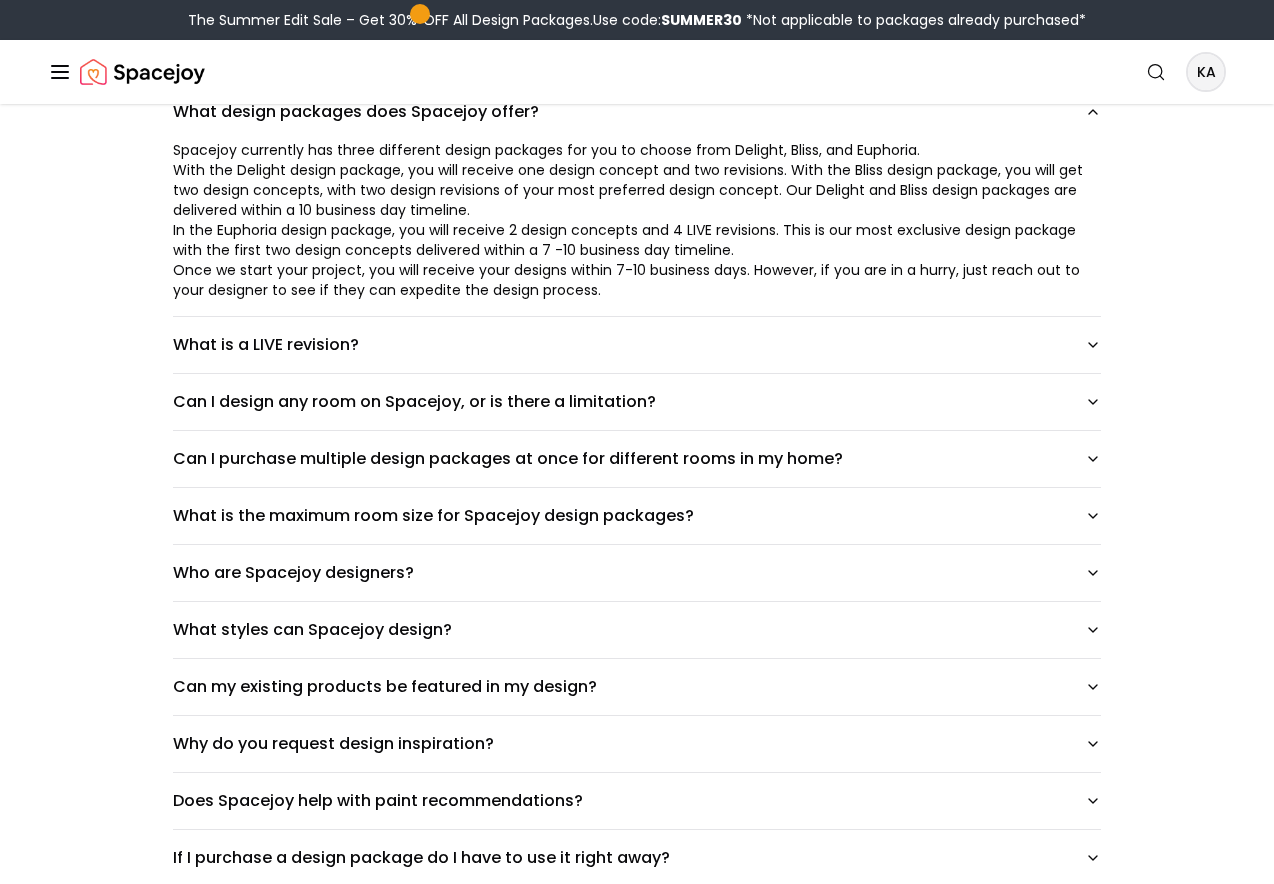 scroll, scrollTop: 537, scrollLeft: 0, axis: vertical 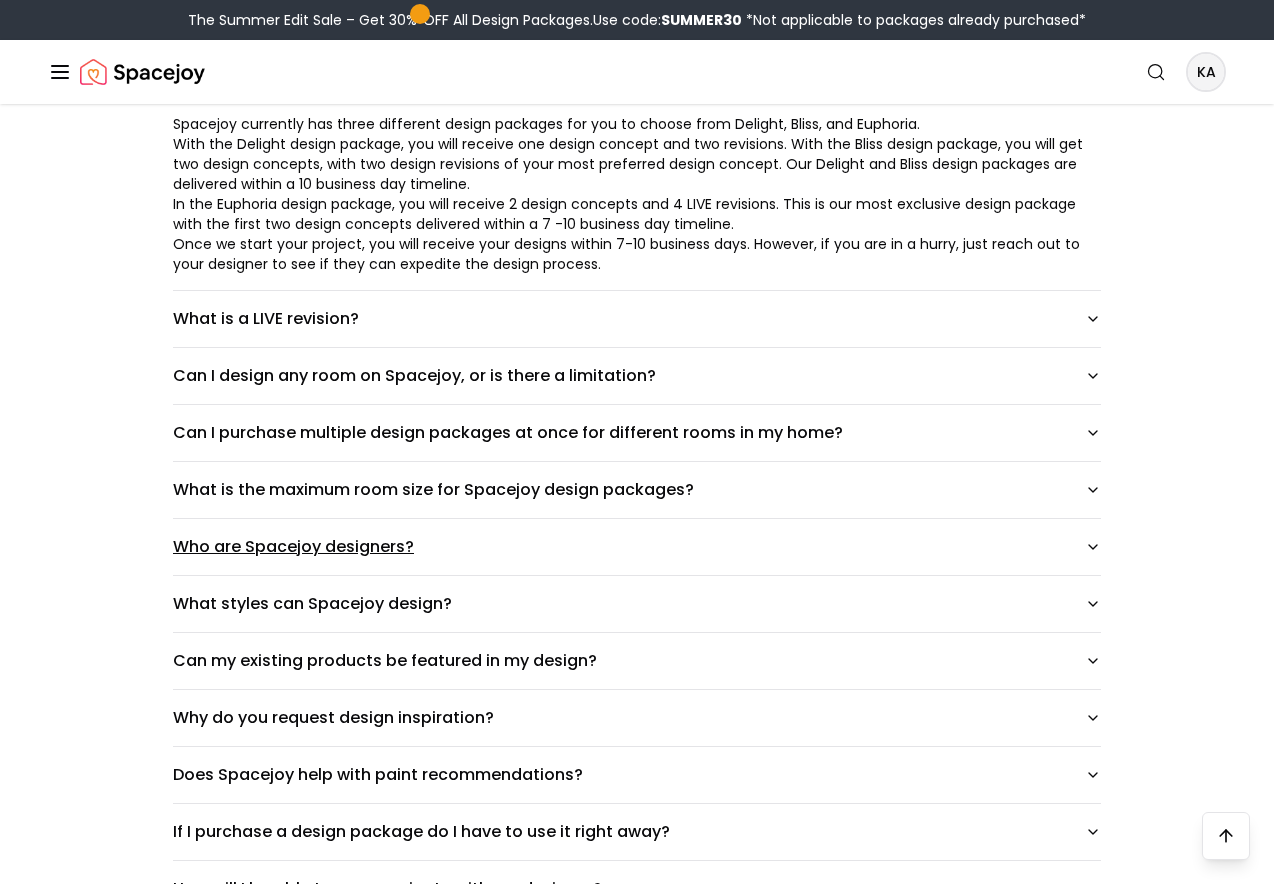 click on "Who are Spacejoy designers?" at bounding box center (637, 547) 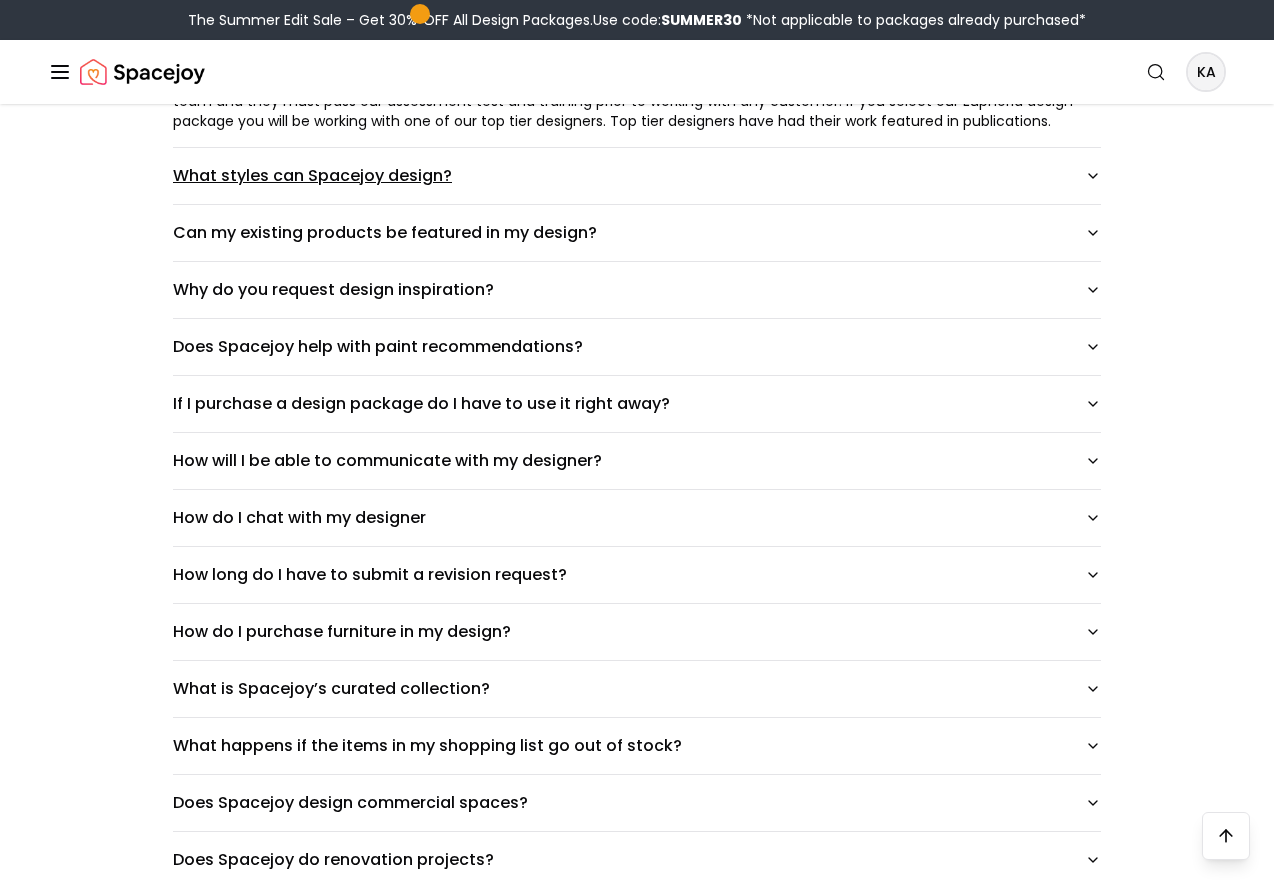 scroll, scrollTop: 1086, scrollLeft: 0, axis: vertical 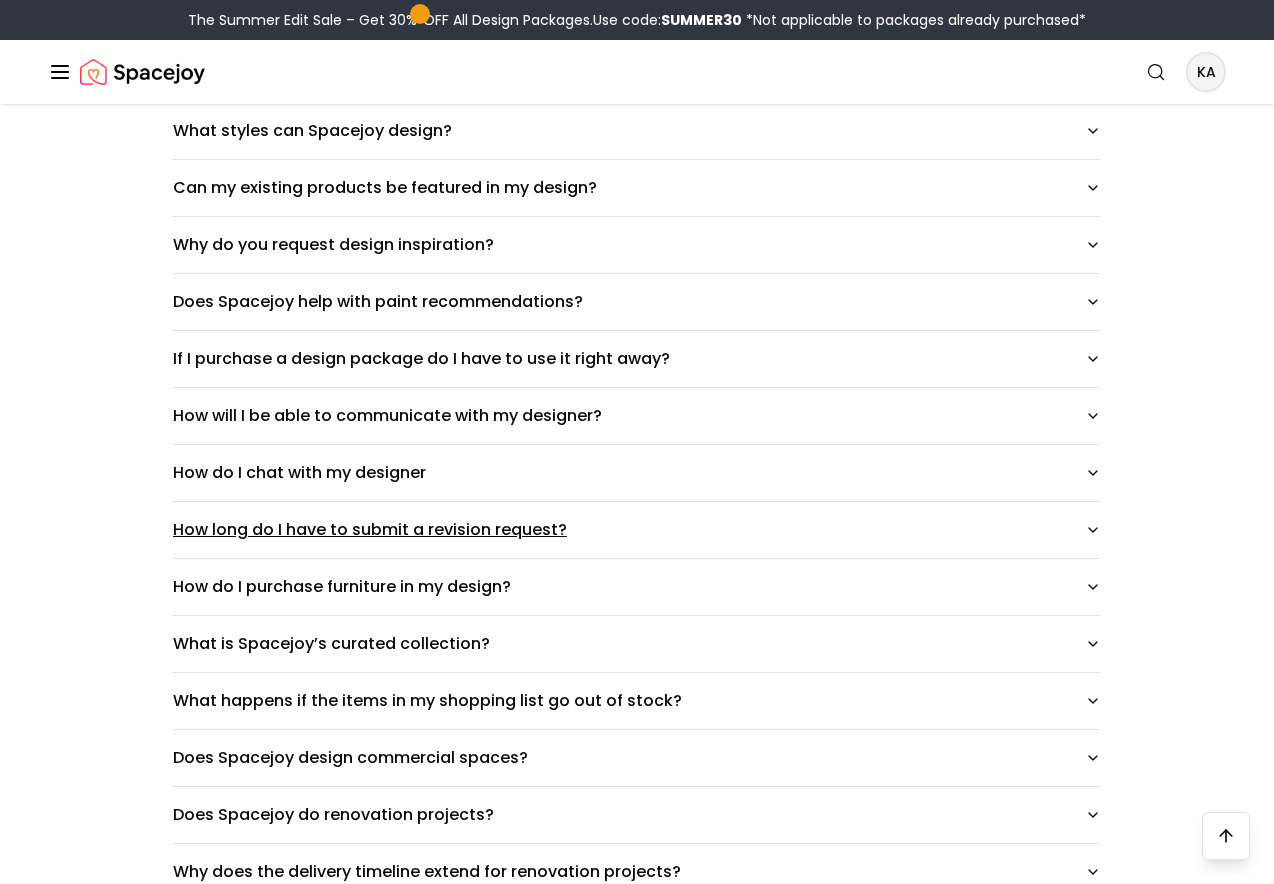 click on "How long do I have to submit a revision request?" at bounding box center [637, 530] 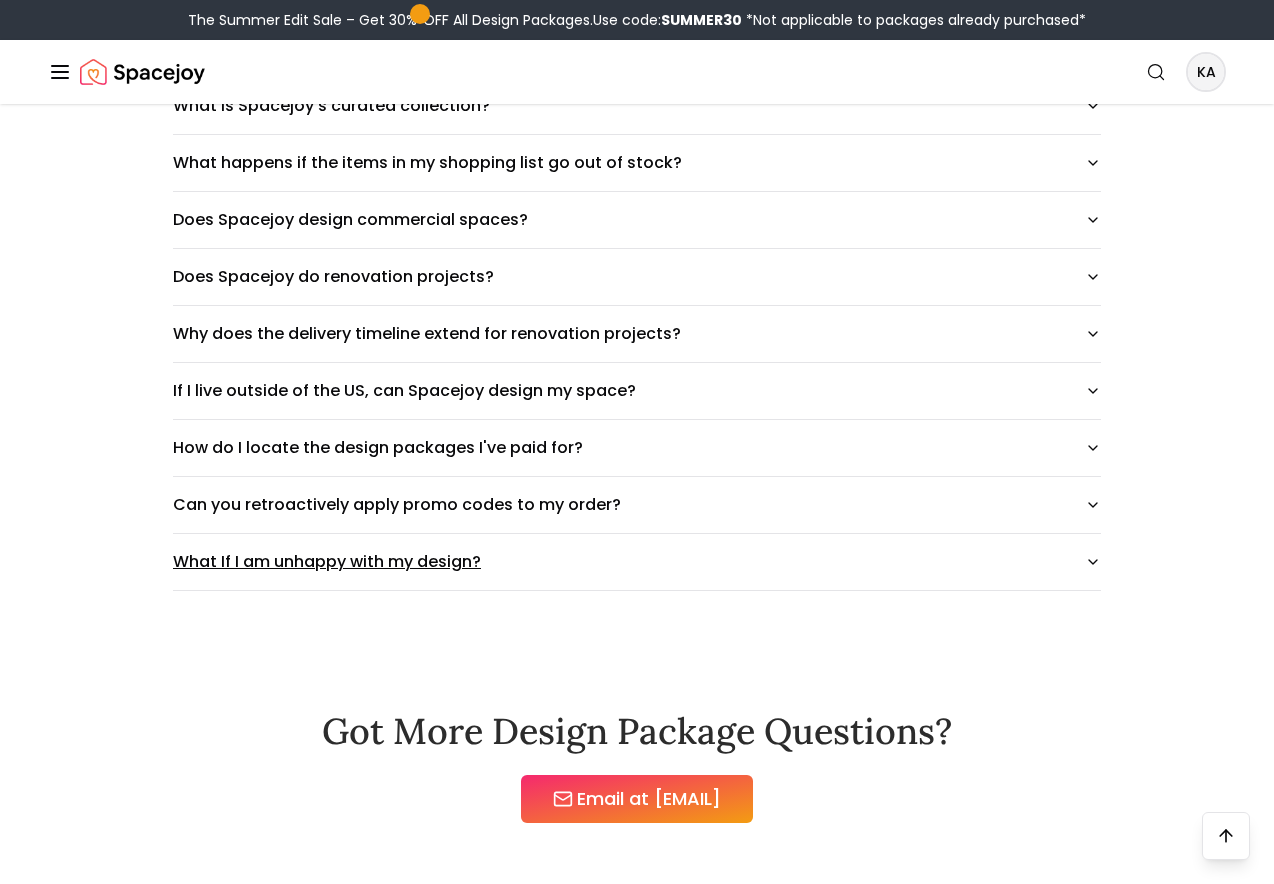 scroll, scrollTop: 1823, scrollLeft: 0, axis: vertical 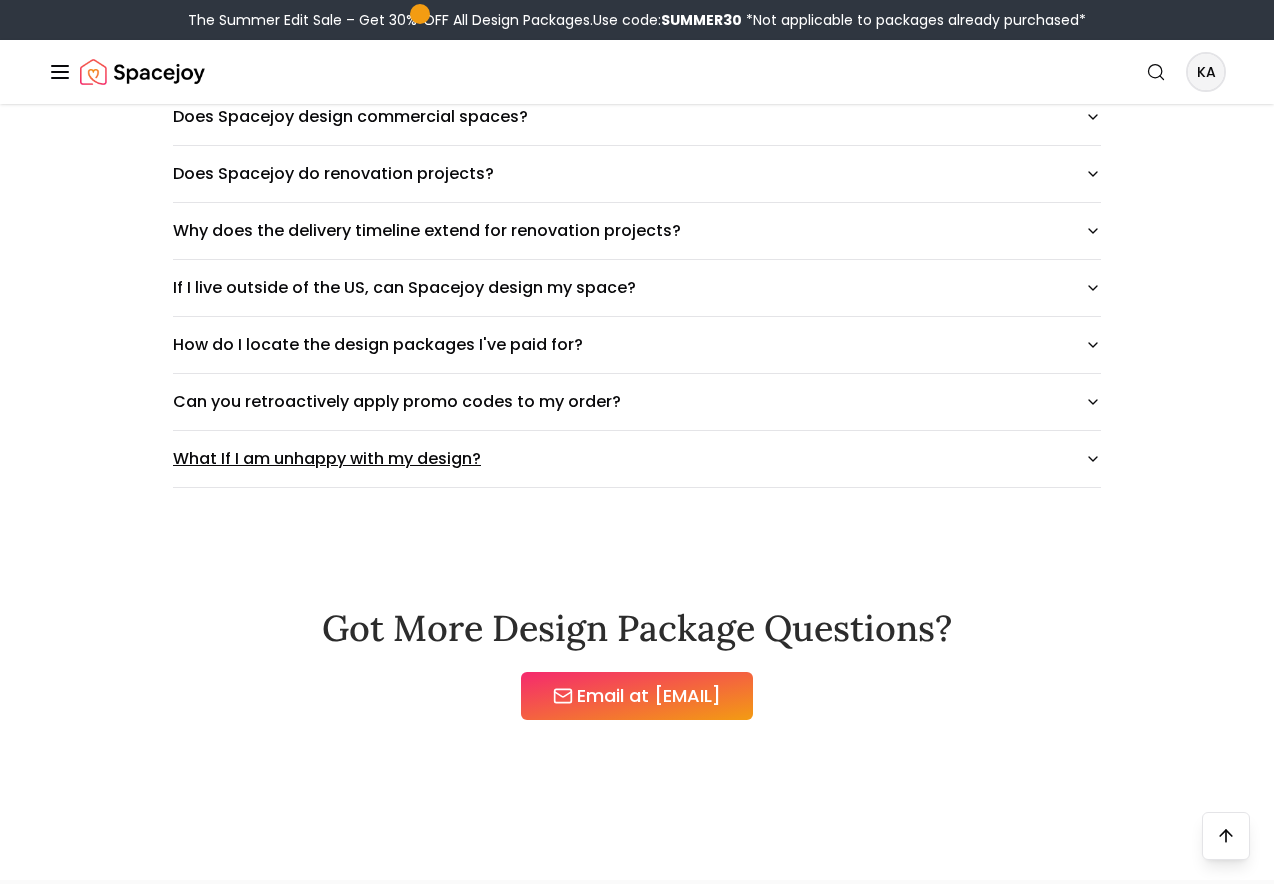 click on "What If I am unhappy with my design?" at bounding box center [637, 459] 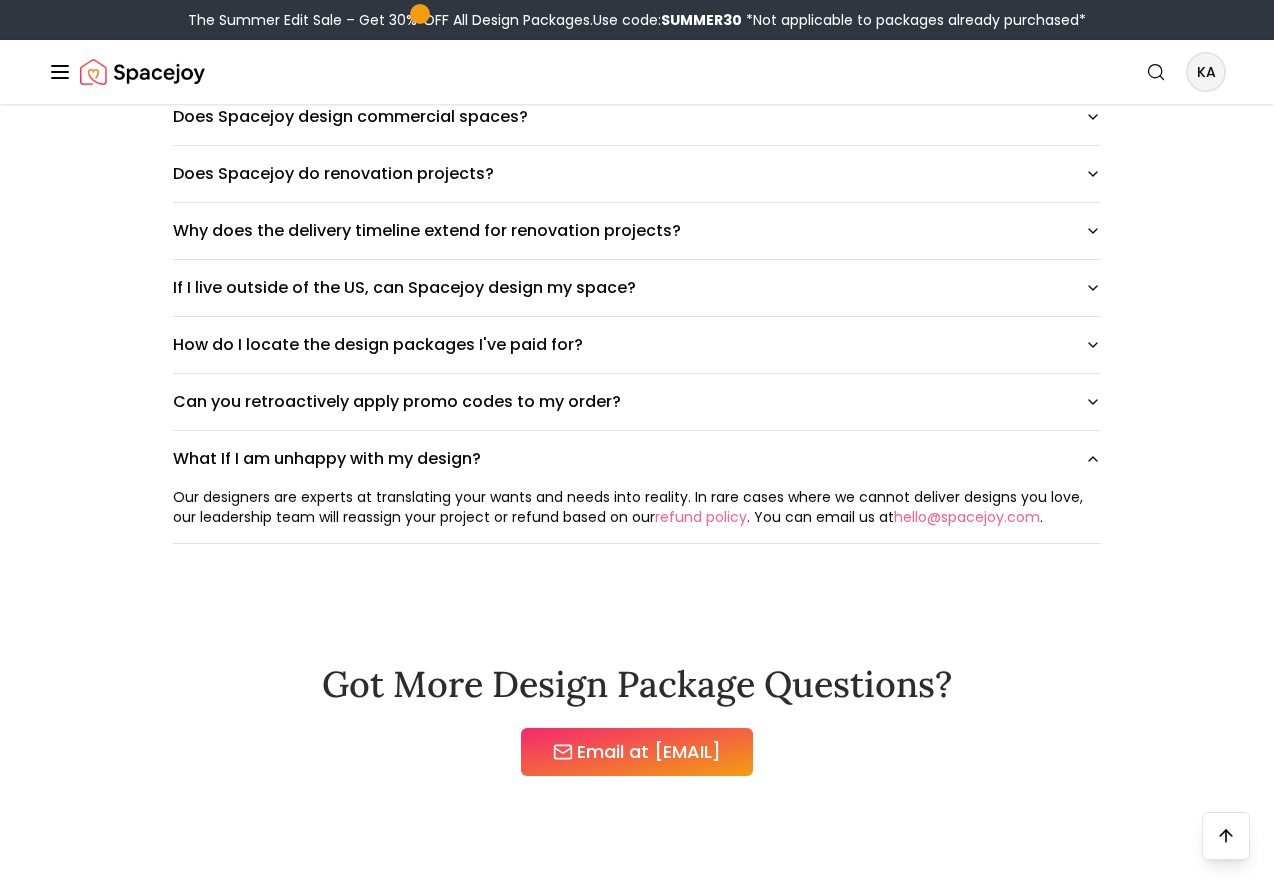 scroll, scrollTop: 0, scrollLeft: 0, axis: both 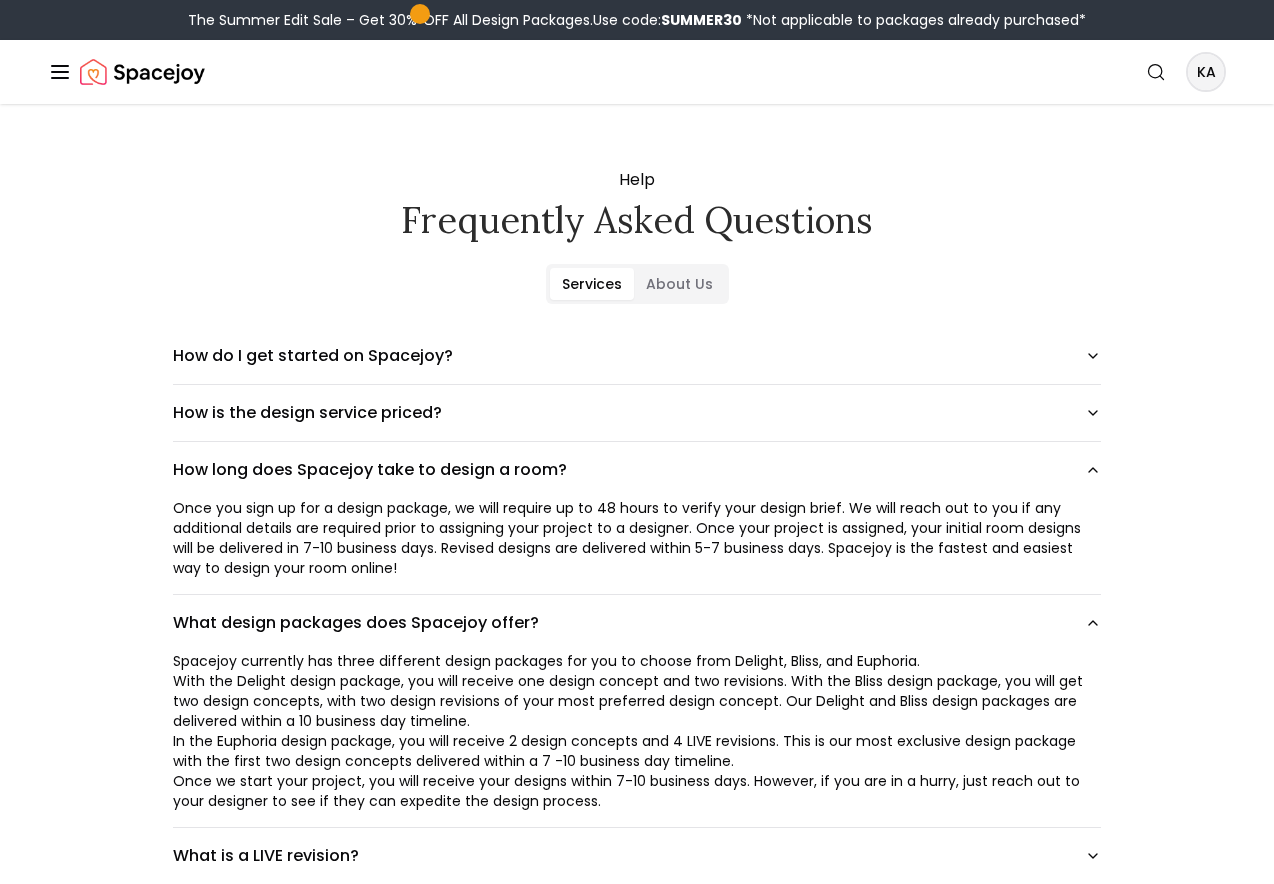 click on "How It Works" at bounding box center (0, 0) 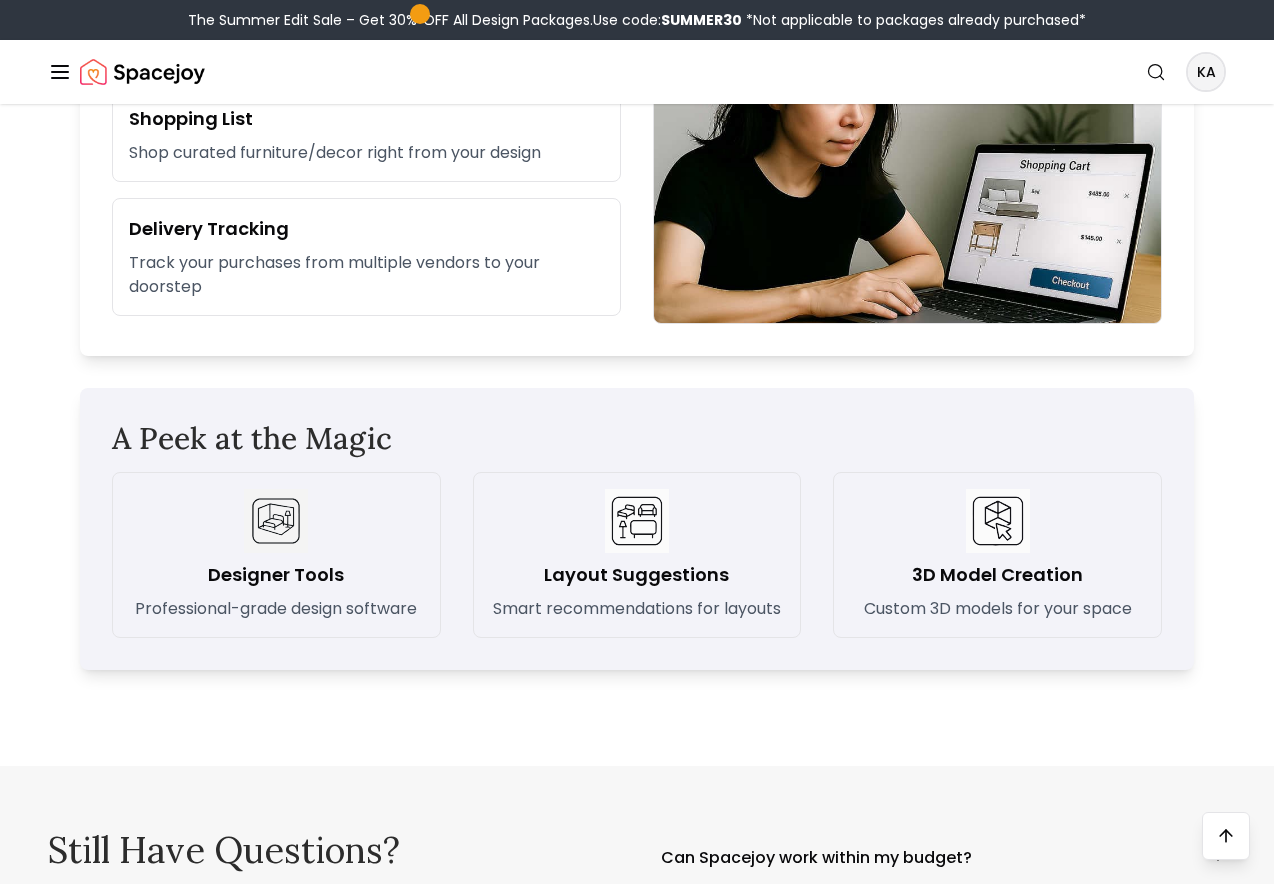 scroll, scrollTop: 2691, scrollLeft: 0, axis: vertical 